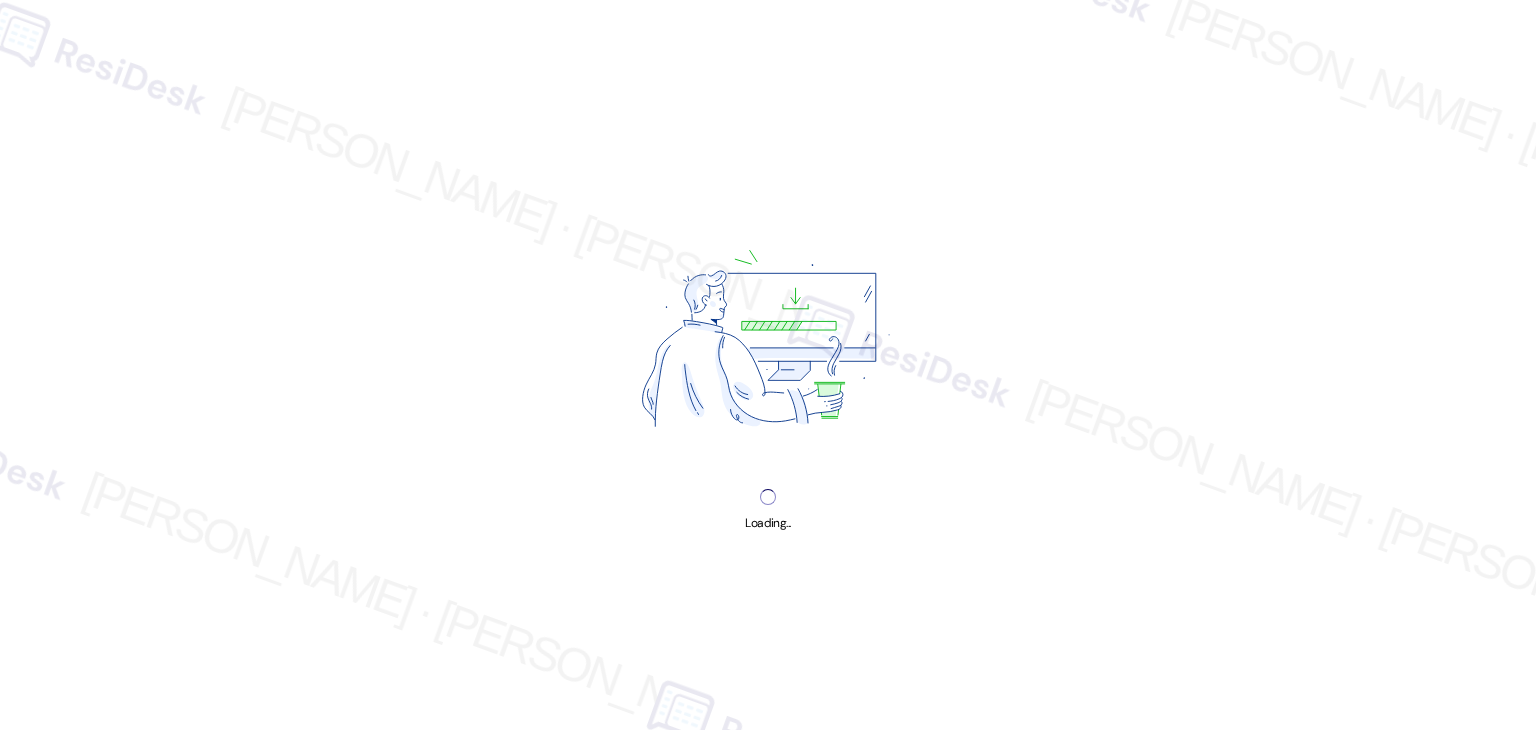 scroll, scrollTop: 0, scrollLeft: 0, axis: both 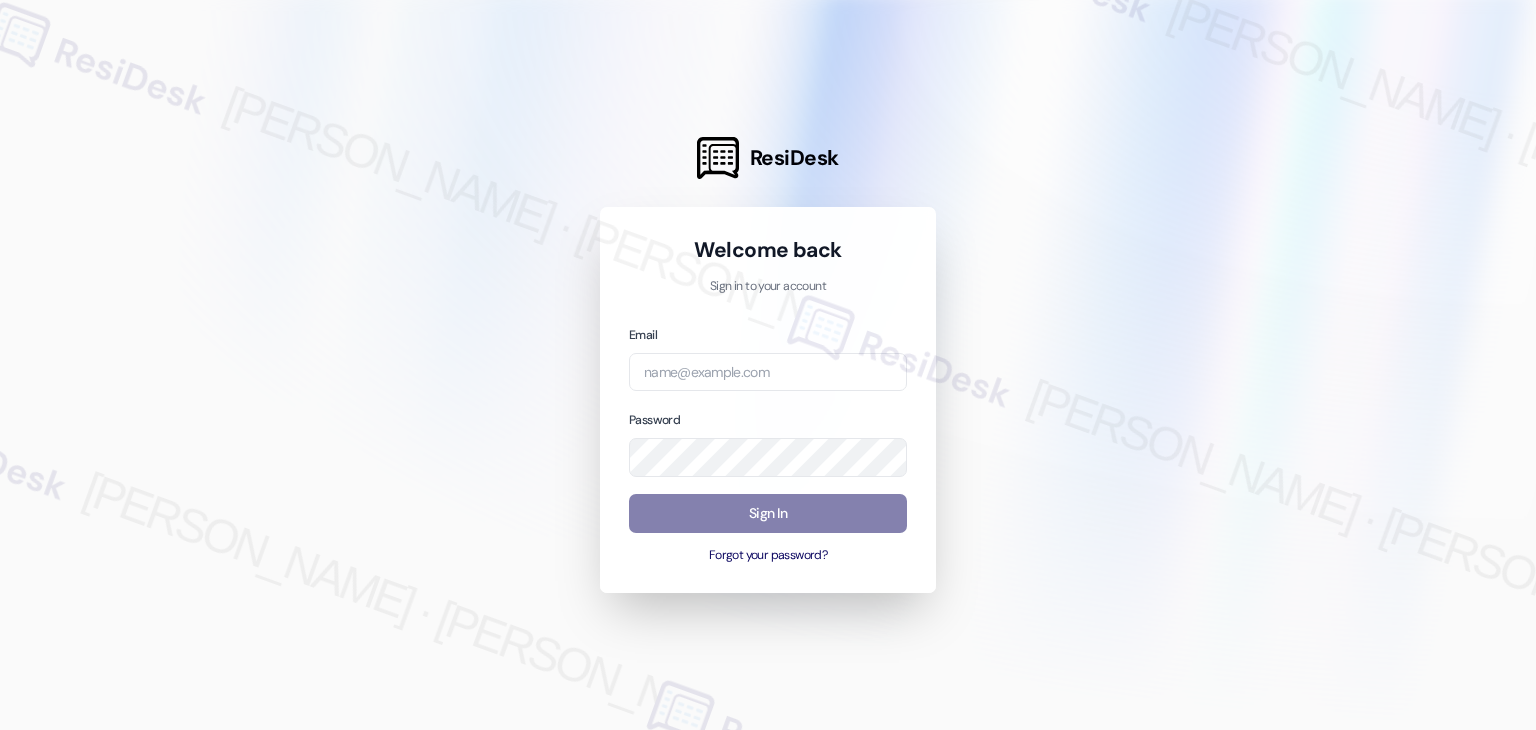 click on "Welcome back Sign in to your account Email Password Sign In Forgot your password?" at bounding box center (768, 400) 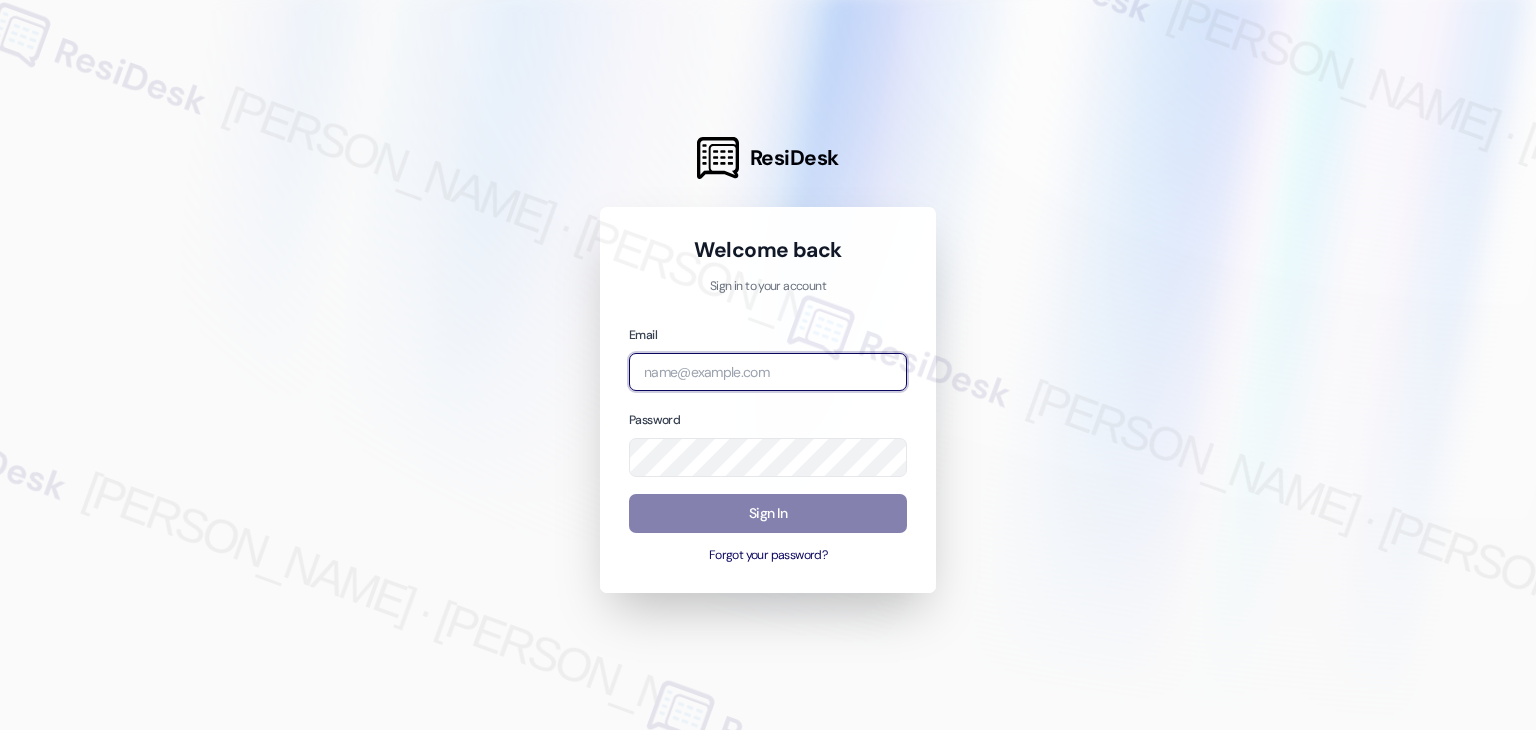click at bounding box center (768, 372) 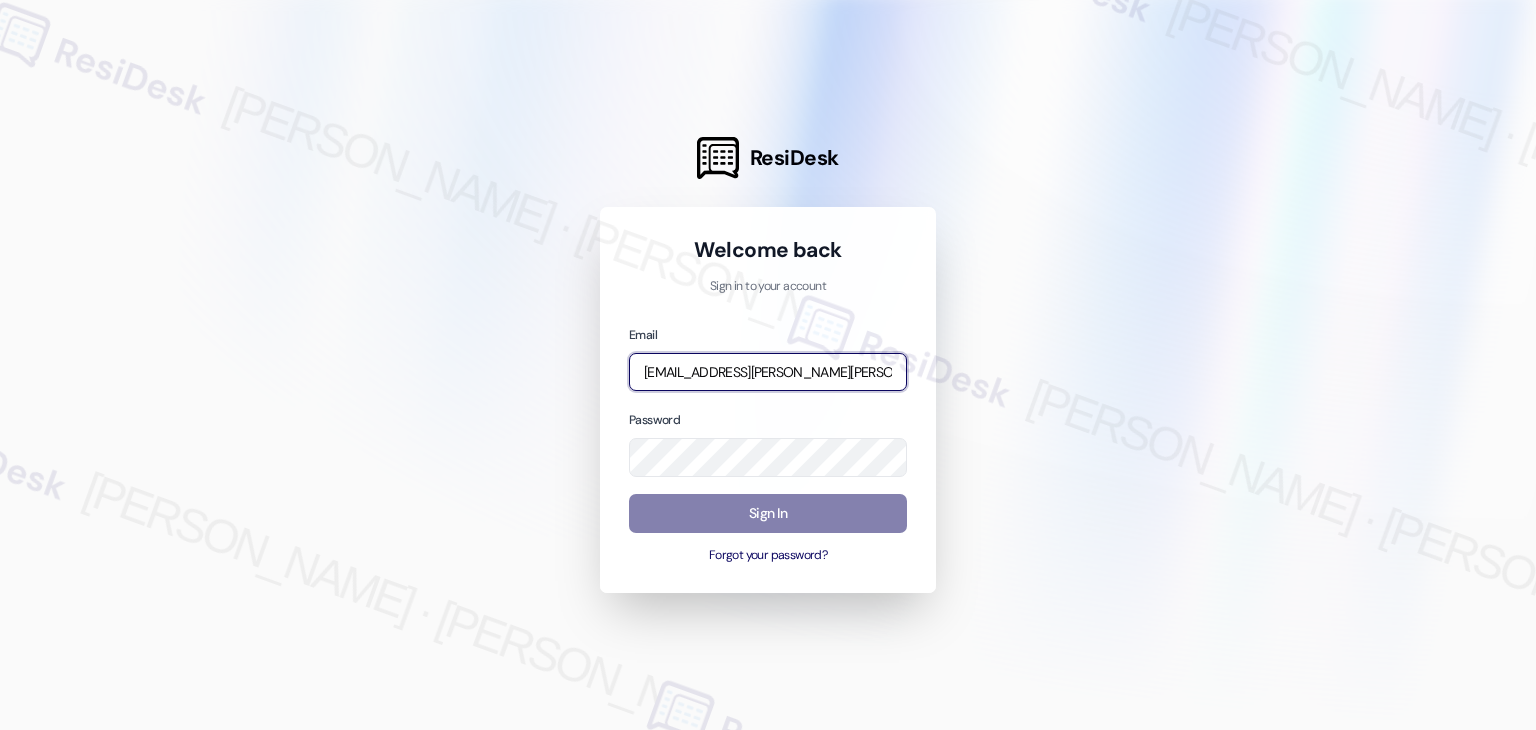 scroll, scrollTop: 0, scrollLeft: 30, axis: horizontal 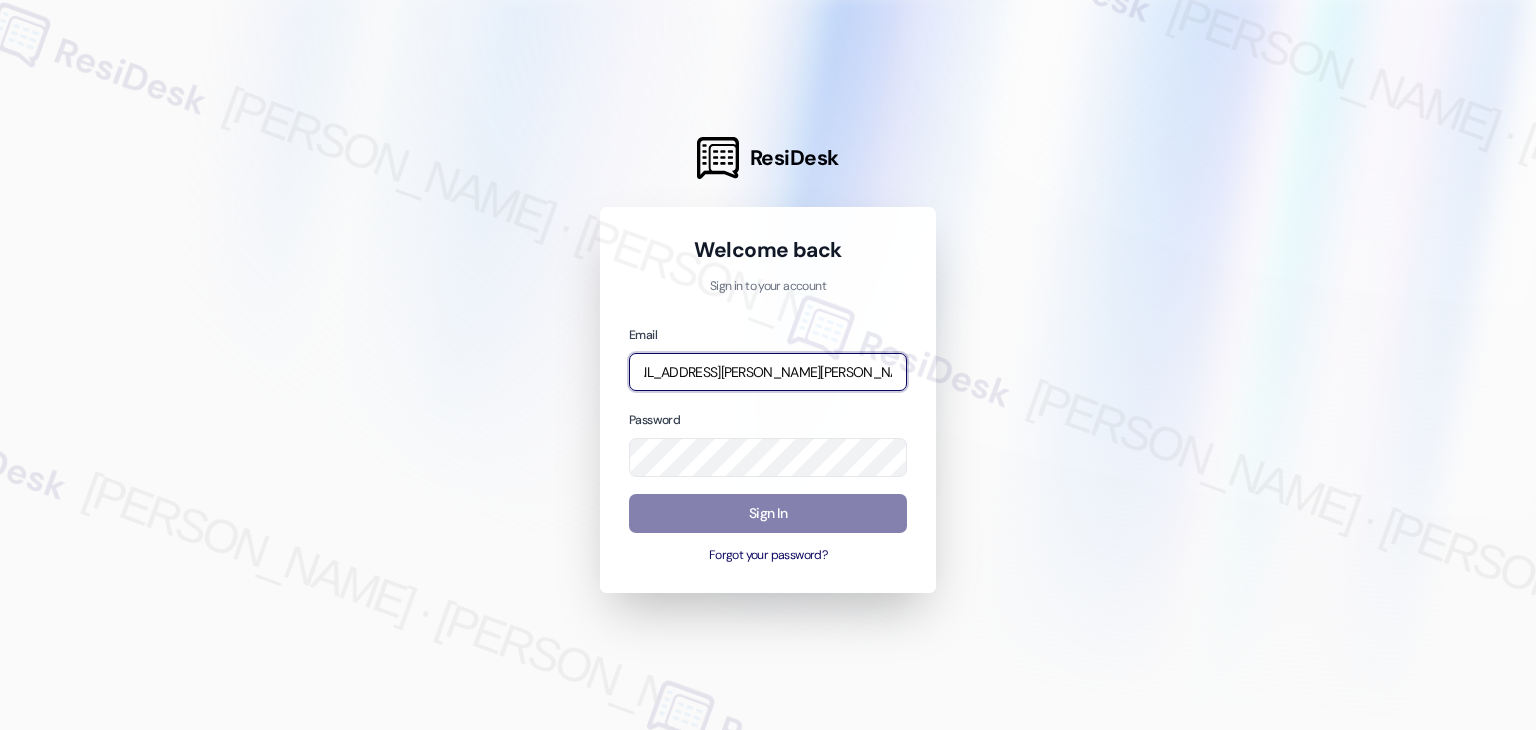 type on "[EMAIL_ADDRESS][PERSON_NAME][PERSON_NAME][DOMAIN_NAME]" 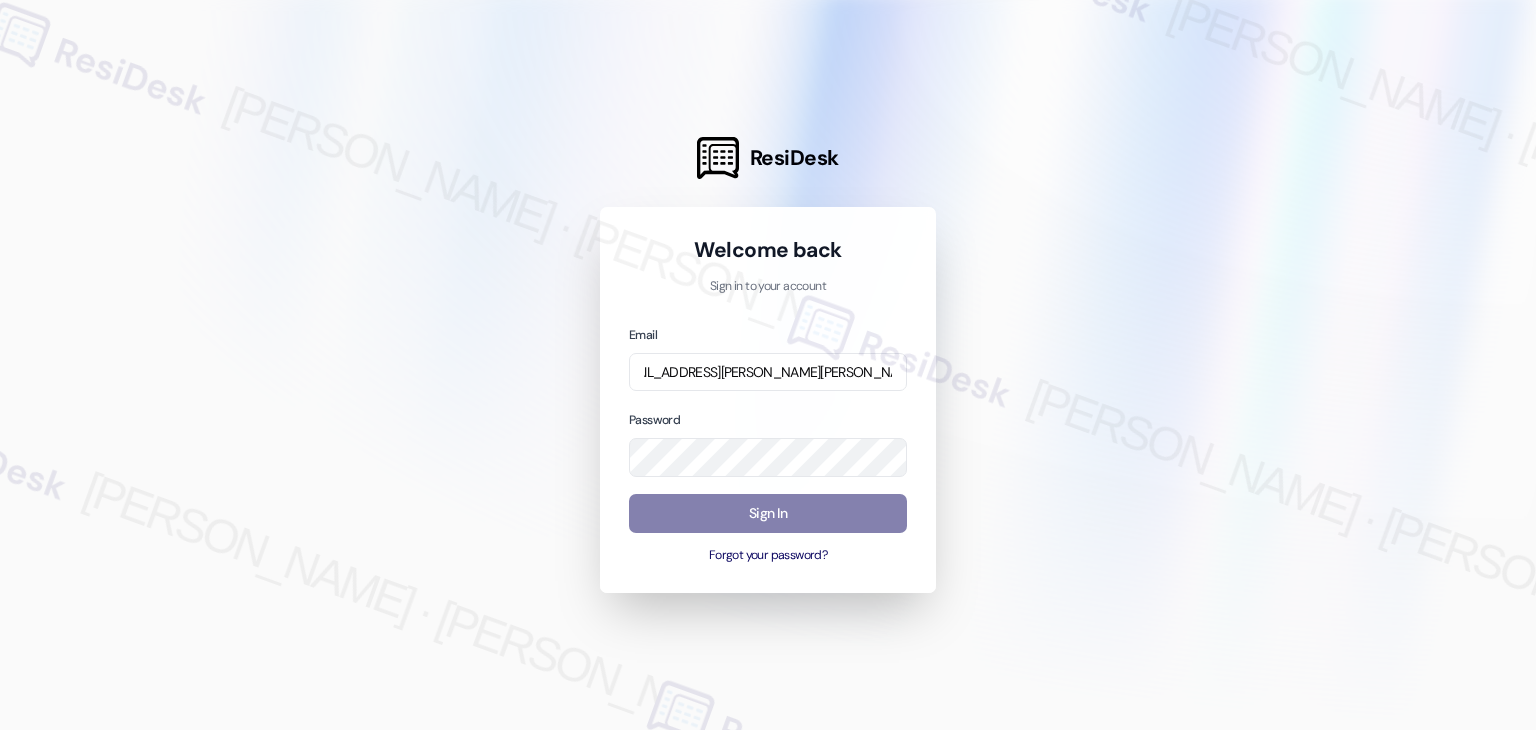 click on "Password" at bounding box center (768, 443) 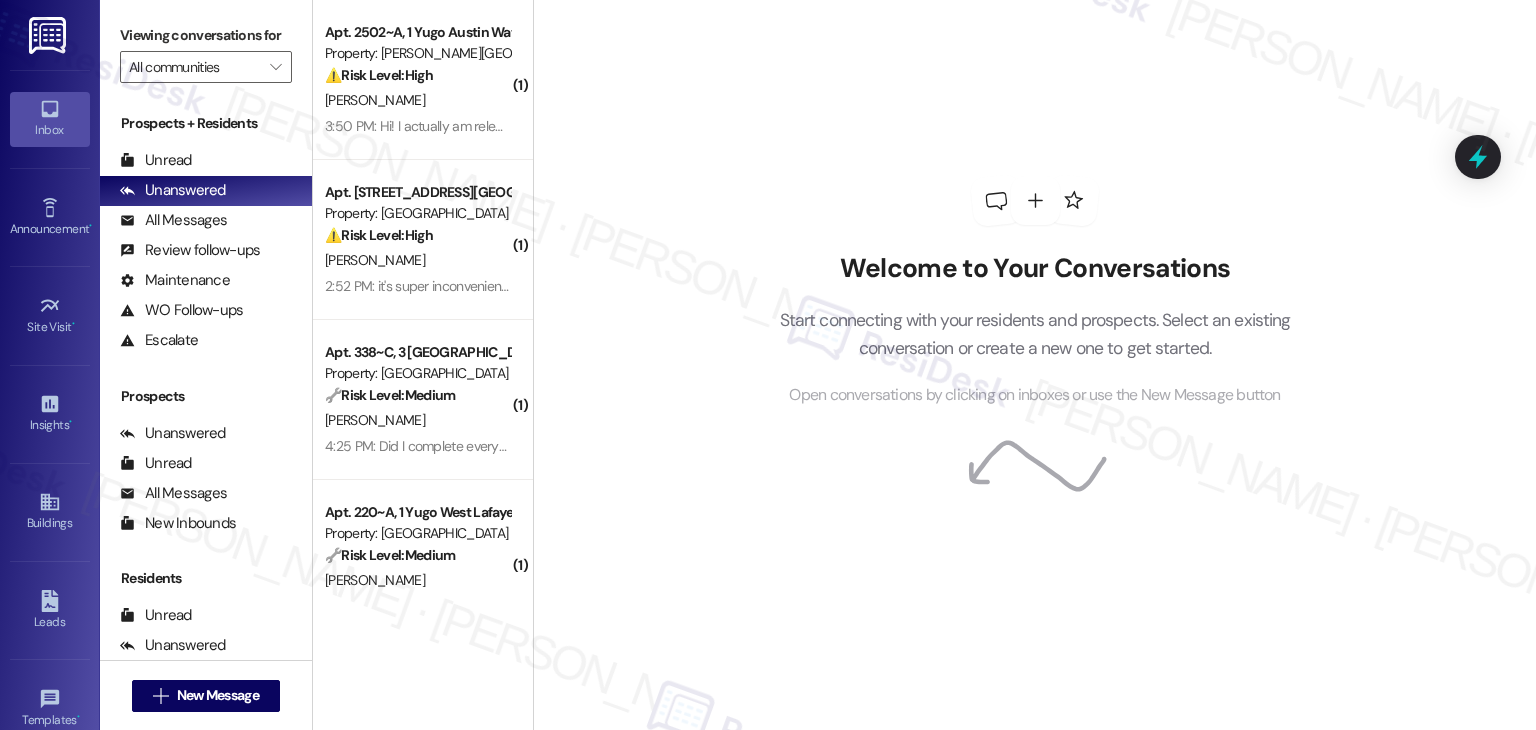 click on "Welcome to Your Conversations Start connecting with your residents and prospects. Select an existing conversation or create a new one to get started. Open conversations by clicking on inboxes or use the New Message button" at bounding box center (1034, 365) 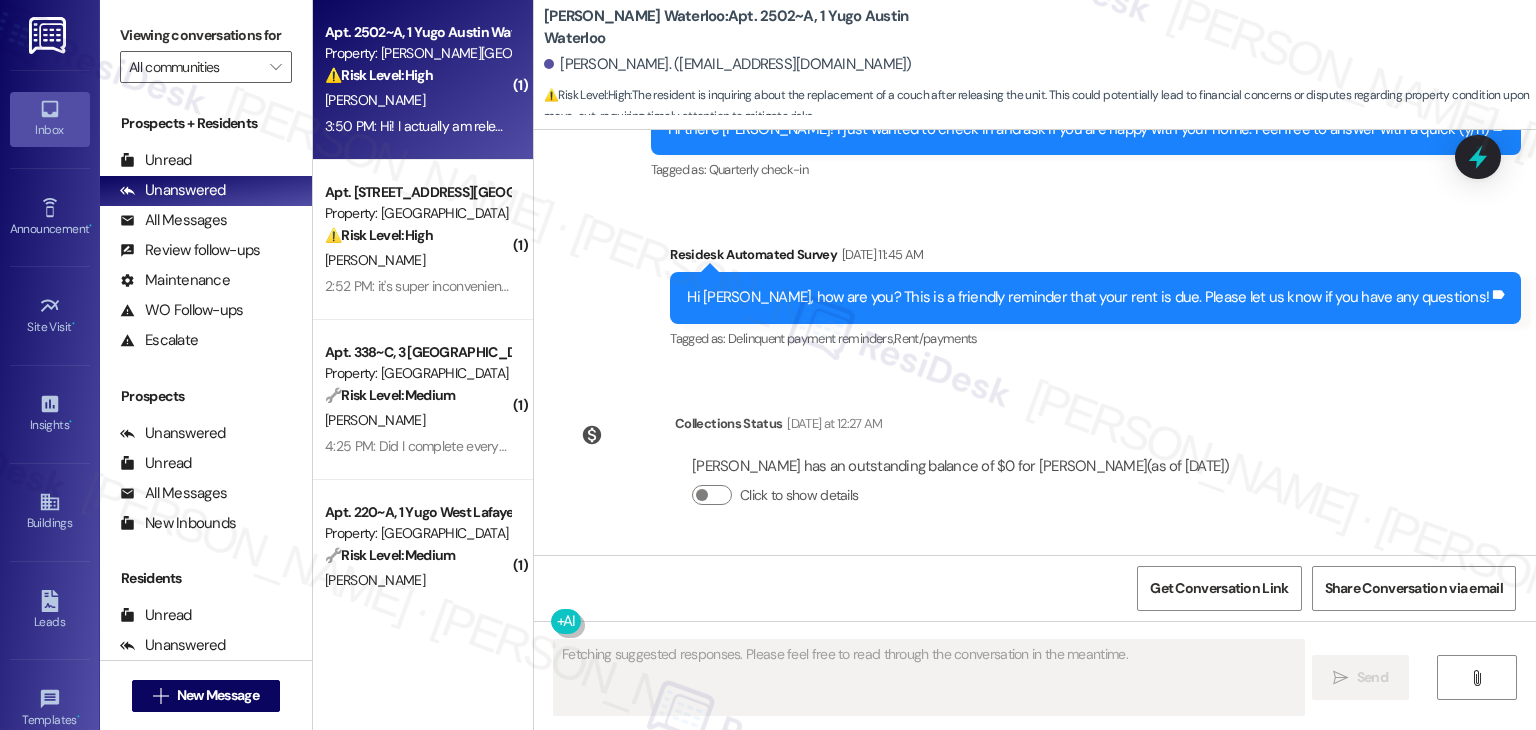 scroll, scrollTop: 2496, scrollLeft: 0, axis: vertical 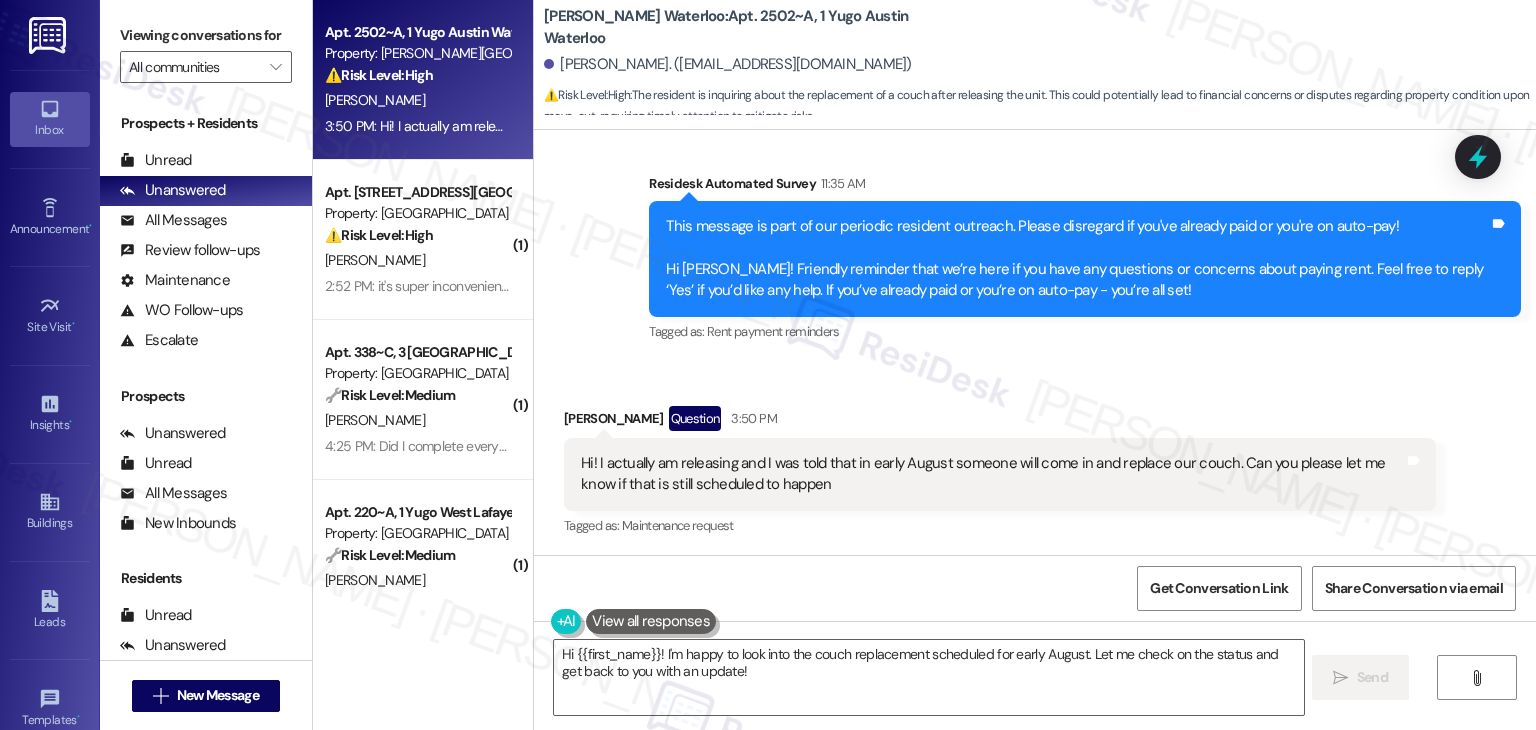 click on "Hi! I actually am releasing and I was told that in early August someone will come in and replace our couch. Can you please let me know if that is still scheduled to happen" at bounding box center (992, 474) 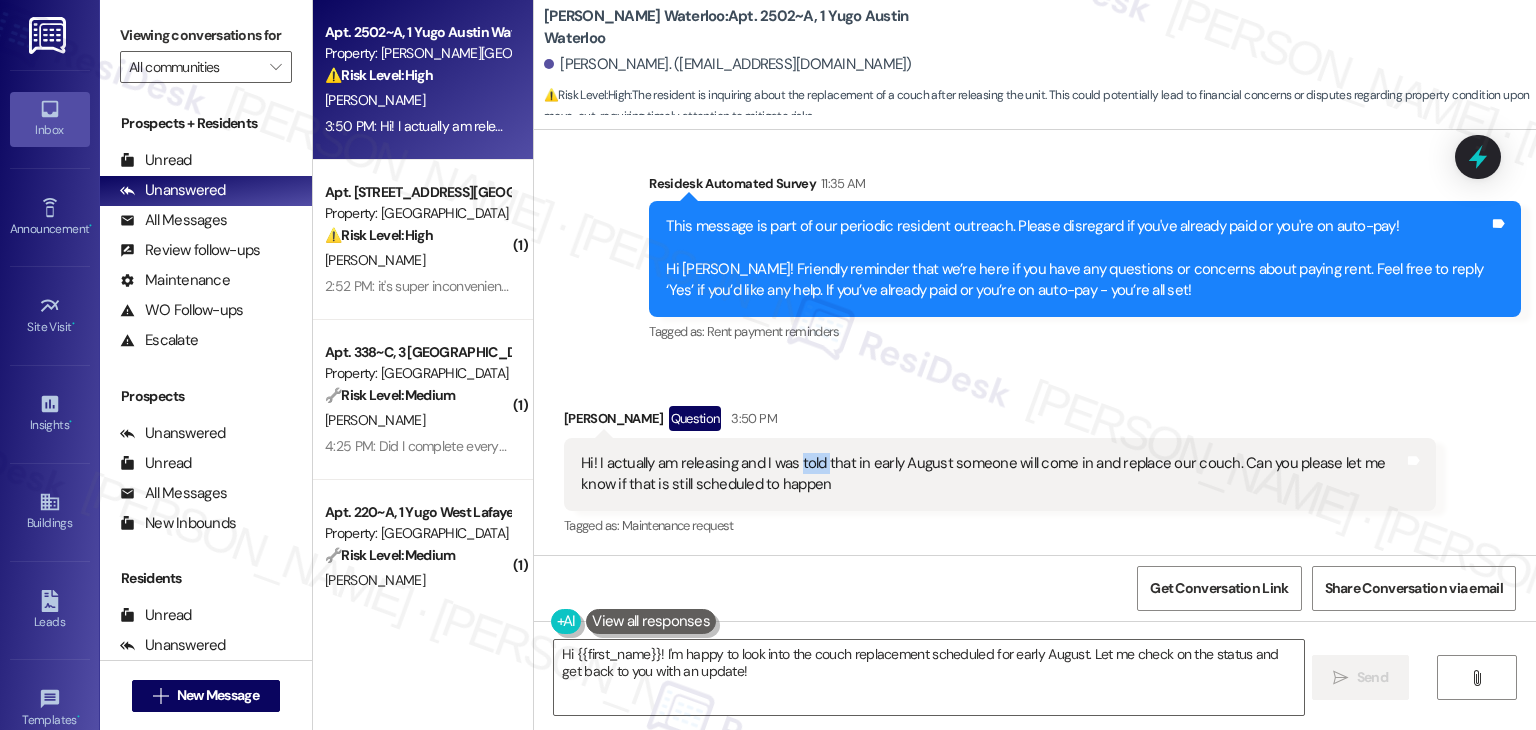 click on "Hi! I actually am releasing and I was told that in early August someone will come in and replace our couch. Can you please let me know if that is still scheduled to happen" at bounding box center [992, 474] 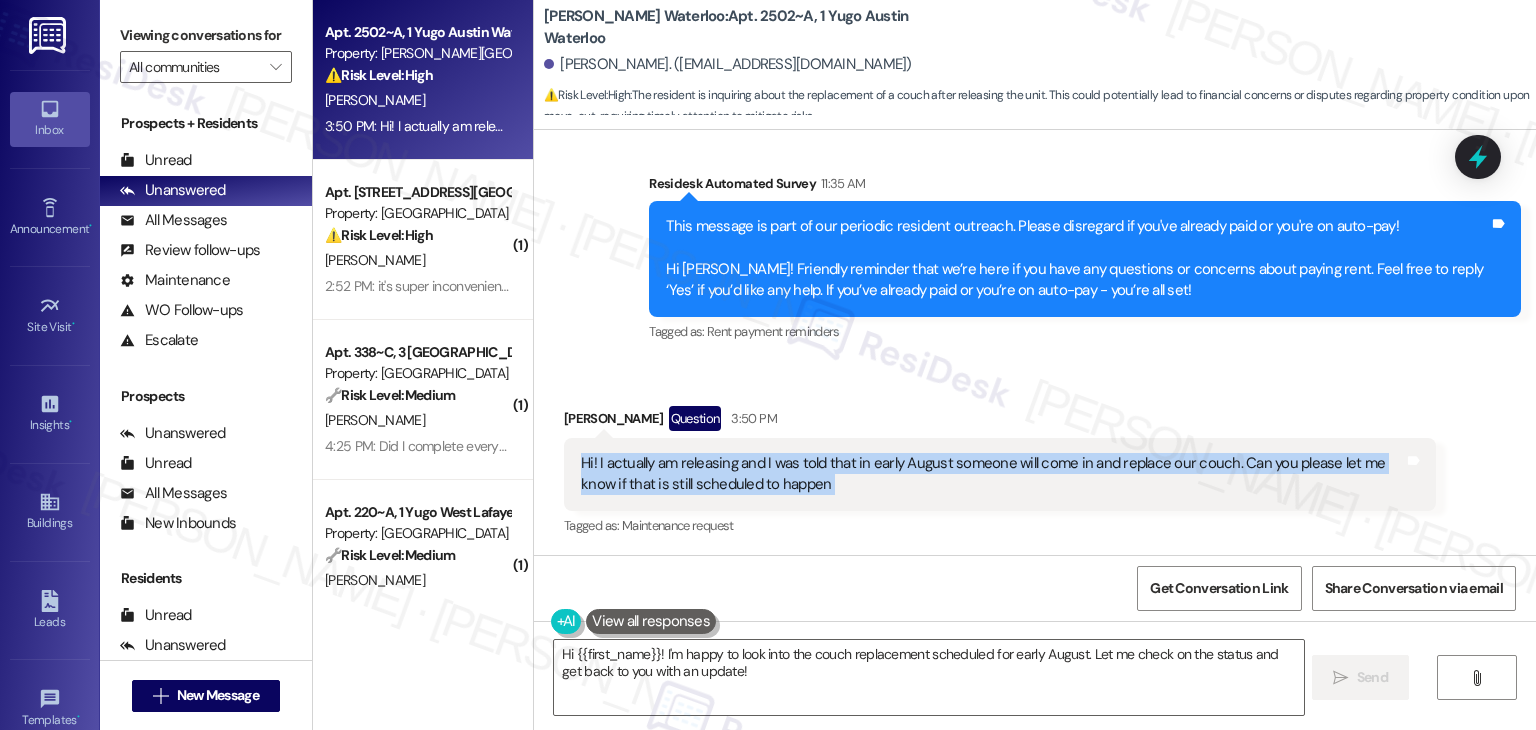 click on "Hi! I actually am releasing and I was told that in early August someone will come in and replace our couch. Can you please let me know if that is still scheduled to happen" at bounding box center [992, 474] 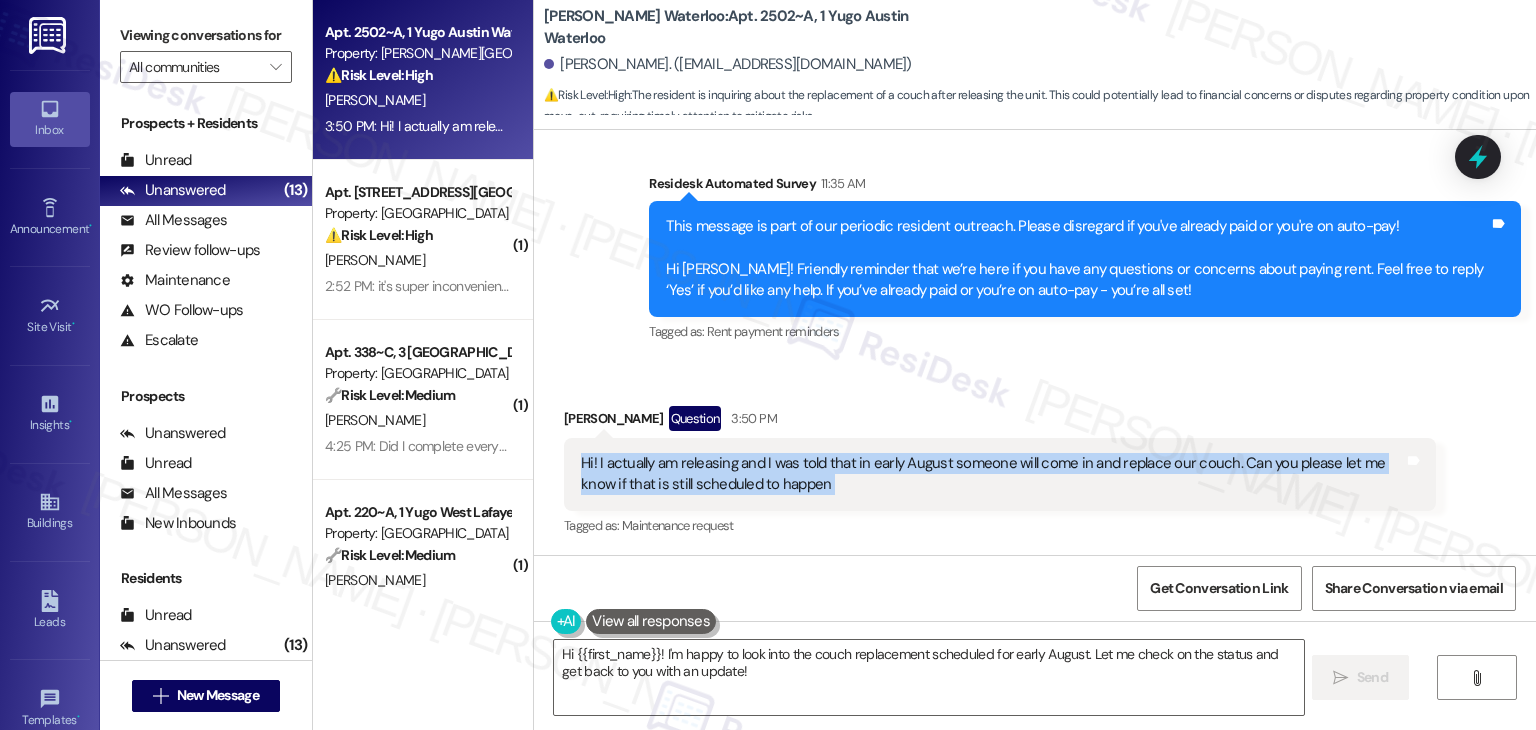 scroll, scrollTop: 2497, scrollLeft: 0, axis: vertical 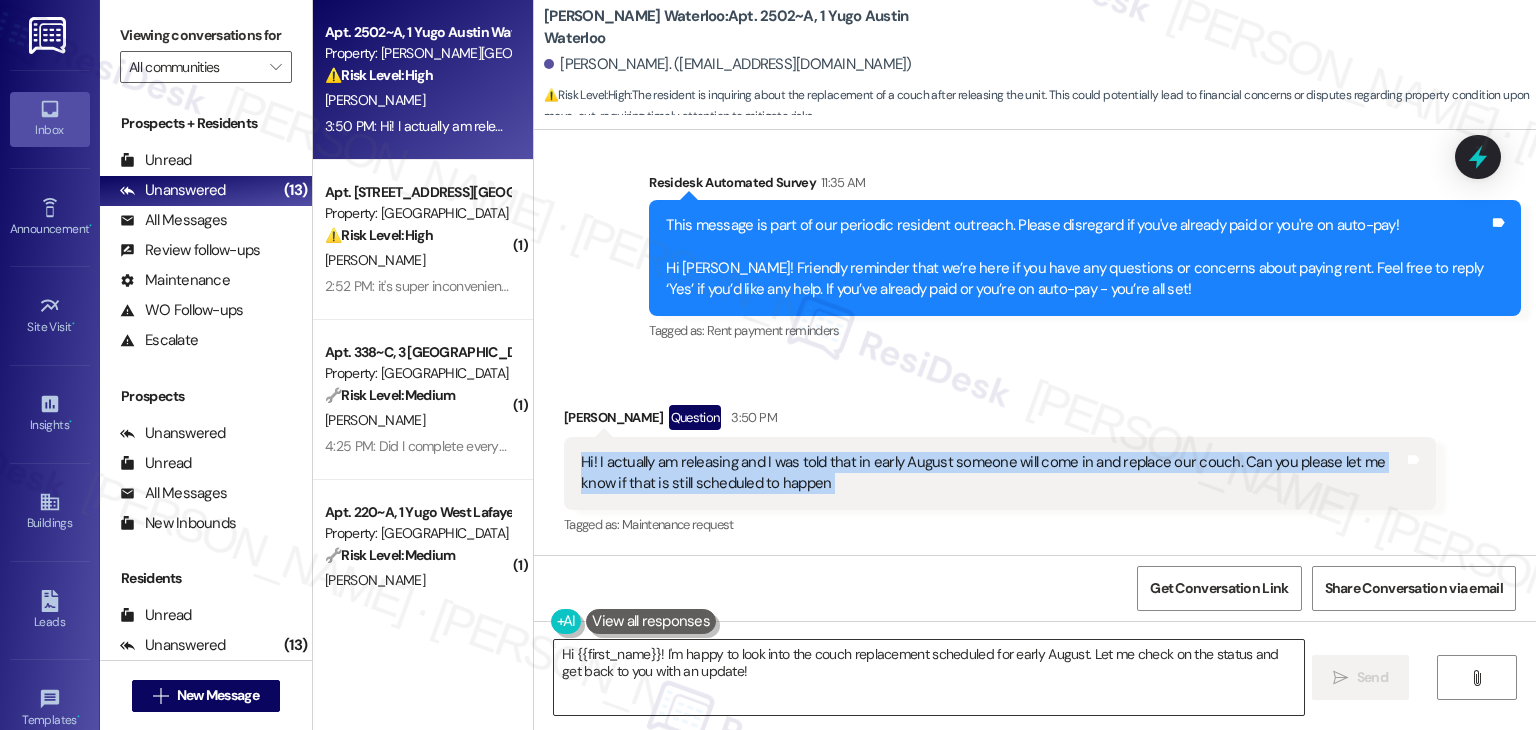 click on "Hi {{first_name}}! I'm happy to look into the couch replacement scheduled for early August. Let me check on the status and get back to you with an update!" at bounding box center [928, 677] 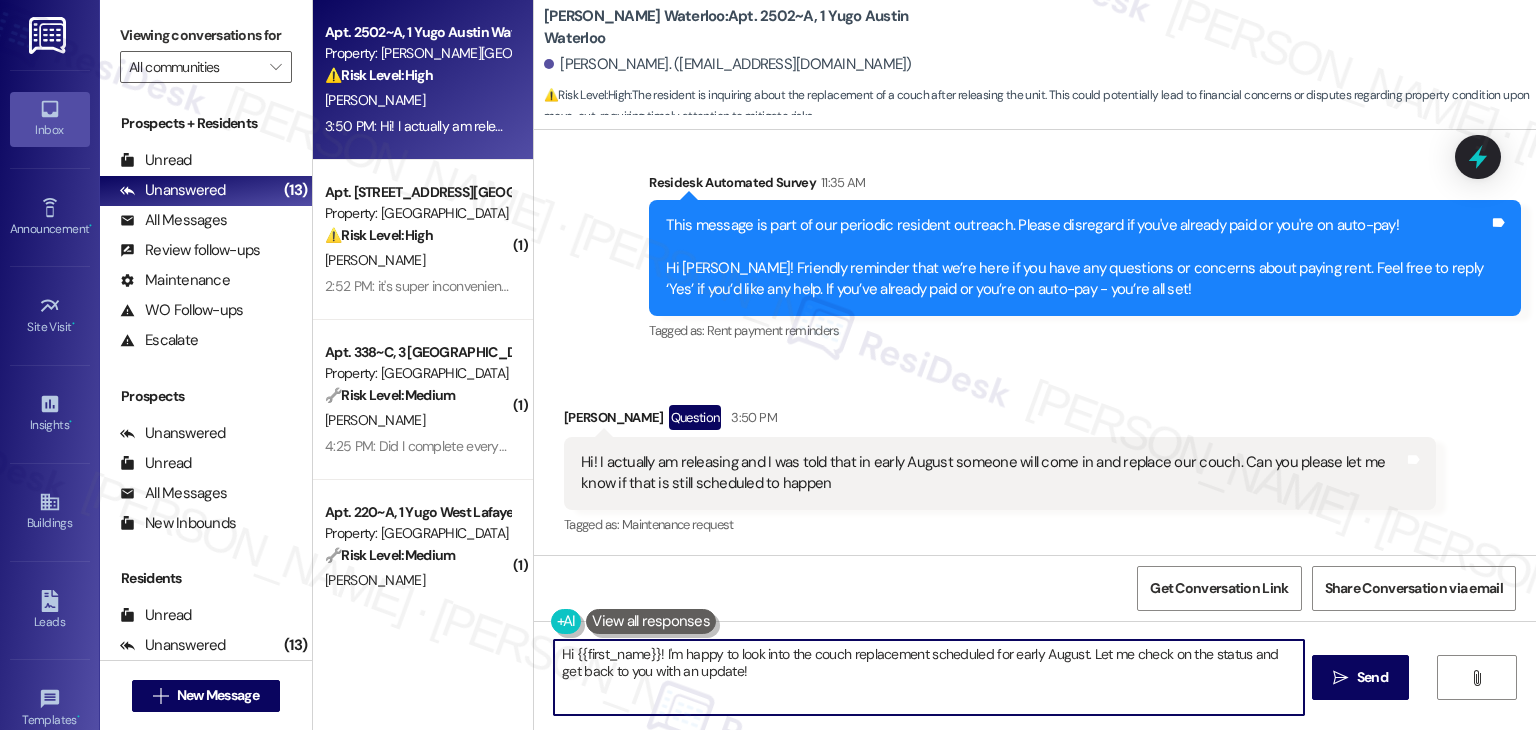click on "Hi {{first_name}}! I'm happy to look into the couch replacement scheduled for early August. Let me check on the status and get back to you with an update!" at bounding box center (928, 677) 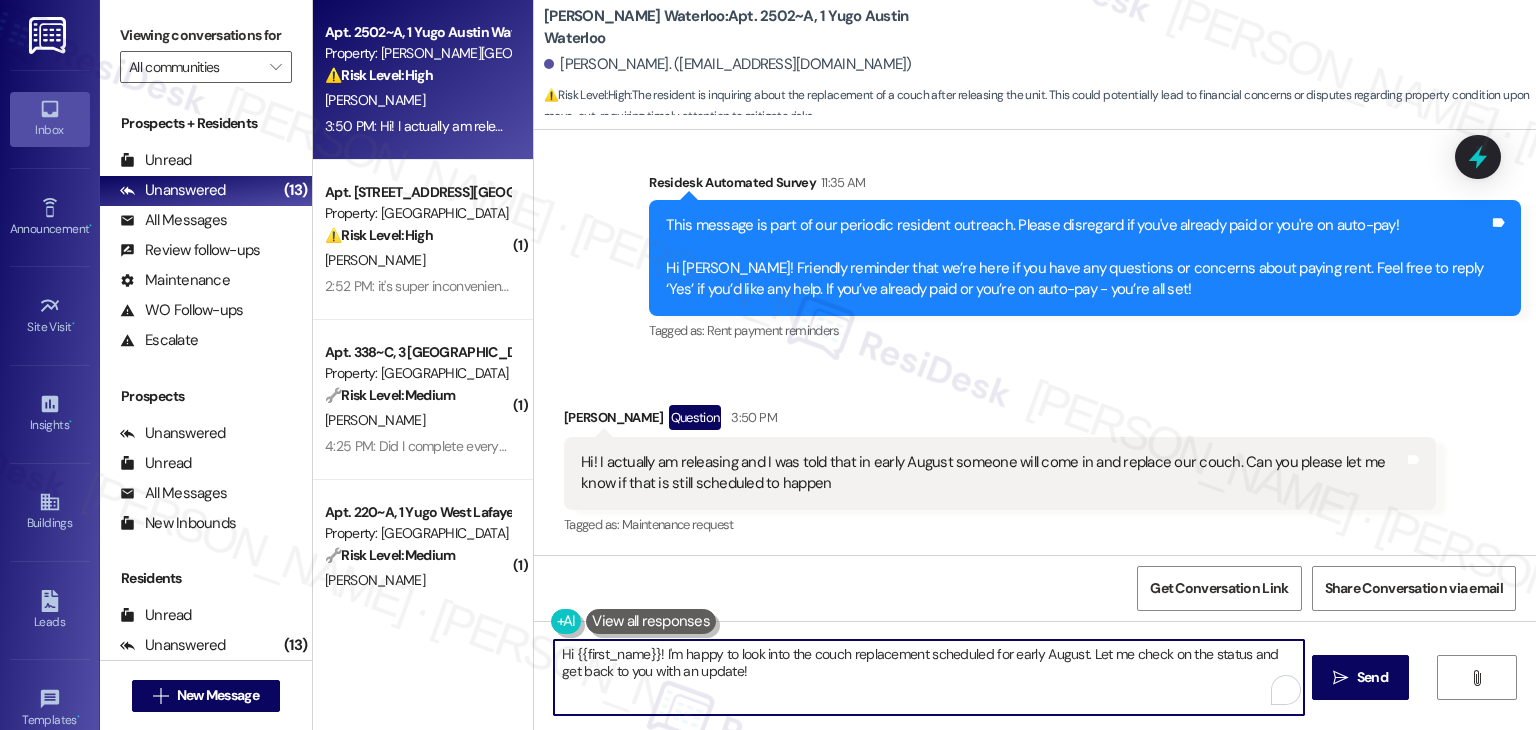 paste on "Farah! Thanks for reaching out. I don’t have that information on my end, but I’ll check with the site team to confirm whether the couch replacement is still scheduled for early August. I’ll let you know as soon as I hear back" 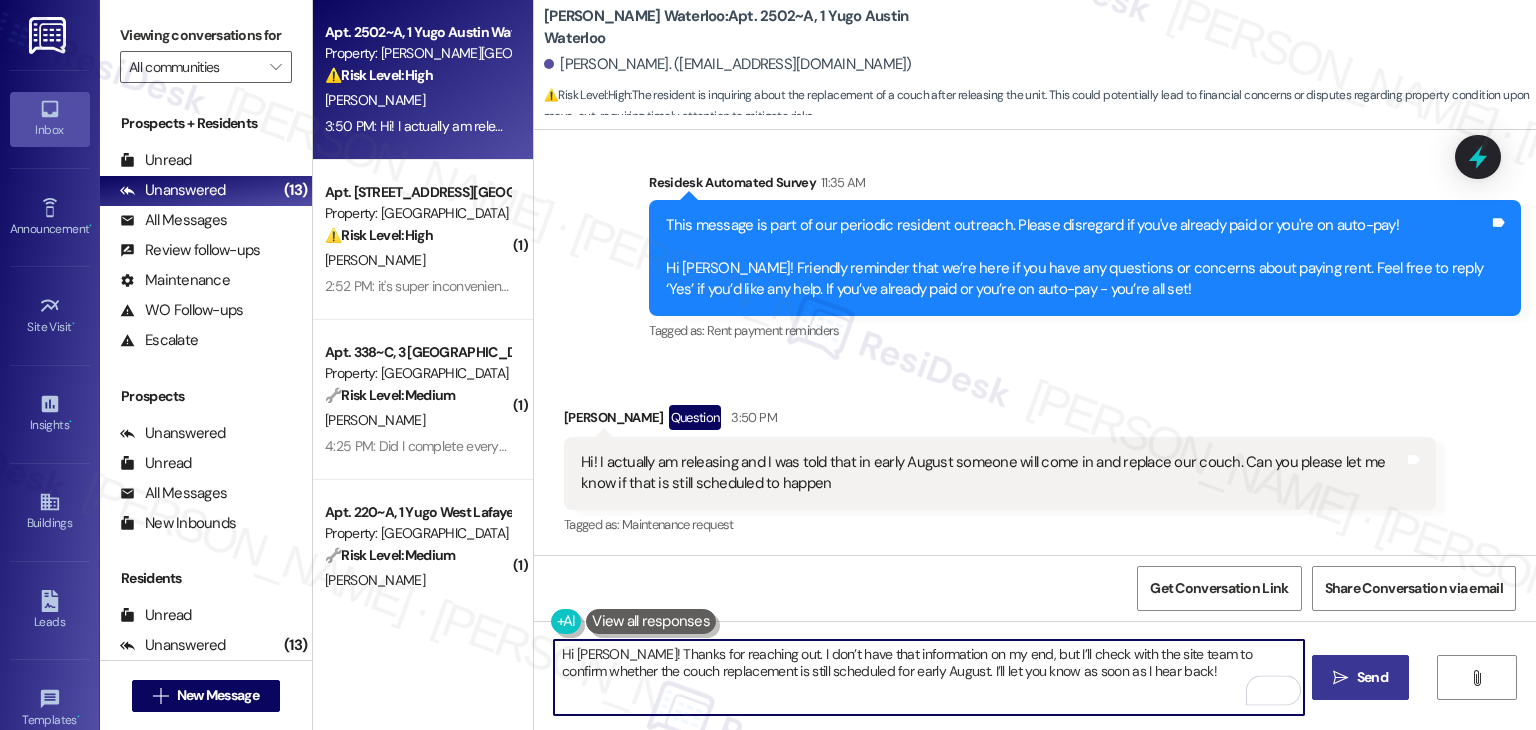 type on "Hi [PERSON_NAME]! Thanks for reaching out. I don’t have that information on my end, but I’ll check with the site team to confirm whether the couch replacement is still scheduled for early August. I’ll let you know as soon as I hear back!" 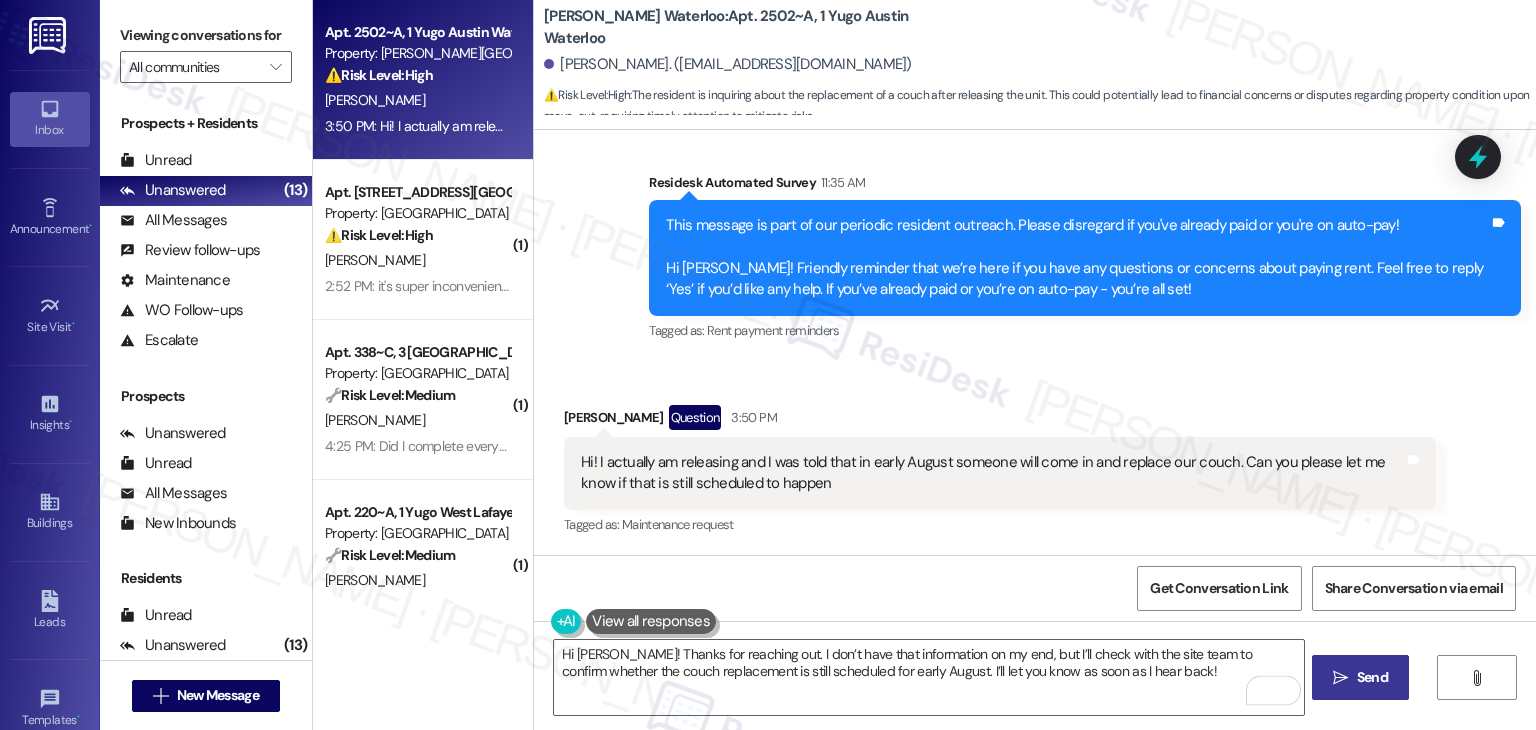 click on "Send" at bounding box center [1372, 677] 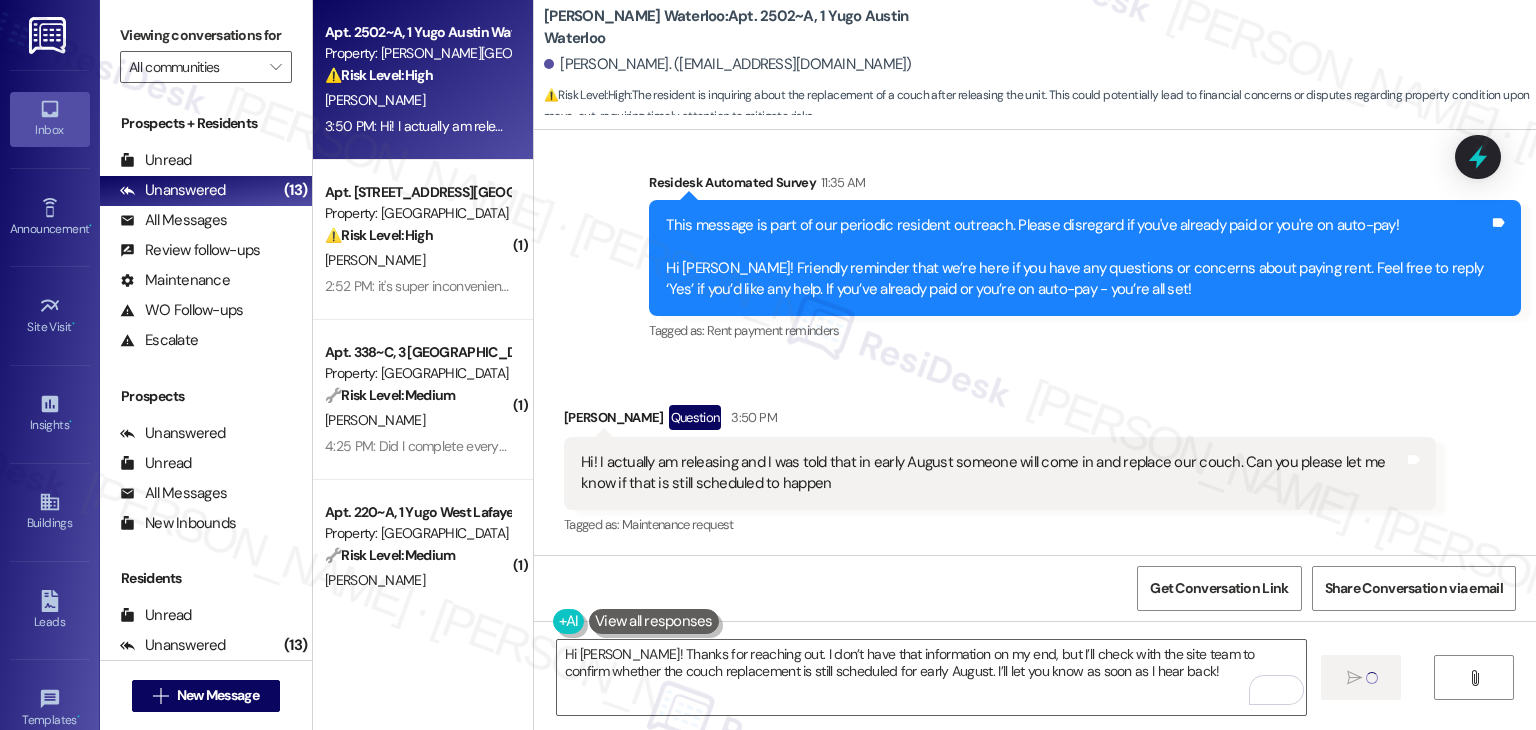 type 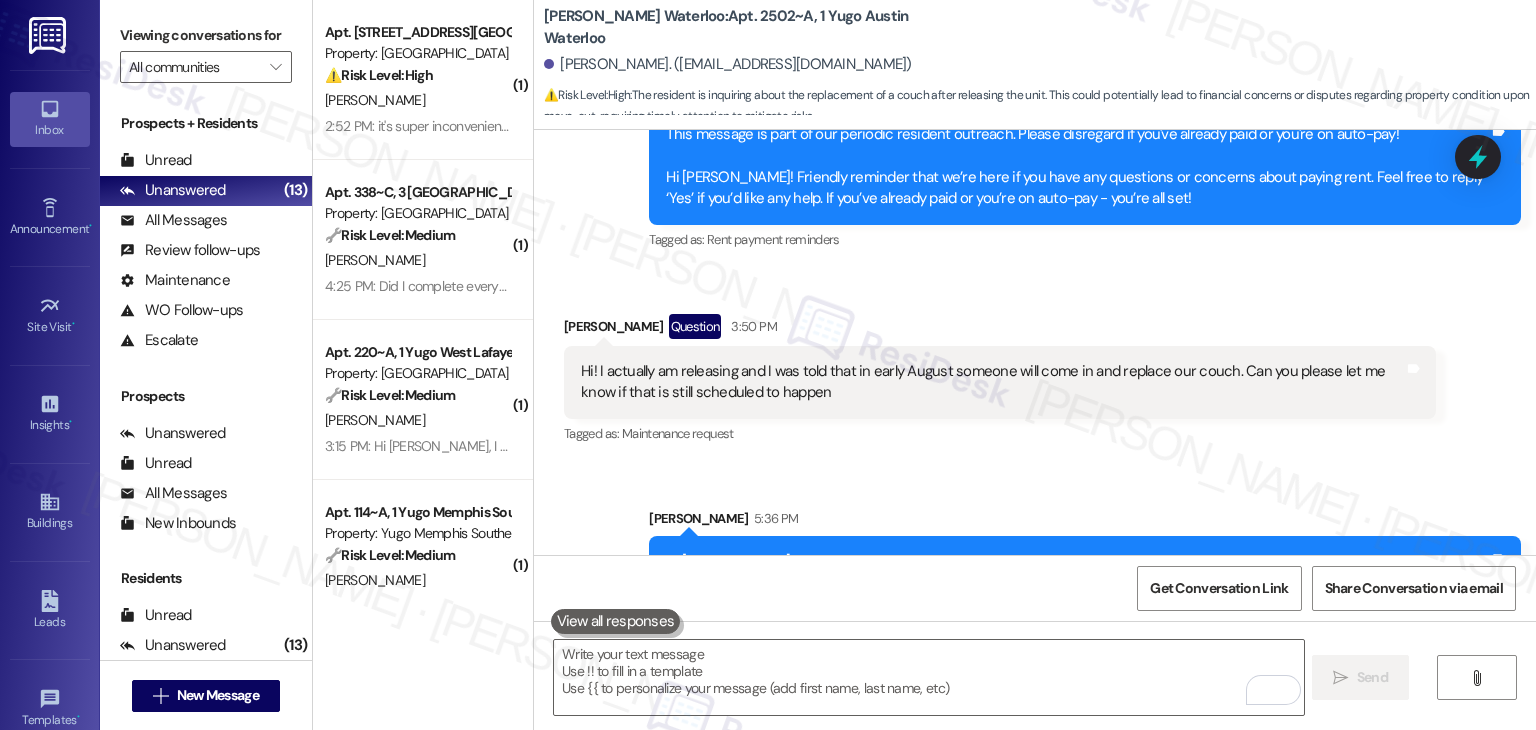 scroll, scrollTop: 2658, scrollLeft: 0, axis: vertical 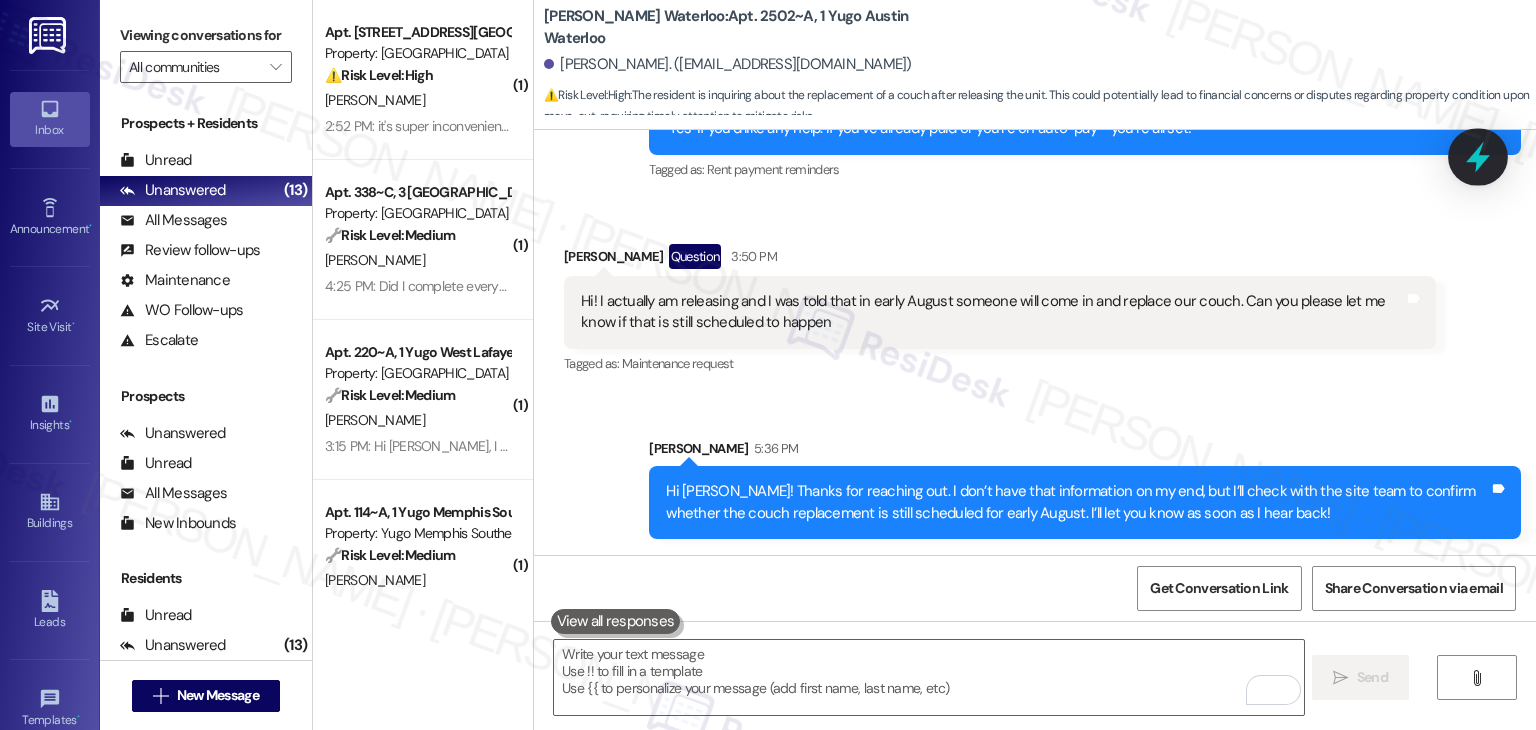 click at bounding box center (1478, 156) 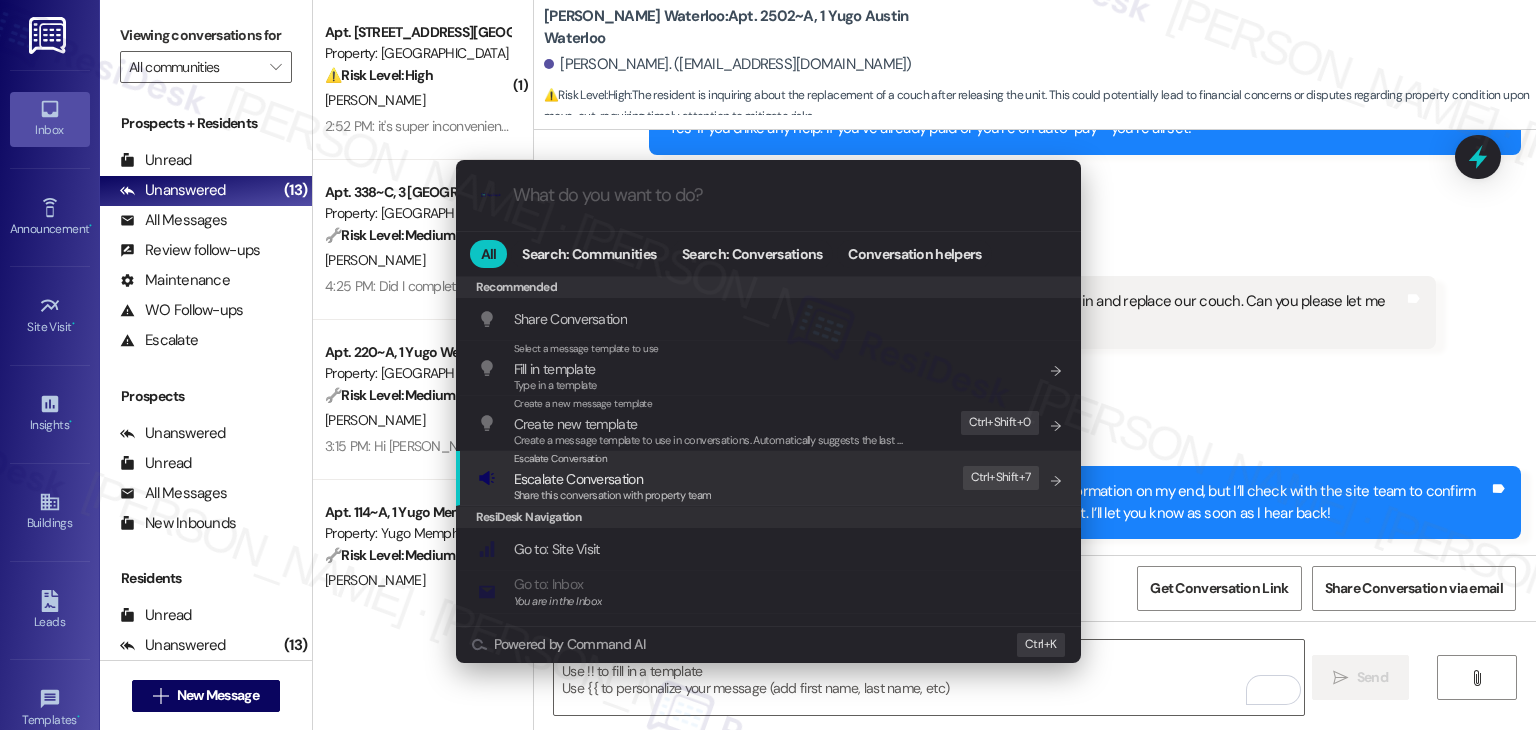 click on "Share this conversation with property team" at bounding box center (613, 495) 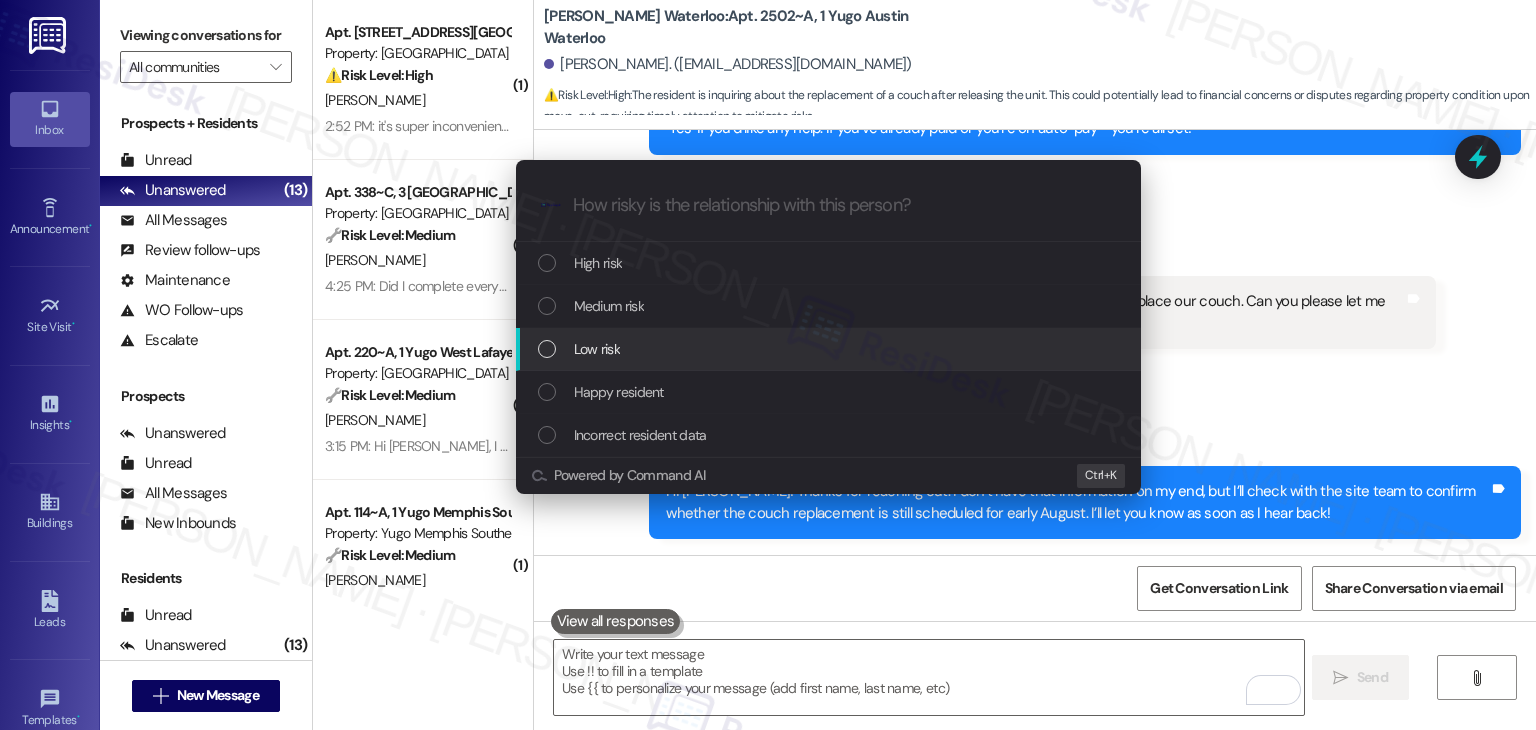click at bounding box center (547, 349) 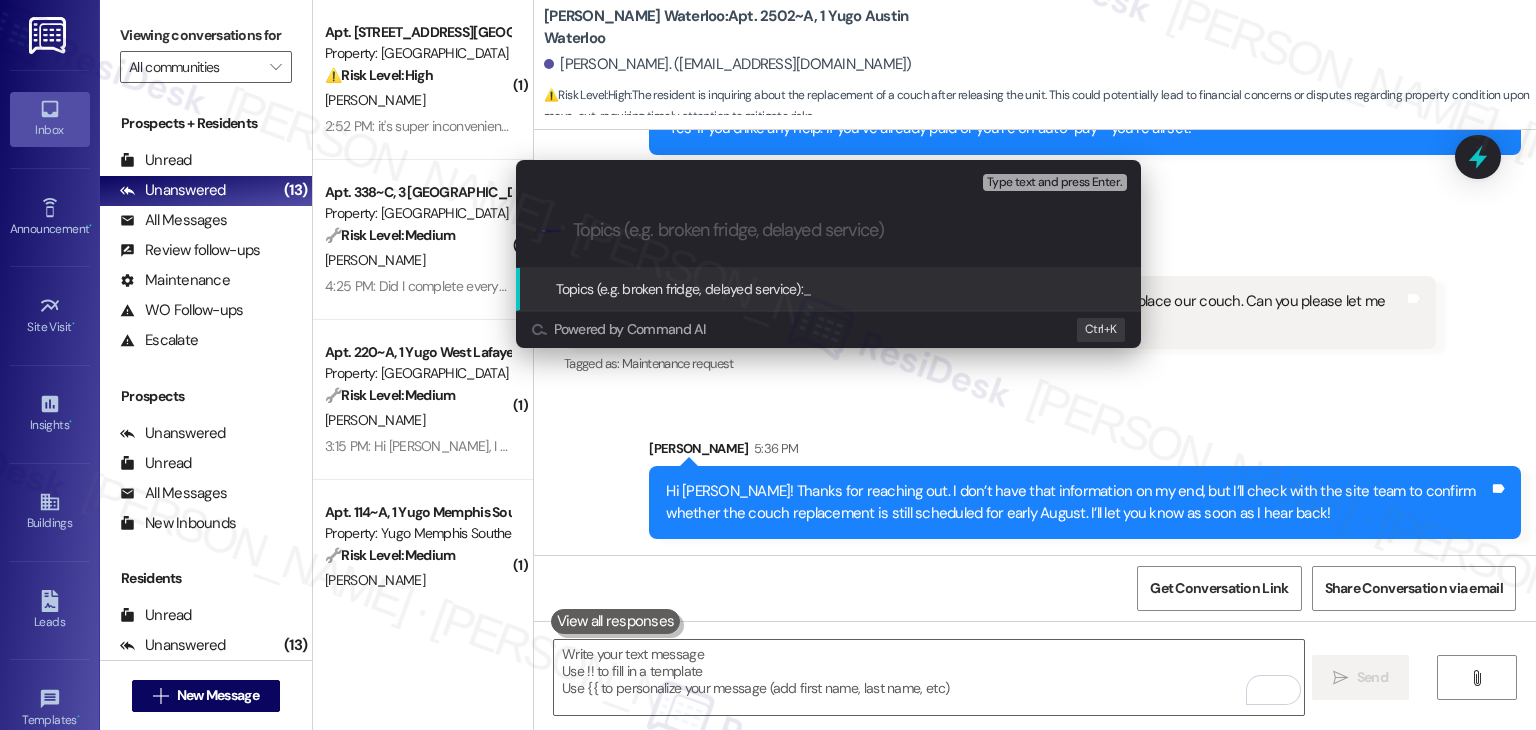 paste on "Furniture Replacement Inquiry – Couch Replacement Schedule" 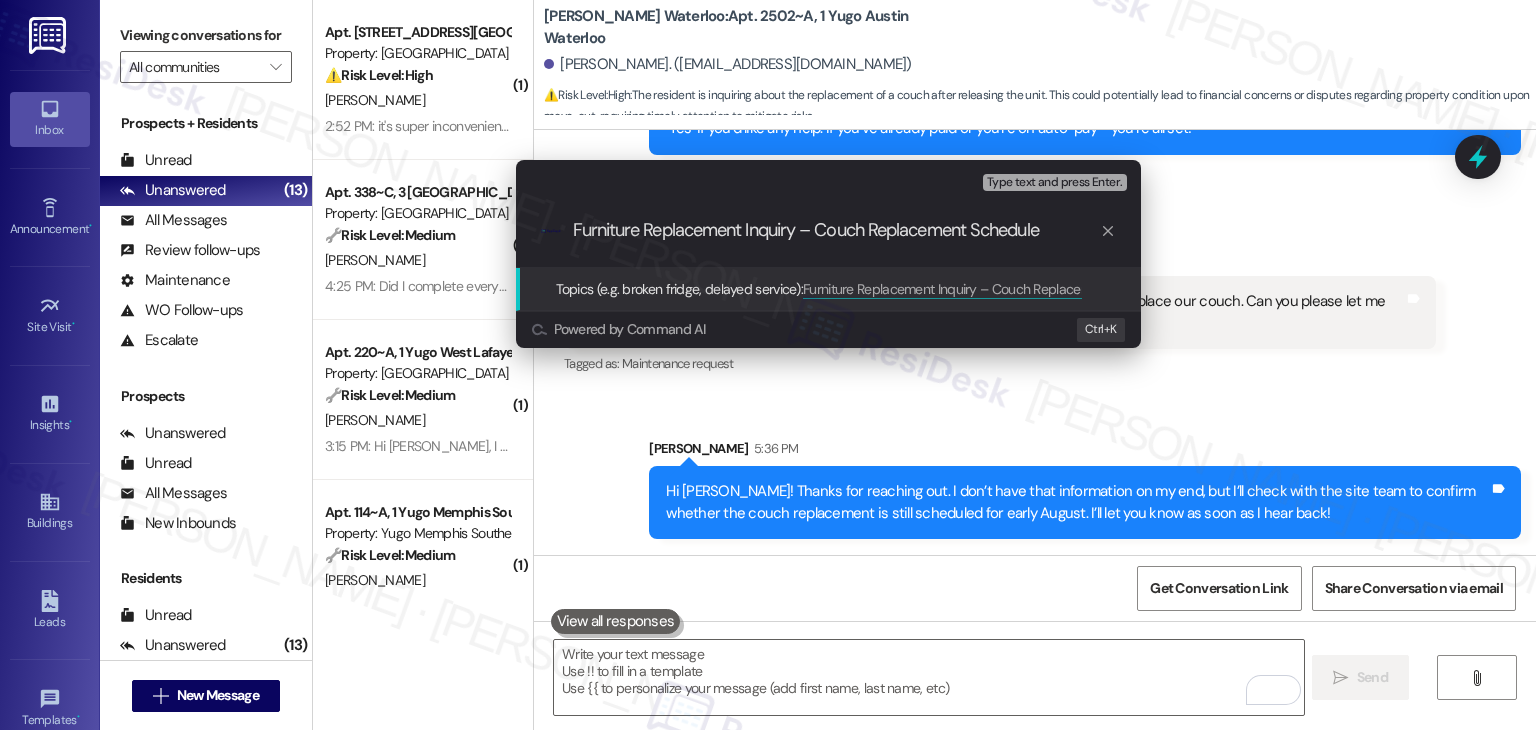type 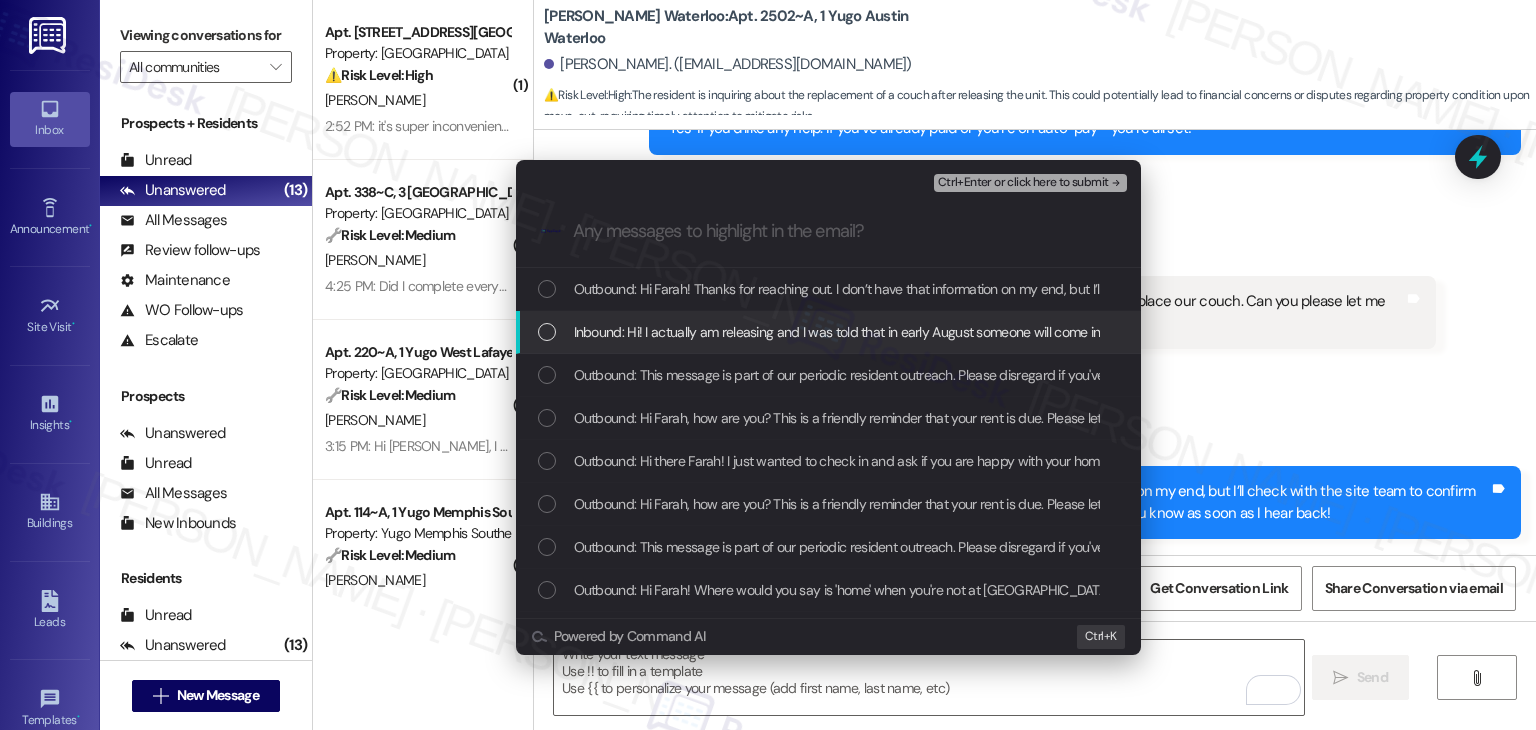 click at bounding box center (547, 332) 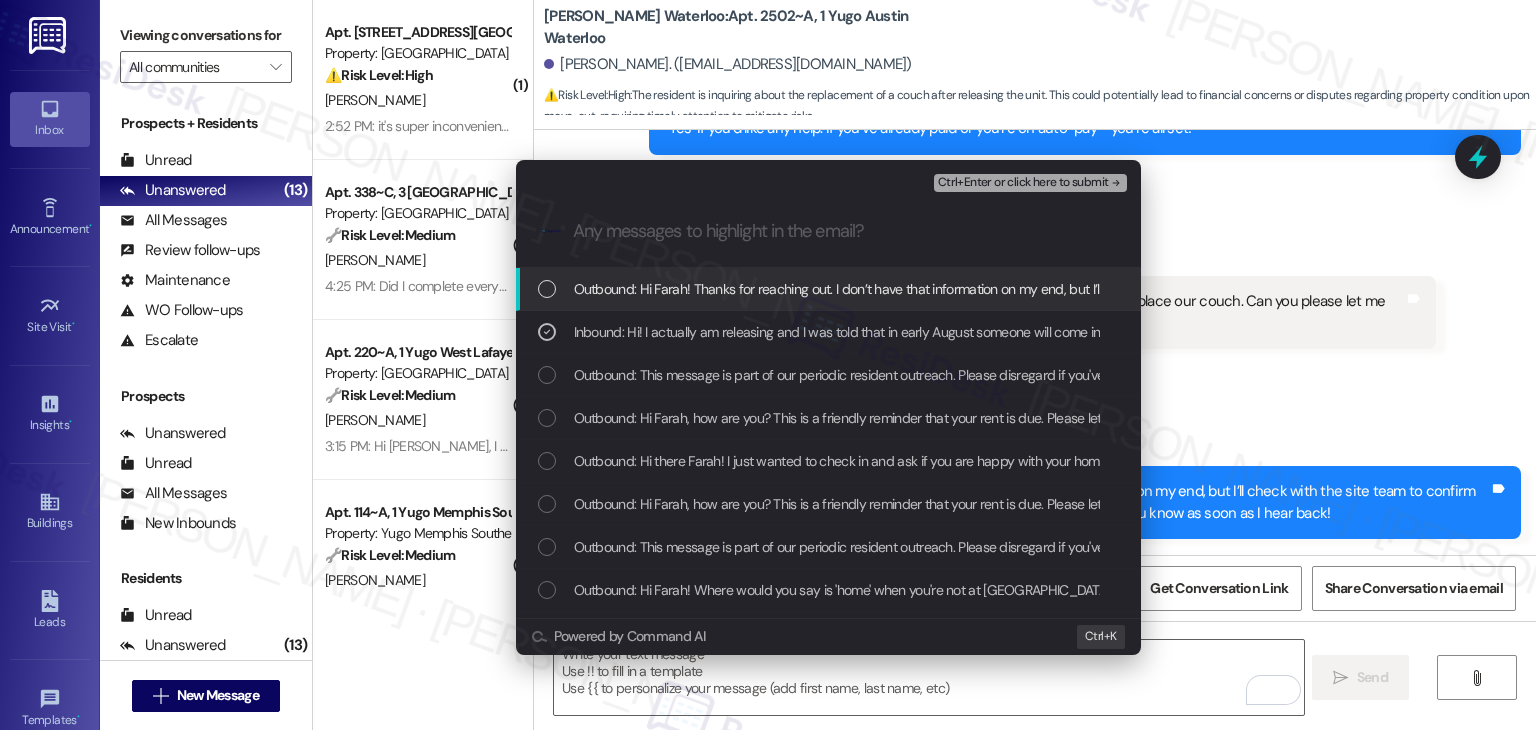 click on "Ctrl+Enter or click here to submit" at bounding box center (1023, 183) 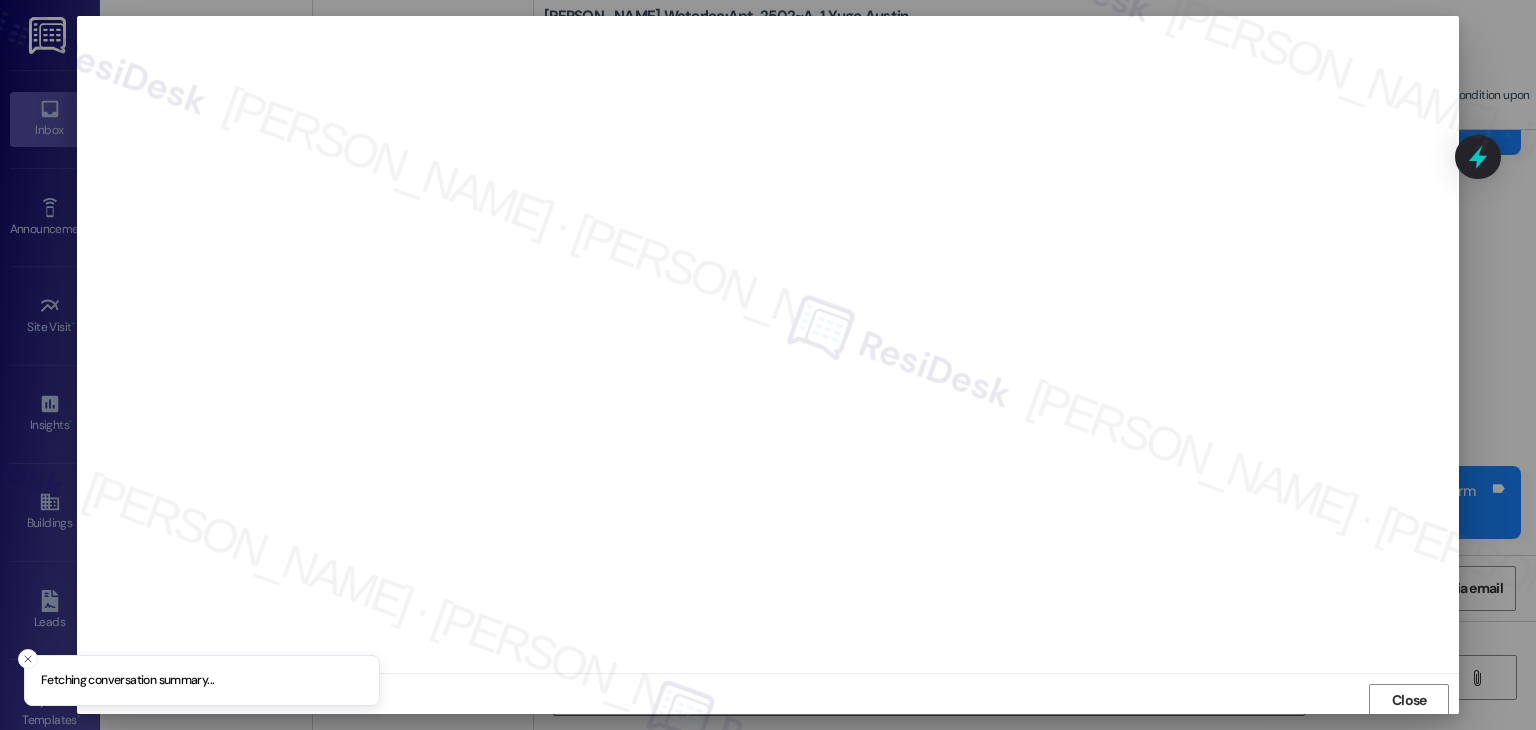 scroll, scrollTop: 1, scrollLeft: 0, axis: vertical 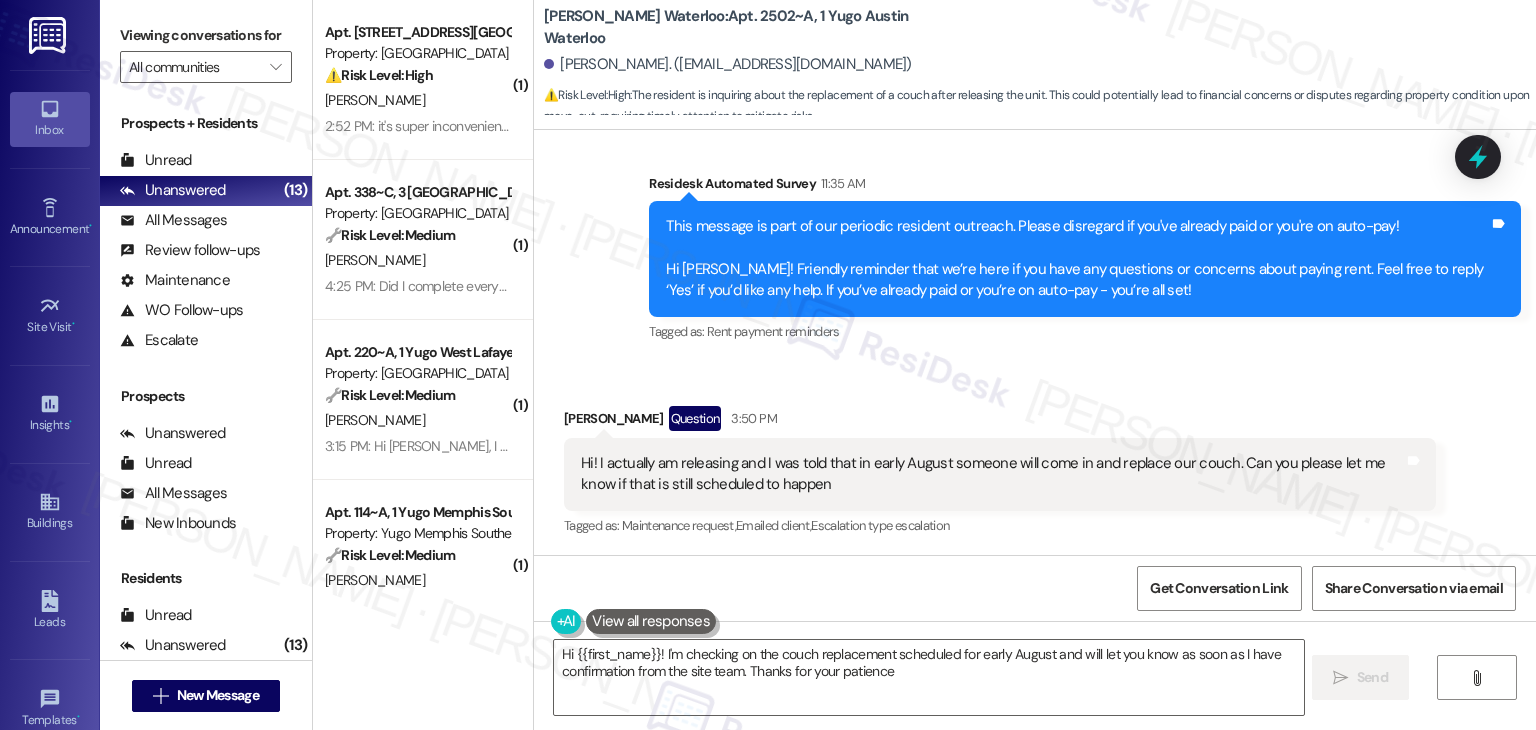 type on "Hi {{first_name}}! I'm checking on the couch replacement scheduled for early August and will let you know as soon as I have confirmation from the site team. Thanks for your patience!" 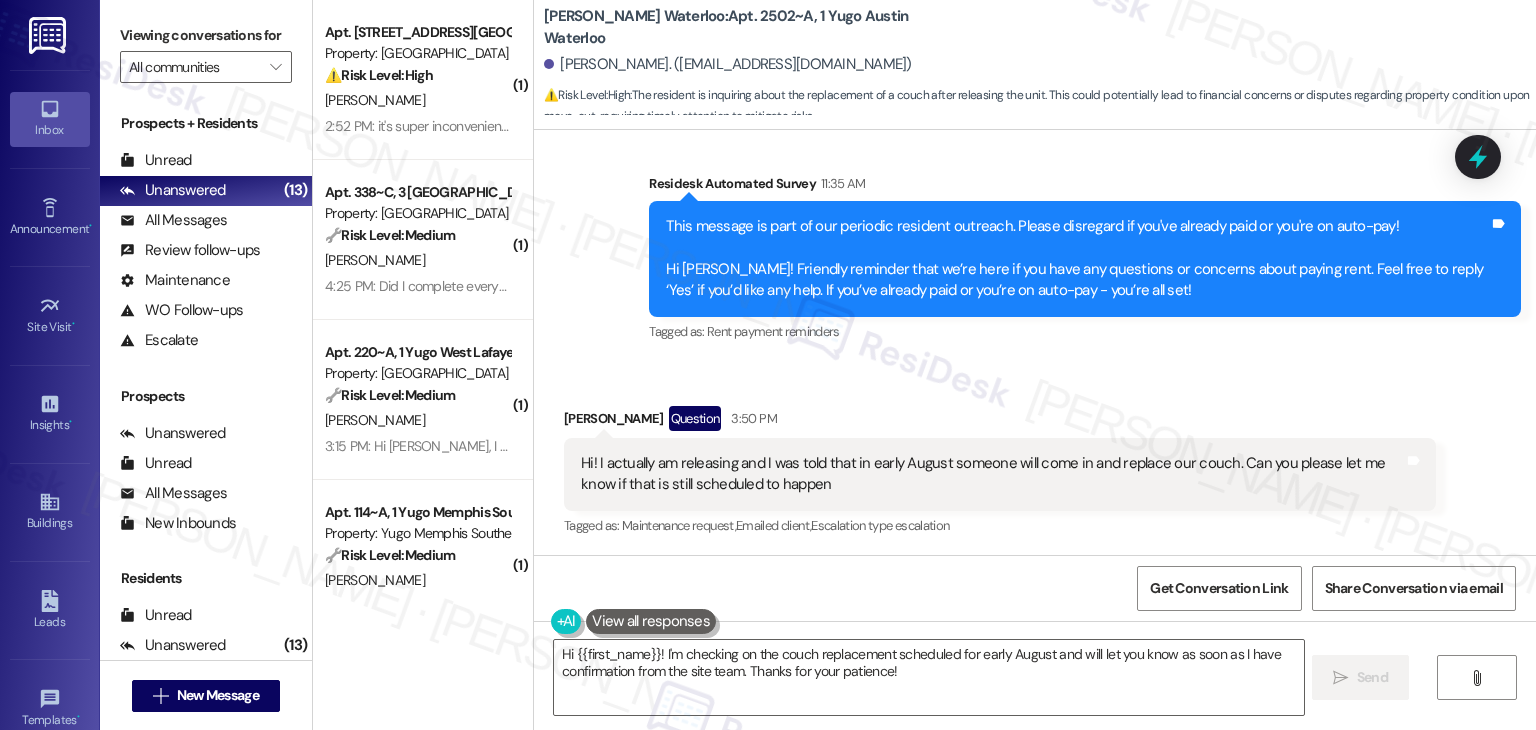 scroll, scrollTop: 2688, scrollLeft: 0, axis: vertical 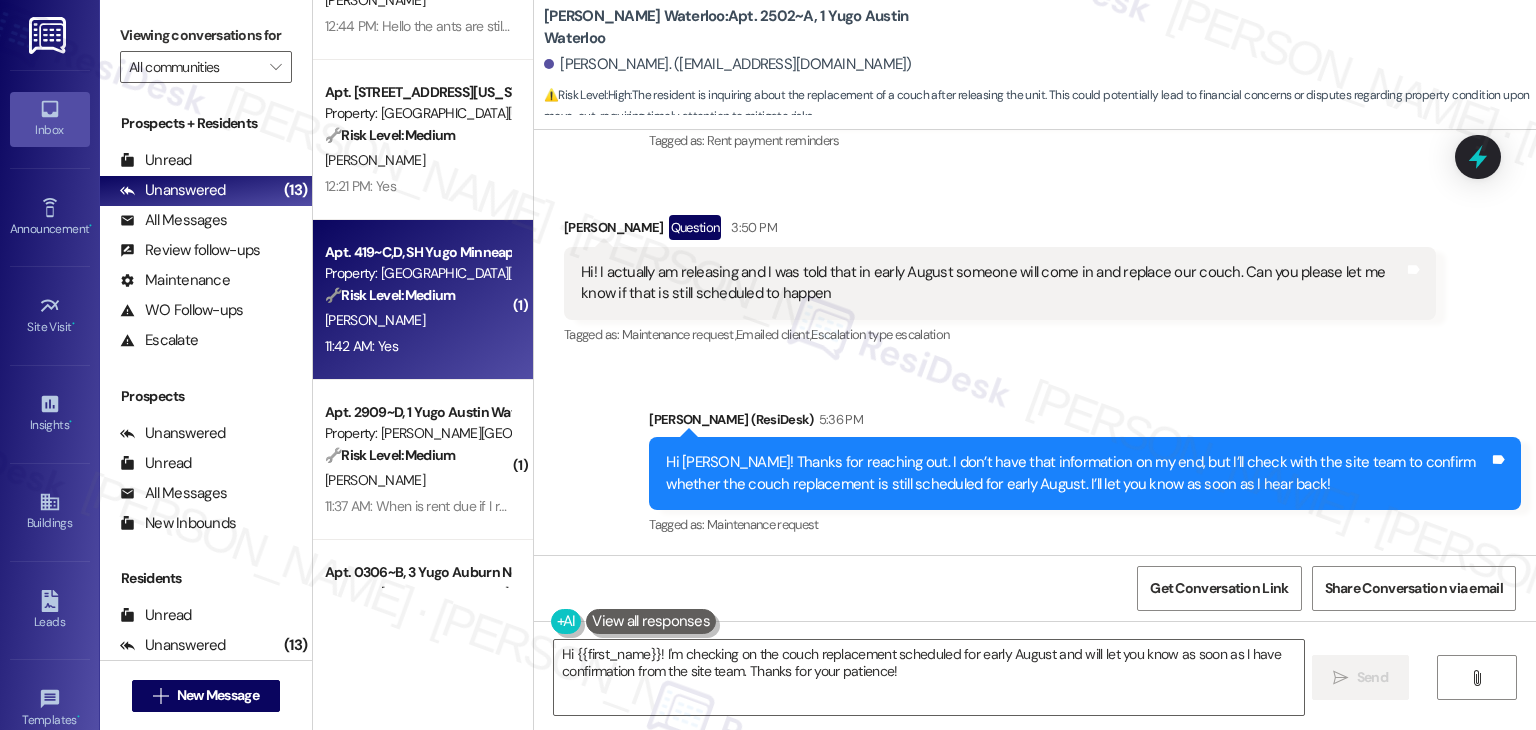 click on "[PERSON_NAME]" at bounding box center [417, 320] 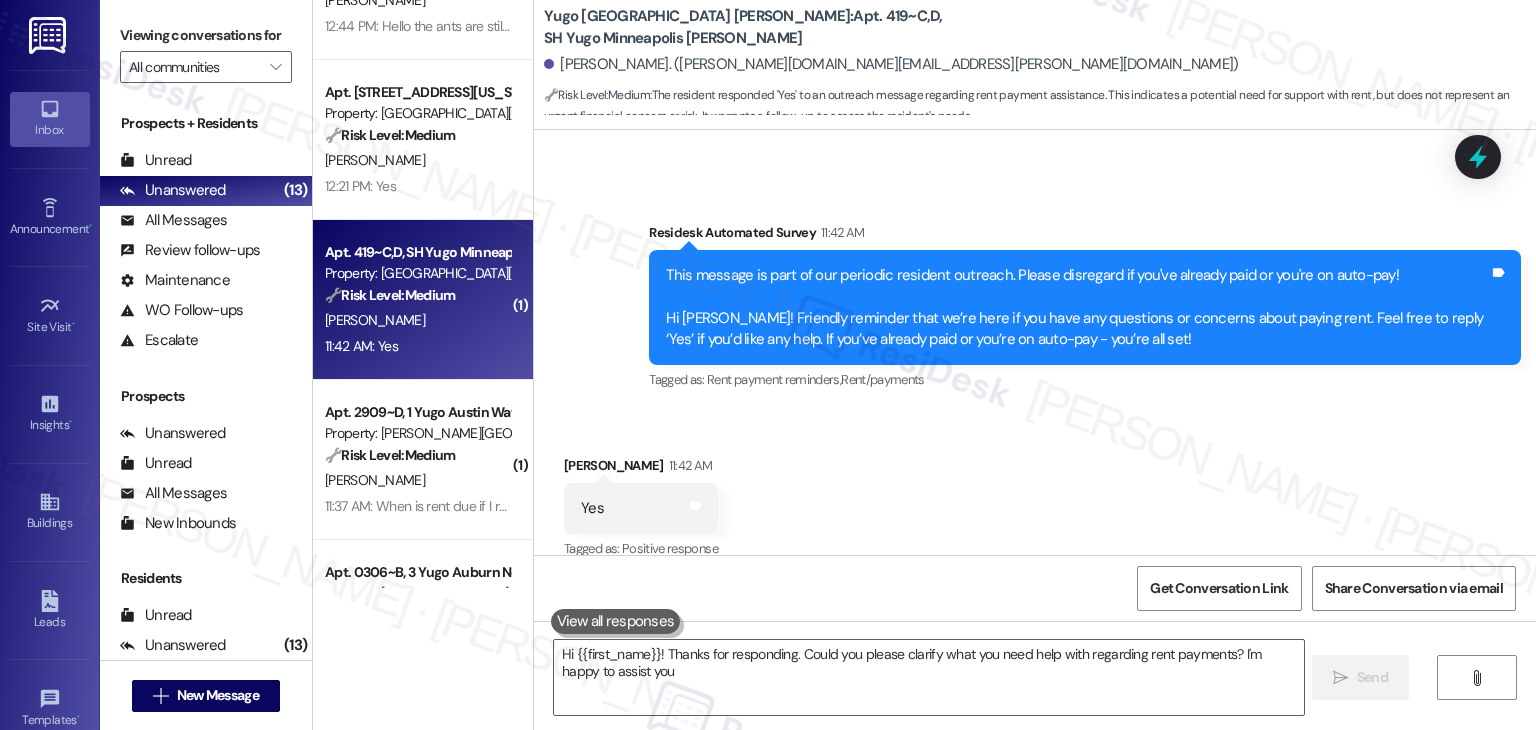 type on "Hi {{first_name}}! Thanks for responding. Could you please clarify what you need help with regarding rent payments? I'm happy to assist you!" 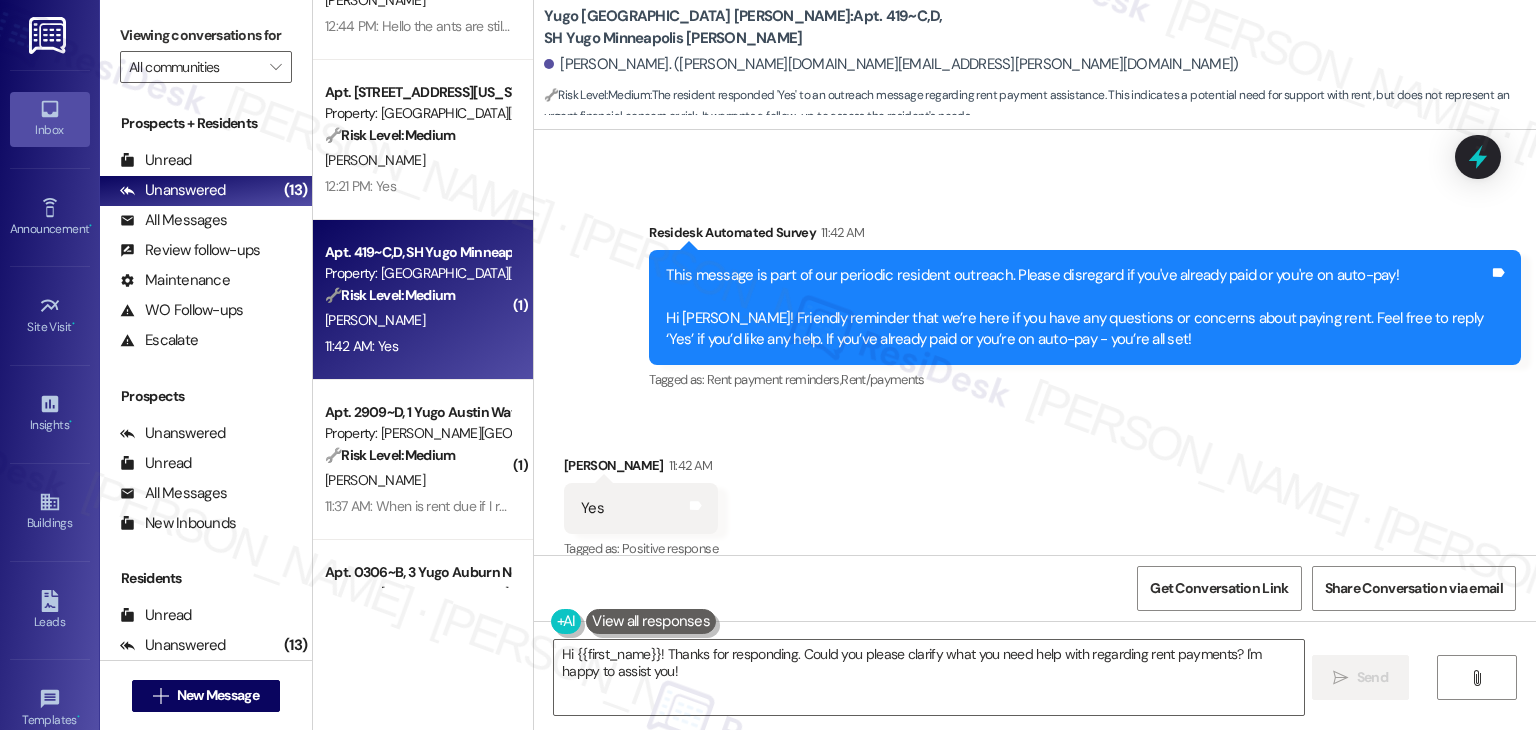 scroll, scrollTop: 864, scrollLeft: 0, axis: vertical 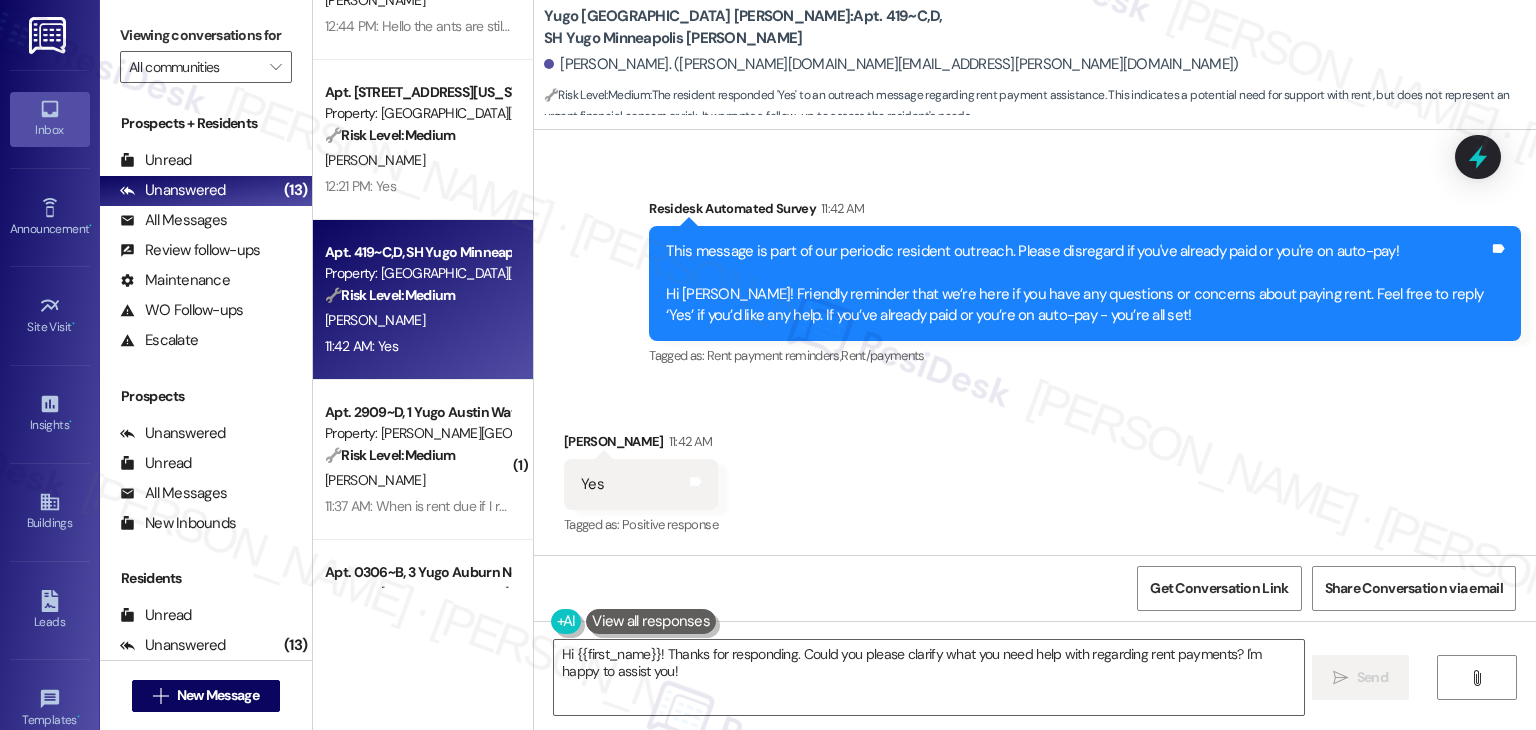 click on "Received via SMS [PERSON_NAME] 11:42 AM Yes Tags and notes Tagged as:   Positive response Click to highlight conversations about Positive response" at bounding box center (1035, 470) 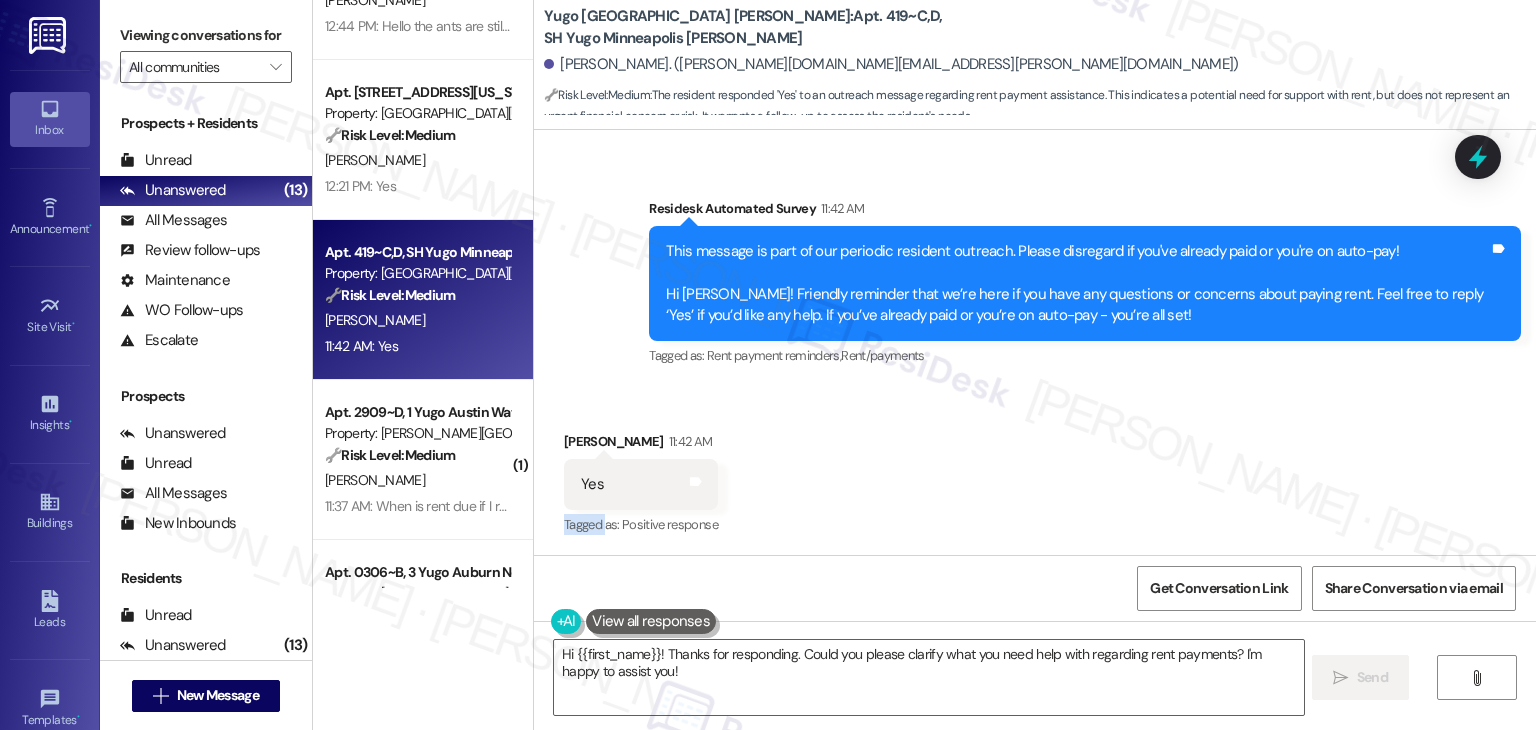 click on "Received via SMS [PERSON_NAME] 11:42 AM Yes Tags and notes Tagged as:   Positive response Click to highlight conversations about Positive response" at bounding box center [1035, 470] 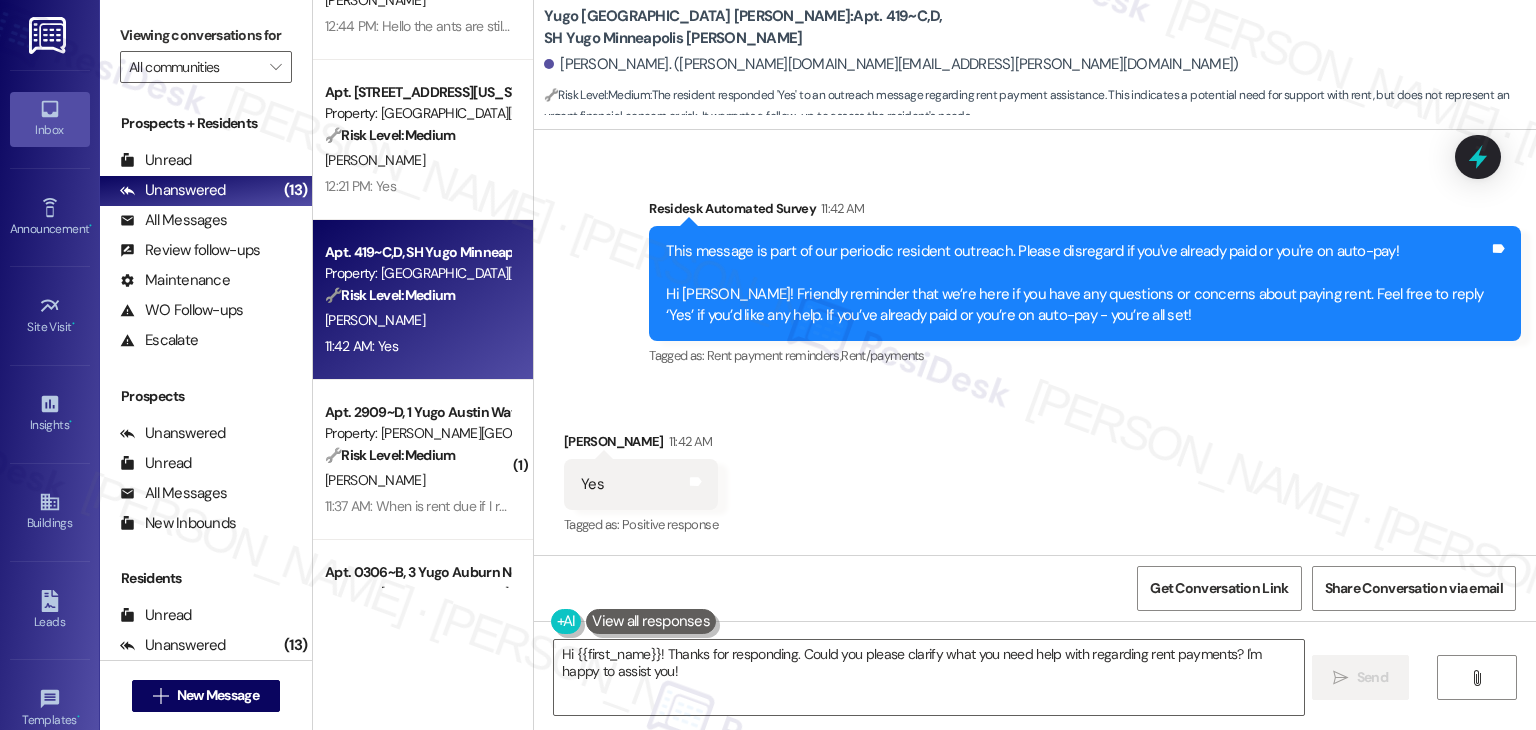 click on "Received via SMS [PERSON_NAME] 11:42 AM Yes Tags and notes Tagged as:   Positive response Click to highlight conversations about Positive response" at bounding box center (1035, 470) 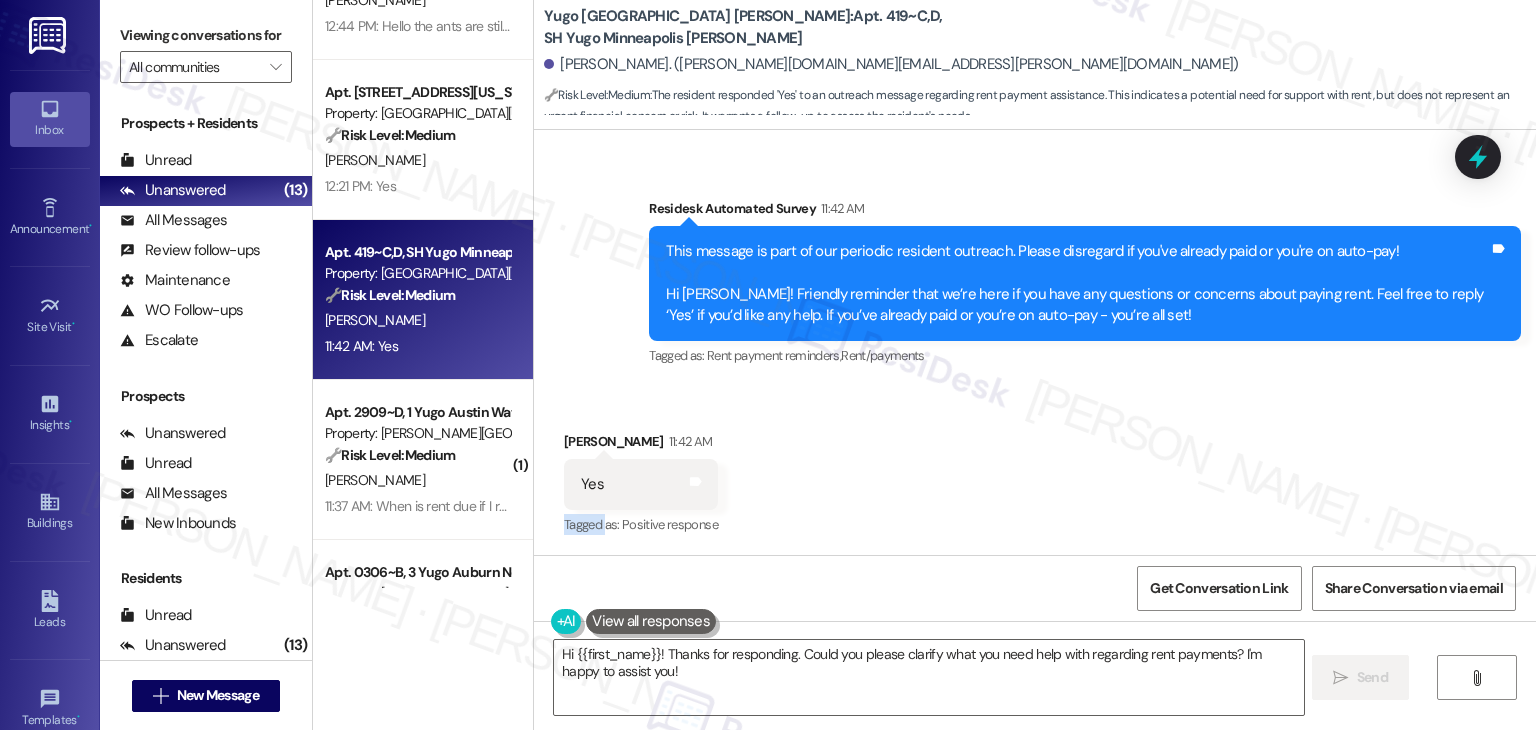 click on "Received via SMS [PERSON_NAME] 11:42 AM Yes Tags and notes Tagged as:   Positive response Click to highlight conversations about Positive response" at bounding box center [1035, 470] 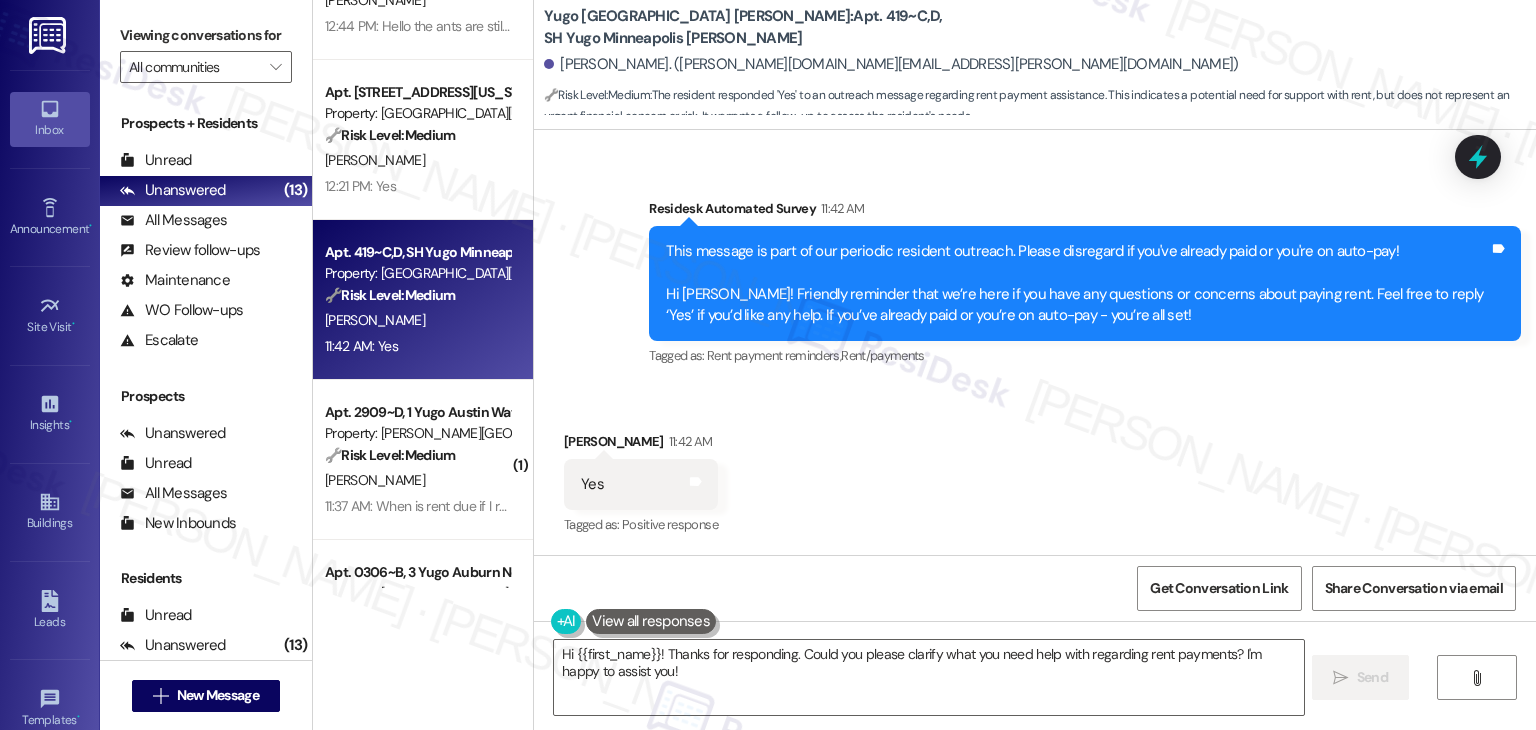 click on "Received via SMS [PERSON_NAME] 11:42 AM Yes Tags and notes Tagged as:   Positive response Click to highlight conversations about Positive response" at bounding box center (1035, 470) 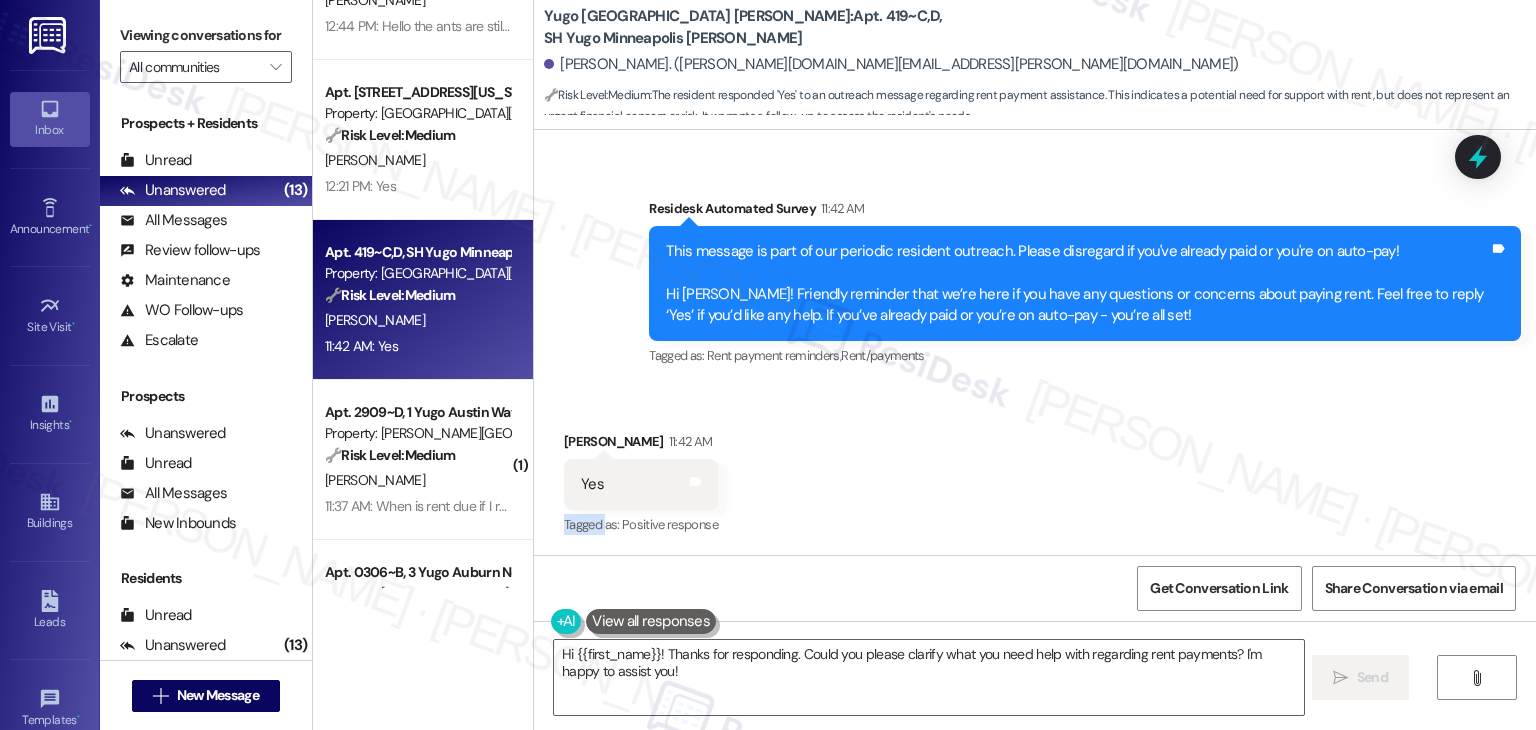 click on "Received via SMS [PERSON_NAME] 11:42 AM Yes Tags and notes Tagged as:   Positive response Click to highlight conversations about Positive response" at bounding box center (1035, 470) 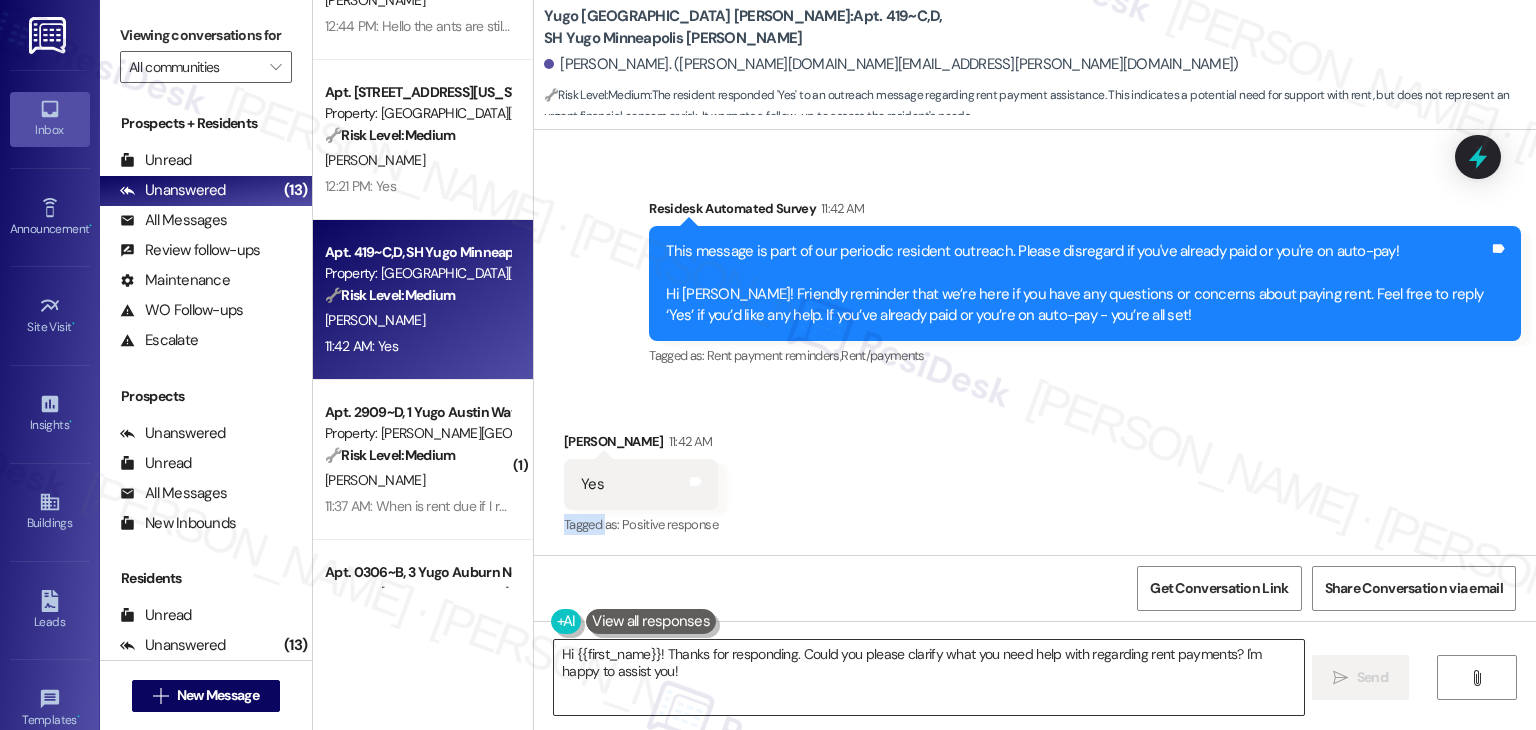 click on "Hi {{first_name}}! Thanks for responding. Could you please clarify what you need help with regarding rent payments? I'm happy to assist you!" at bounding box center (928, 677) 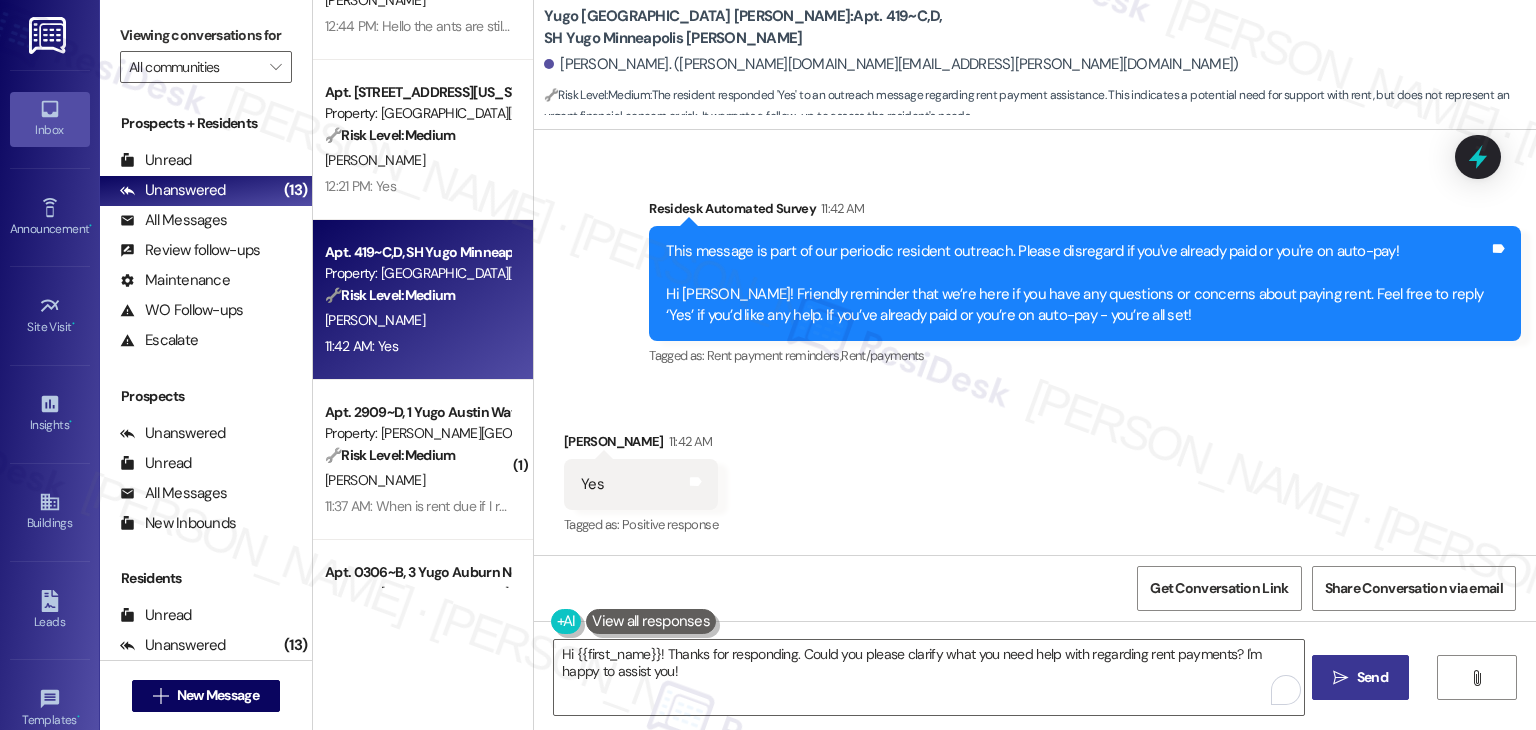 click on "Send" at bounding box center (1372, 677) 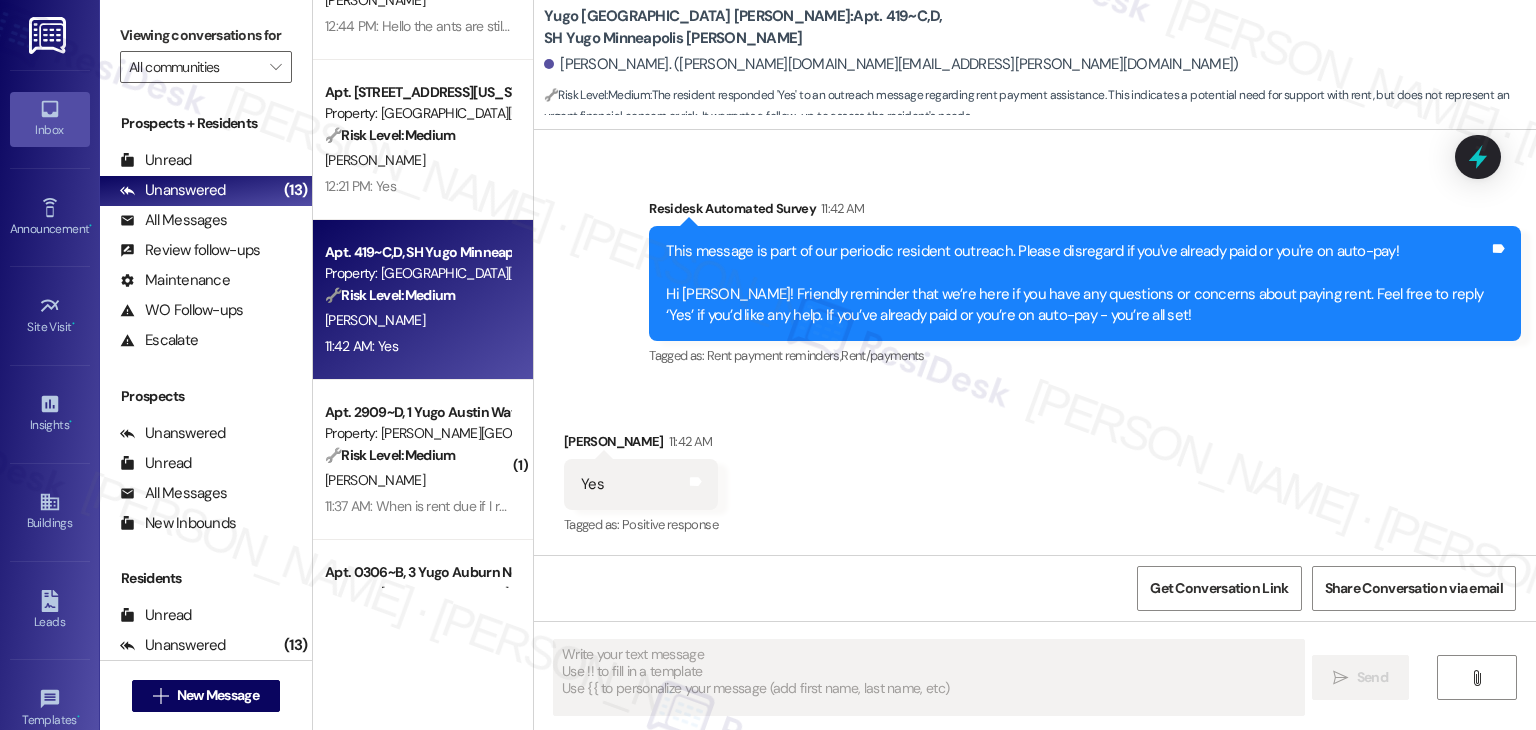 scroll, scrollTop: 864, scrollLeft: 0, axis: vertical 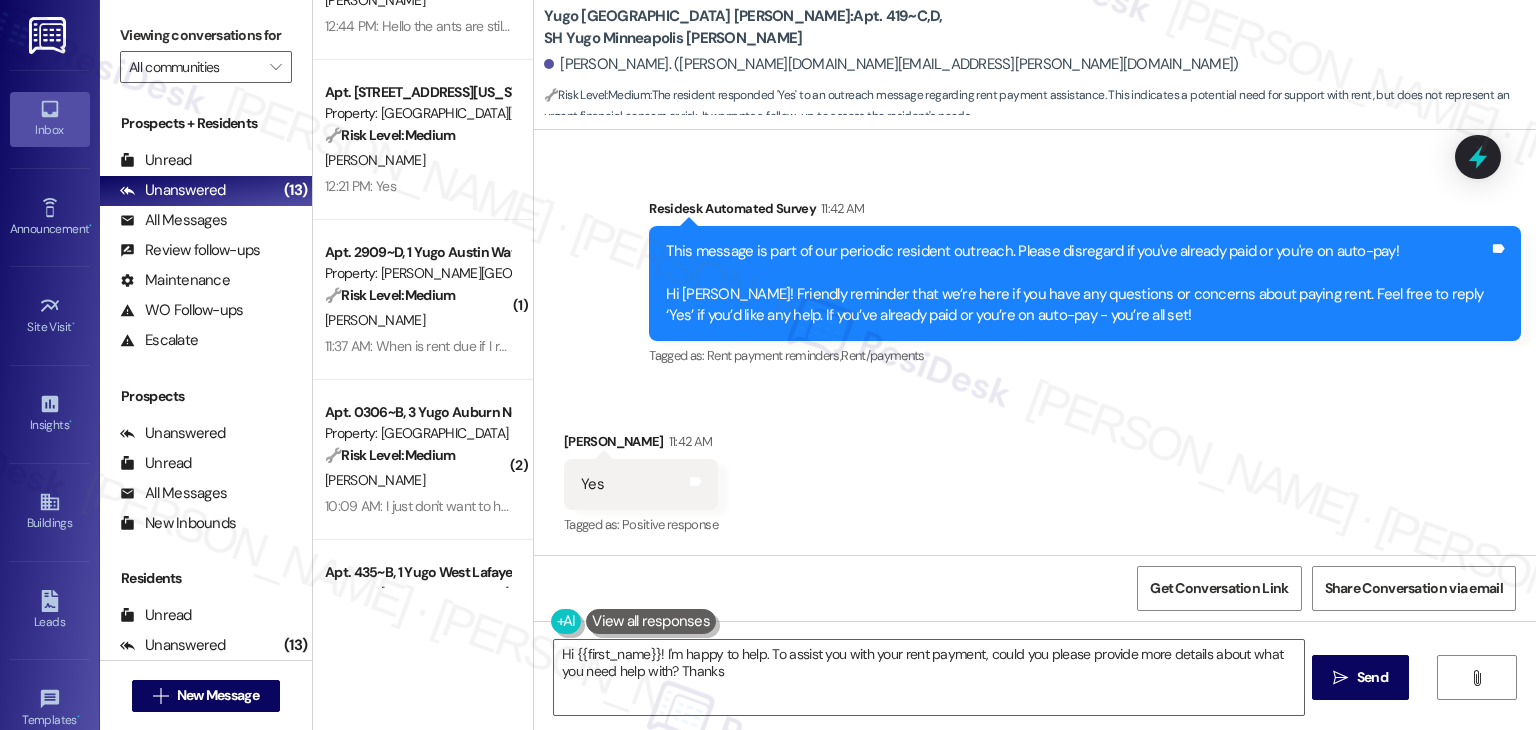 type on "Hi {{first_name}}! I'm happy to help. To assist you with your rent payment, could you please provide more details about what you need help with? Thanks!" 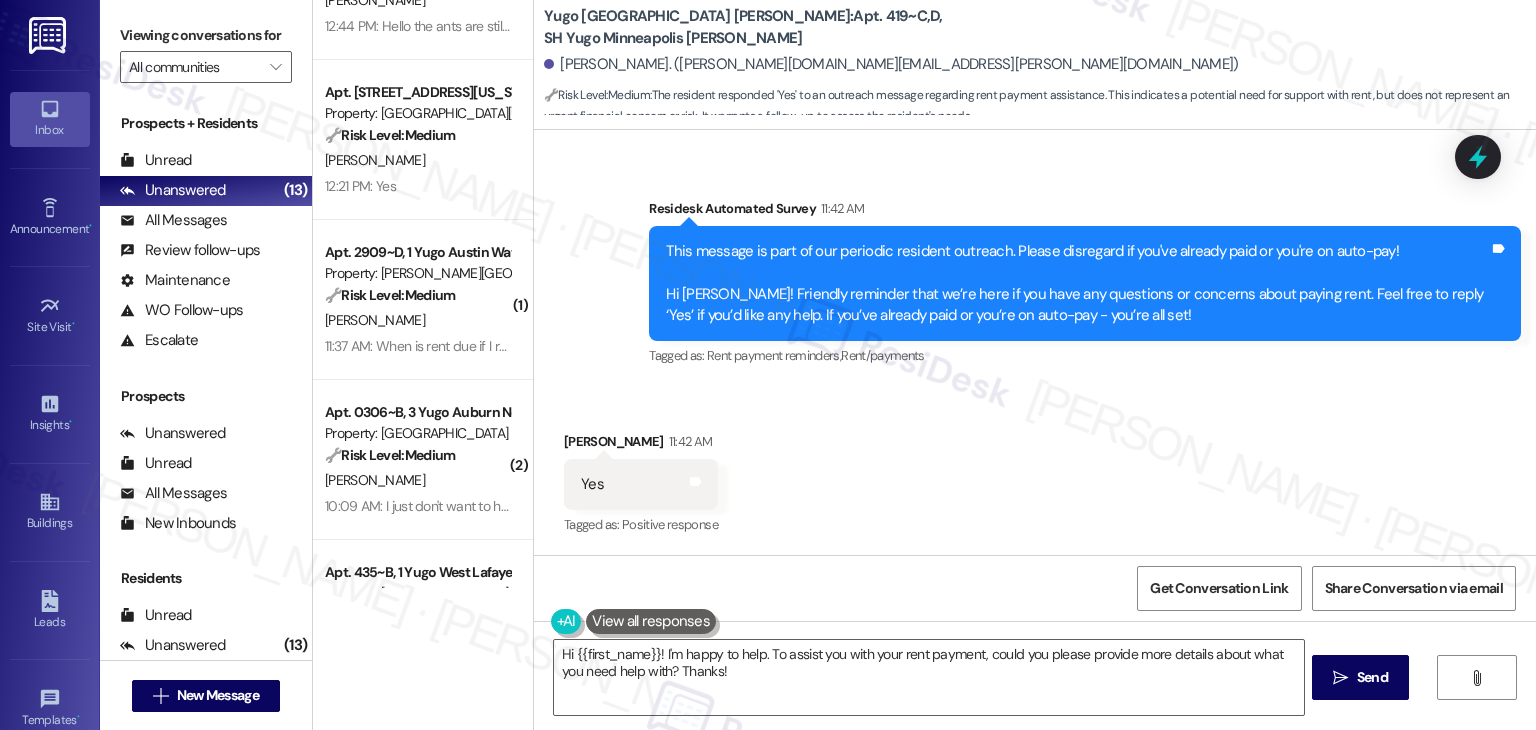 click on "🔧  Risk Level:  Medium" at bounding box center (390, 135) 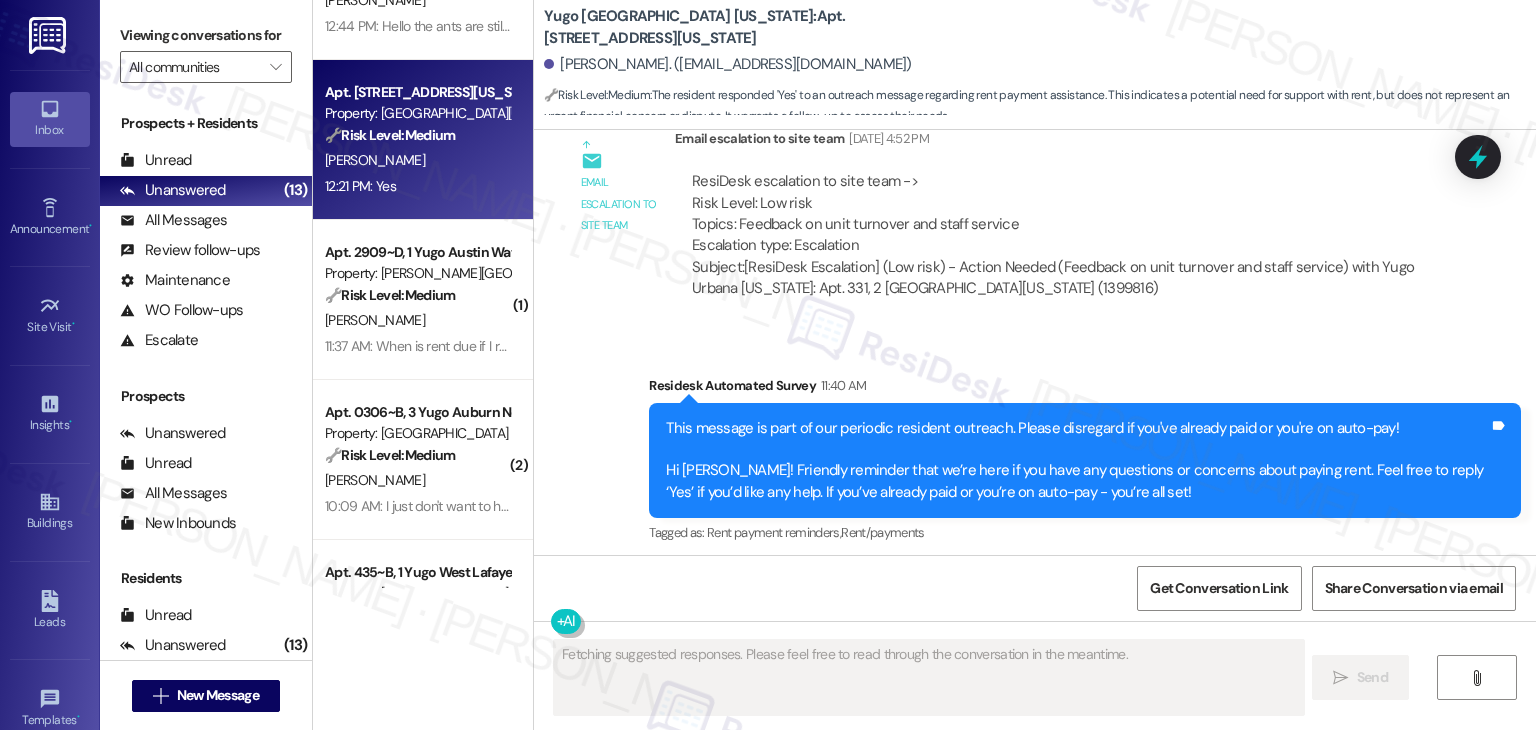 scroll, scrollTop: 2093, scrollLeft: 0, axis: vertical 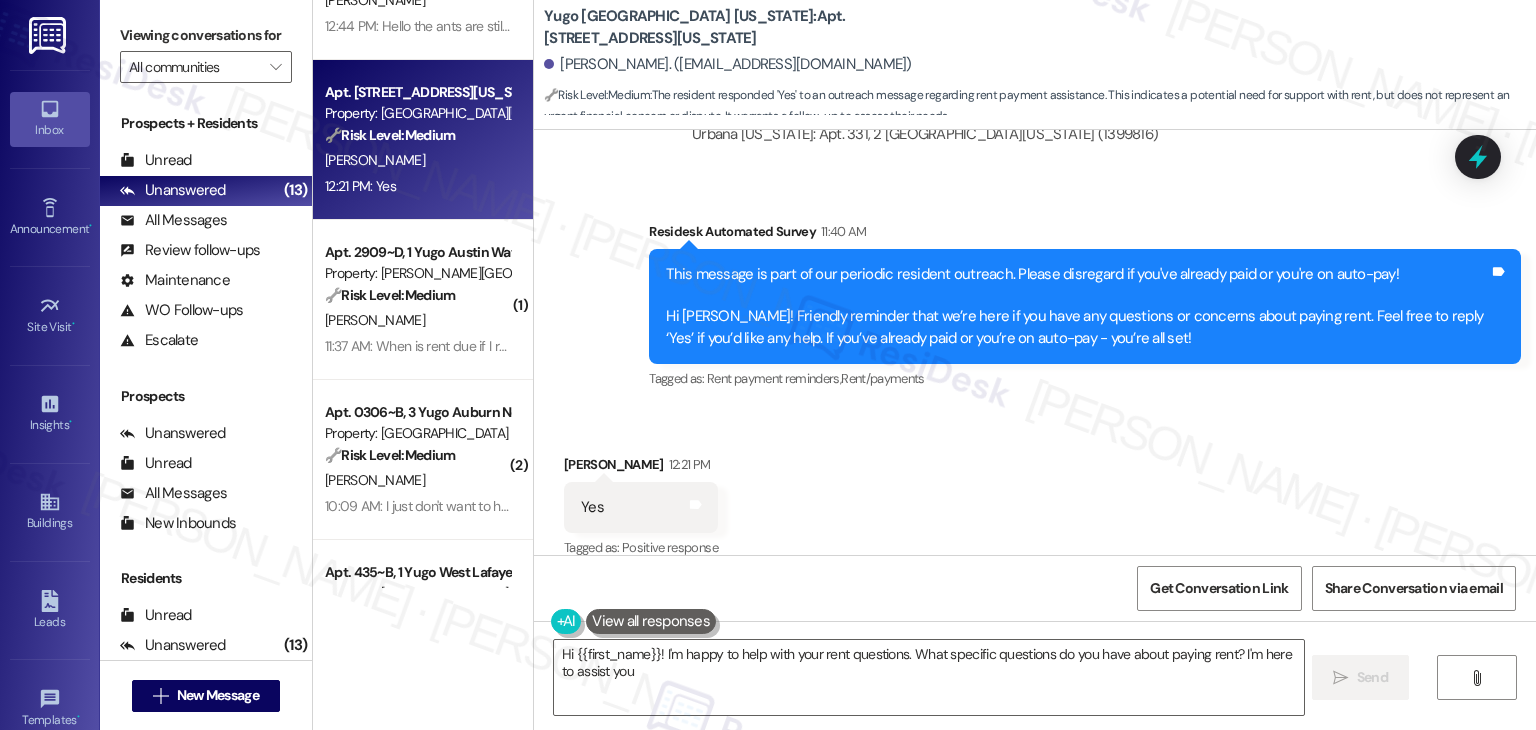 type on "Hi {{first_name}}! I'm happy to help with your rent questions. What specific questions do you have about paying rent? I'm here to assist you!" 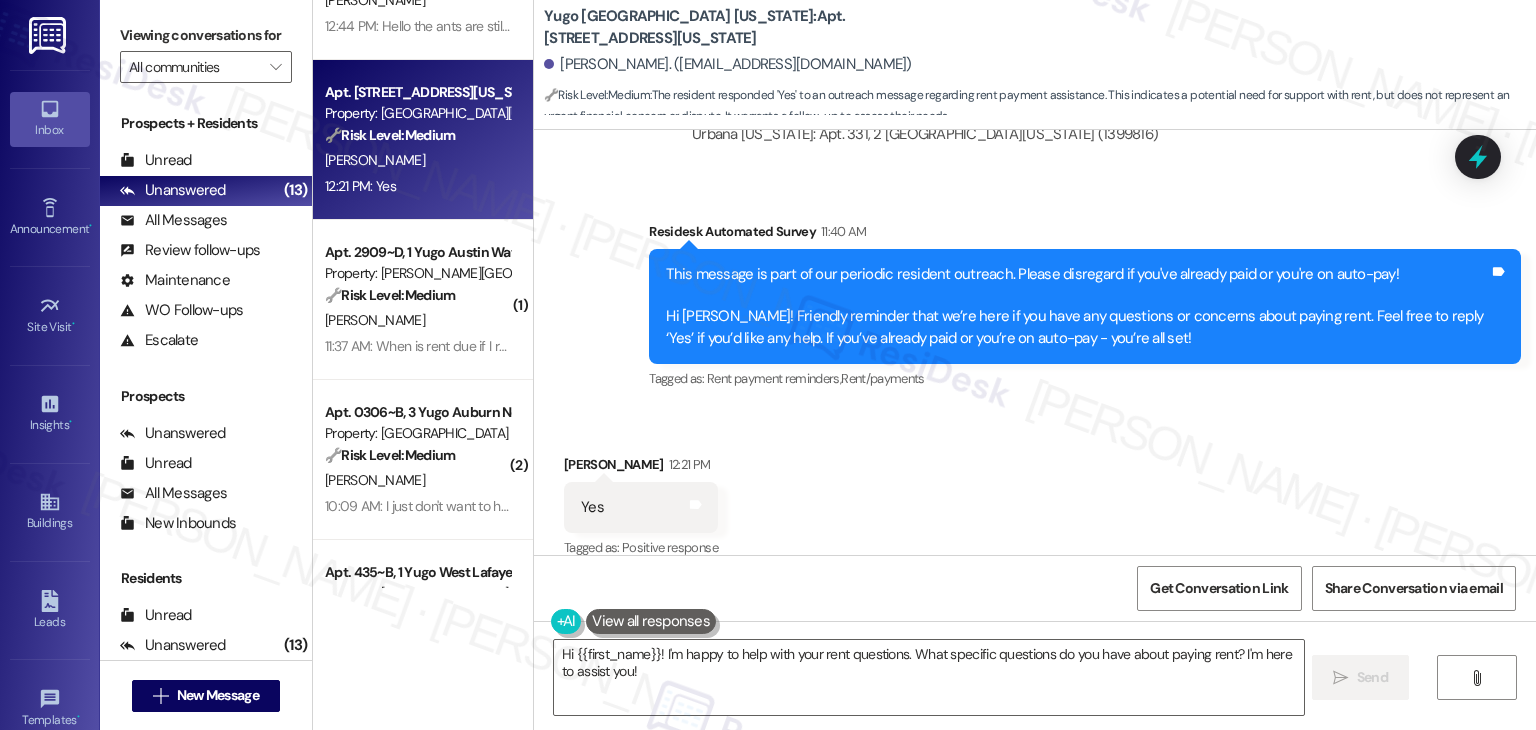 click on "Received via SMS [PERSON_NAME] 12:21 PM Yes Tags and notes Tagged as:   Positive response Click to highlight conversations about Positive response" at bounding box center [1035, 493] 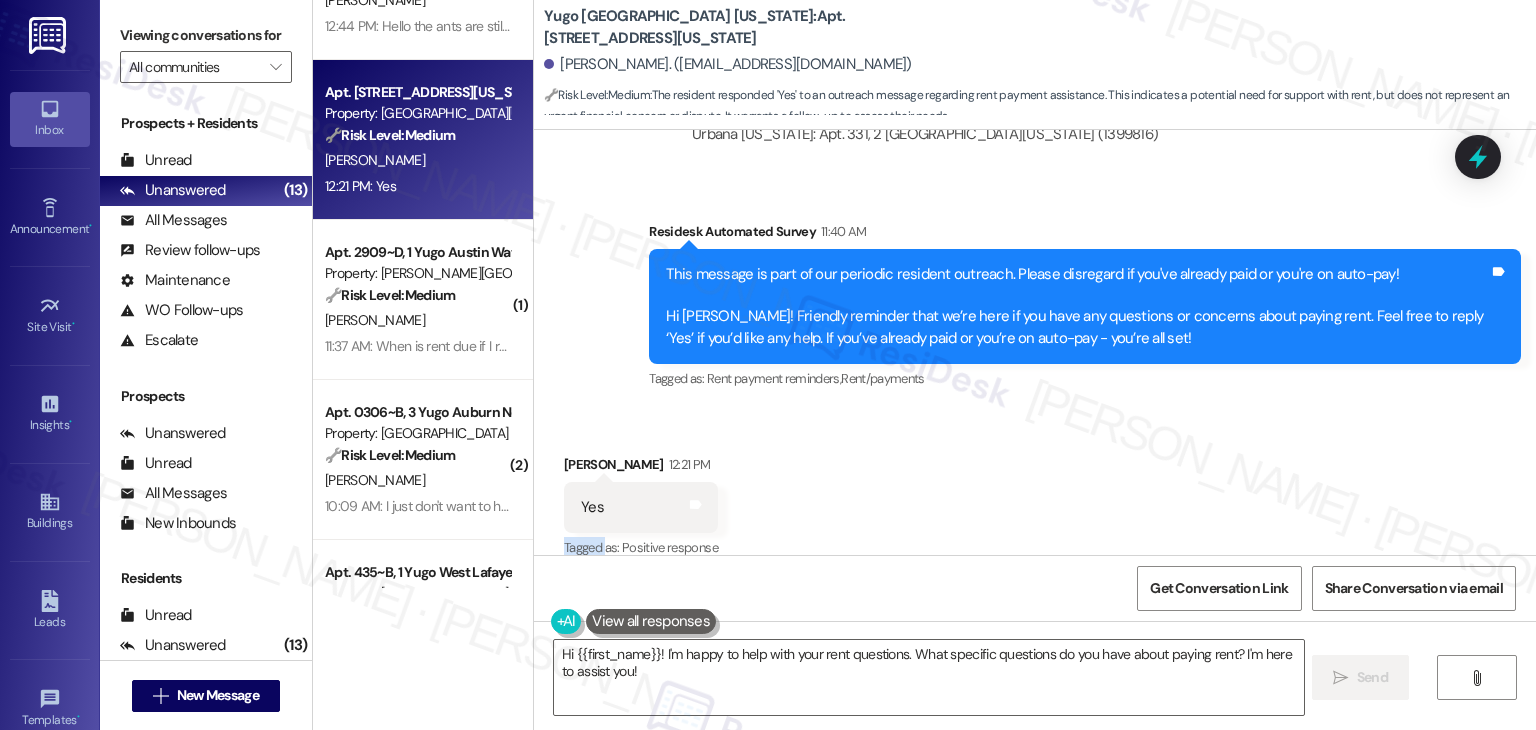 click on "Received via SMS [PERSON_NAME] 12:21 PM Yes Tags and notes Tagged as:   Positive response Click to highlight conversations about Positive response" at bounding box center [1035, 493] 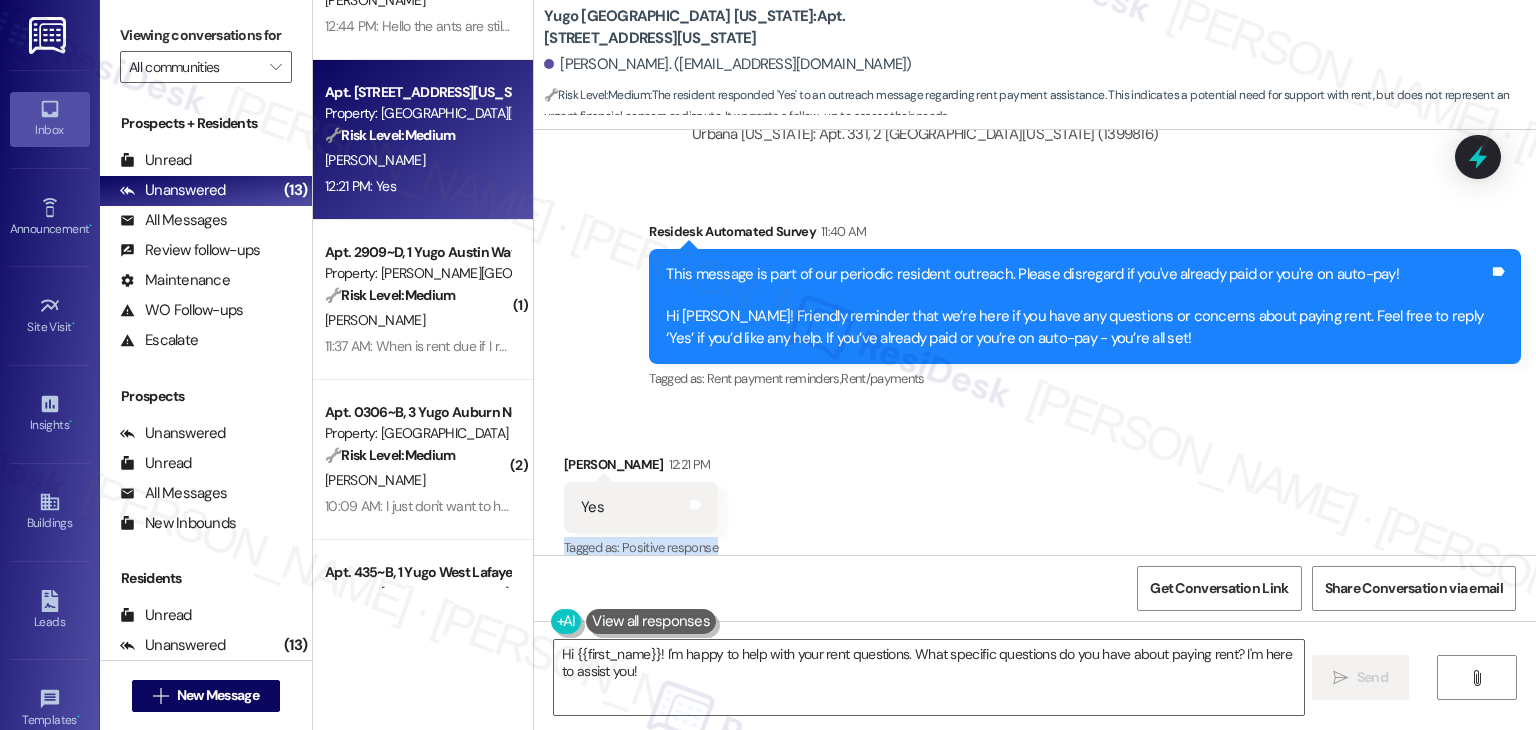 click on "Received via SMS [PERSON_NAME] 12:21 PM Yes Tags and notes Tagged as:   Positive response Click to highlight conversations about Positive response" at bounding box center [1035, 493] 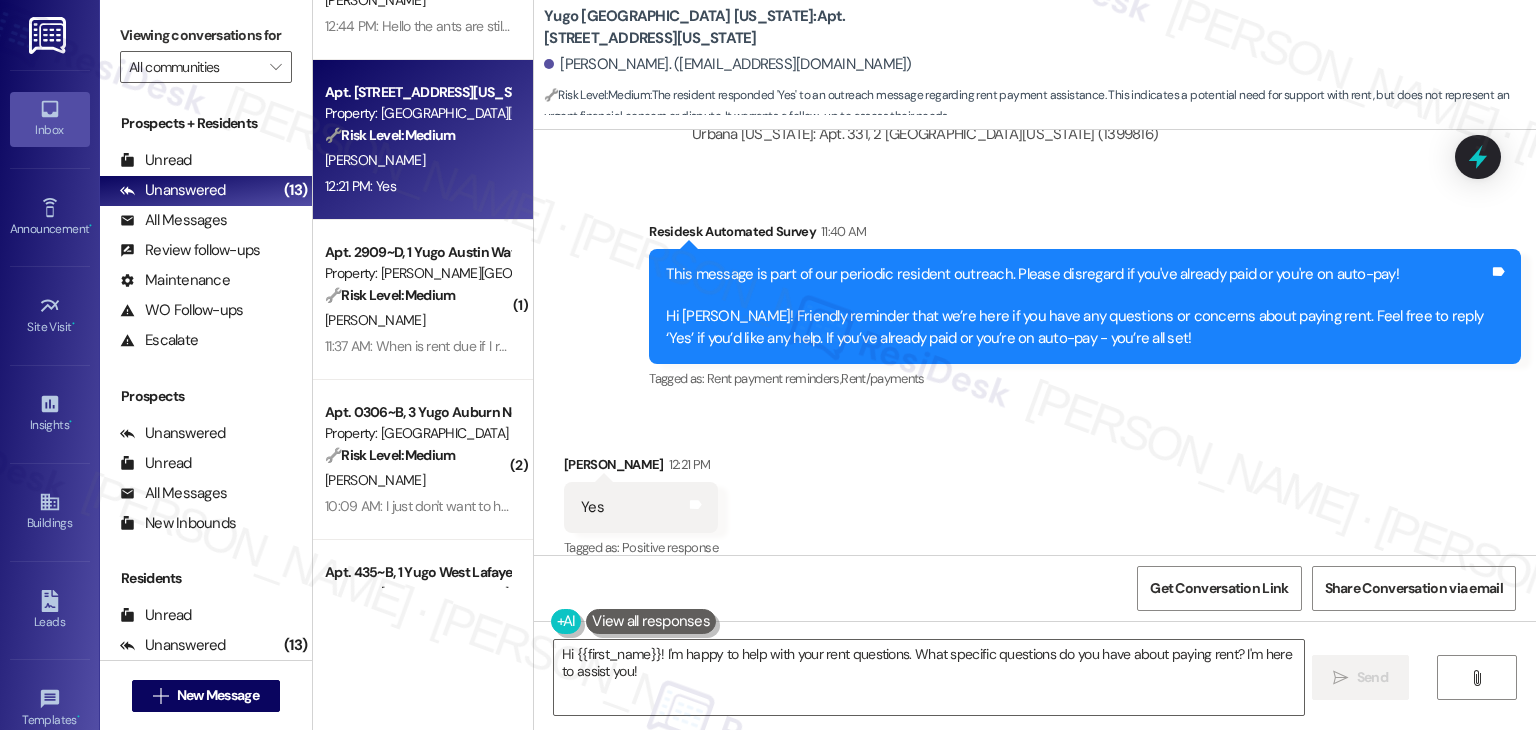 click on "Received via SMS [PERSON_NAME] 12:21 PM Yes Tags and notes Tagged as:   Positive response Click to highlight conversations about Positive response" at bounding box center [1035, 493] 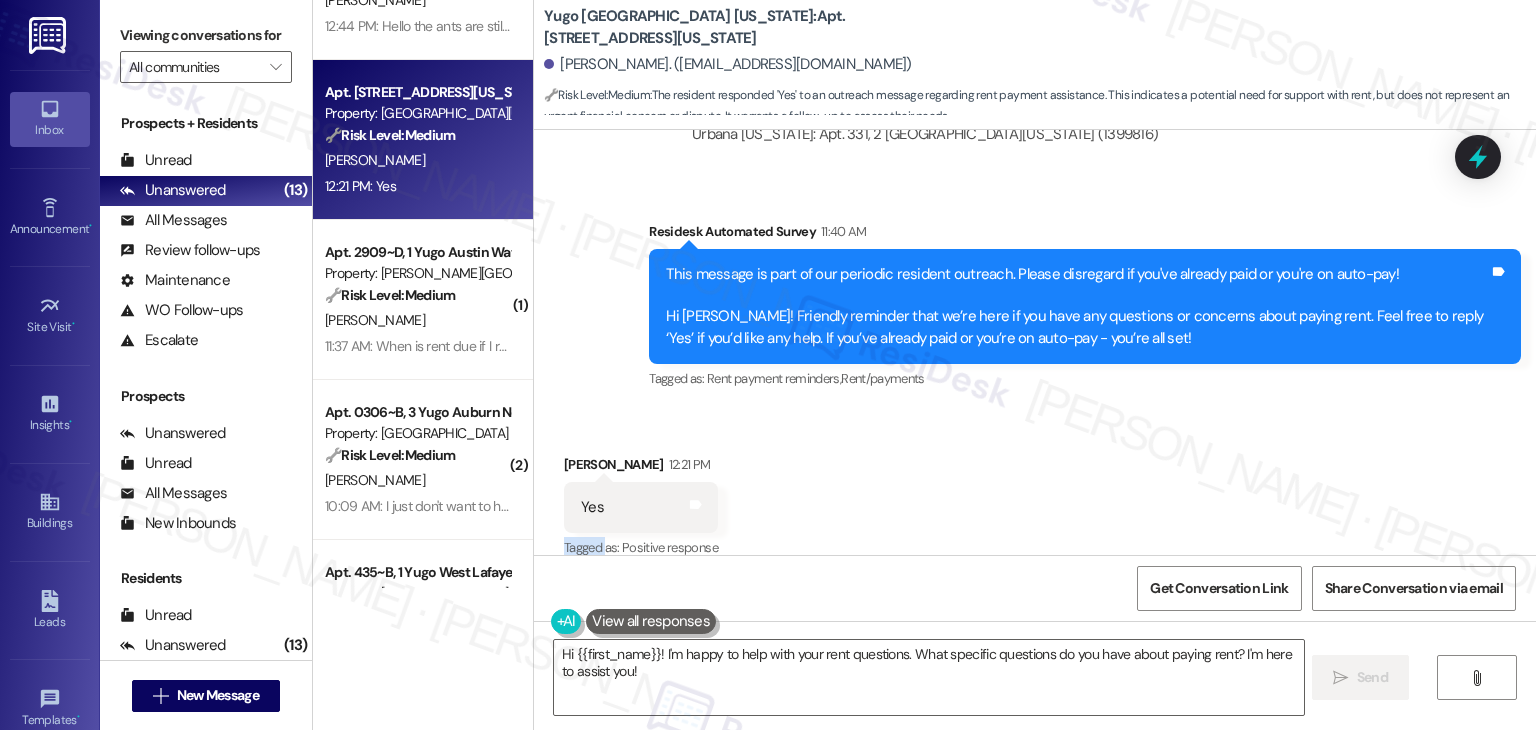 click on "Received via SMS [PERSON_NAME] 12:21 PM Yes Tags and notes Tagged as:   Positive response Click to highlight conversations about Positive response" at bounding box center (1035, 493) 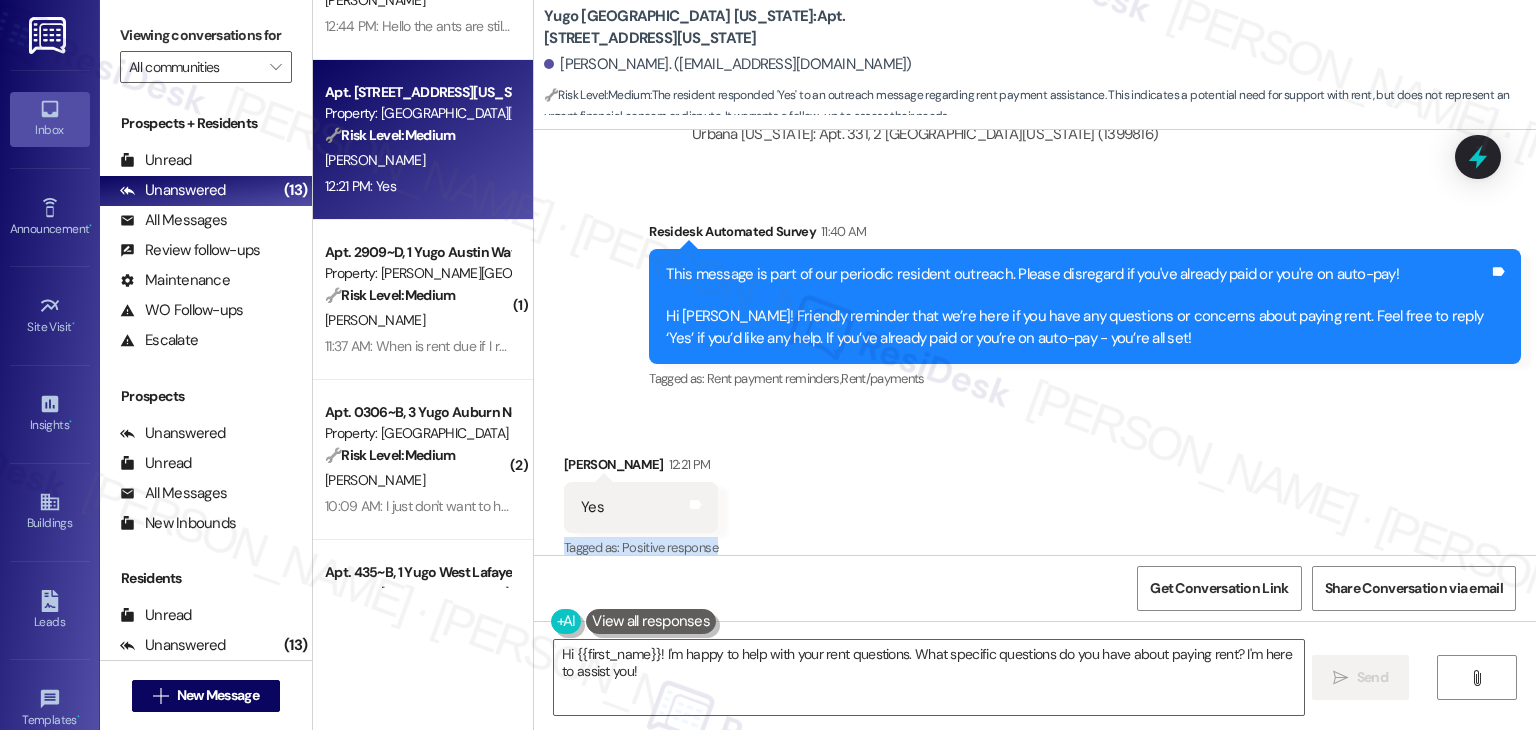 click on "Received via SMS [PERSON_NAME] 12:21 PM Yes Tags and notes Tagged as:   Positive response Click to highlight conversations about Positive response" at bounding box center (1035, 493) 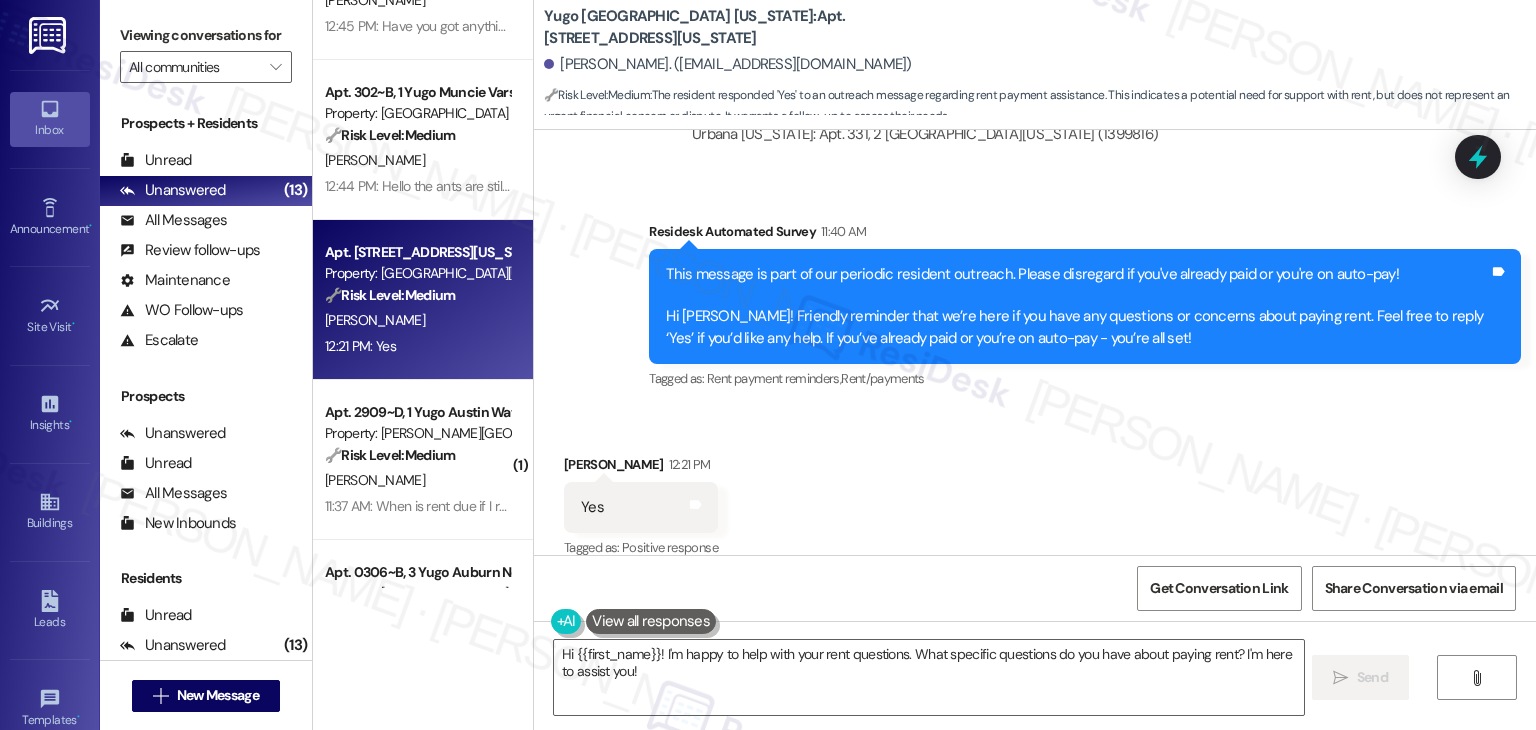 click on "Received via SMS [PERSON_NAME] 12:21 PM Yes Tags and notes Tagged as:   Positive response Click to highlight conversations about Positive response" at bounding box center [1035, 493] 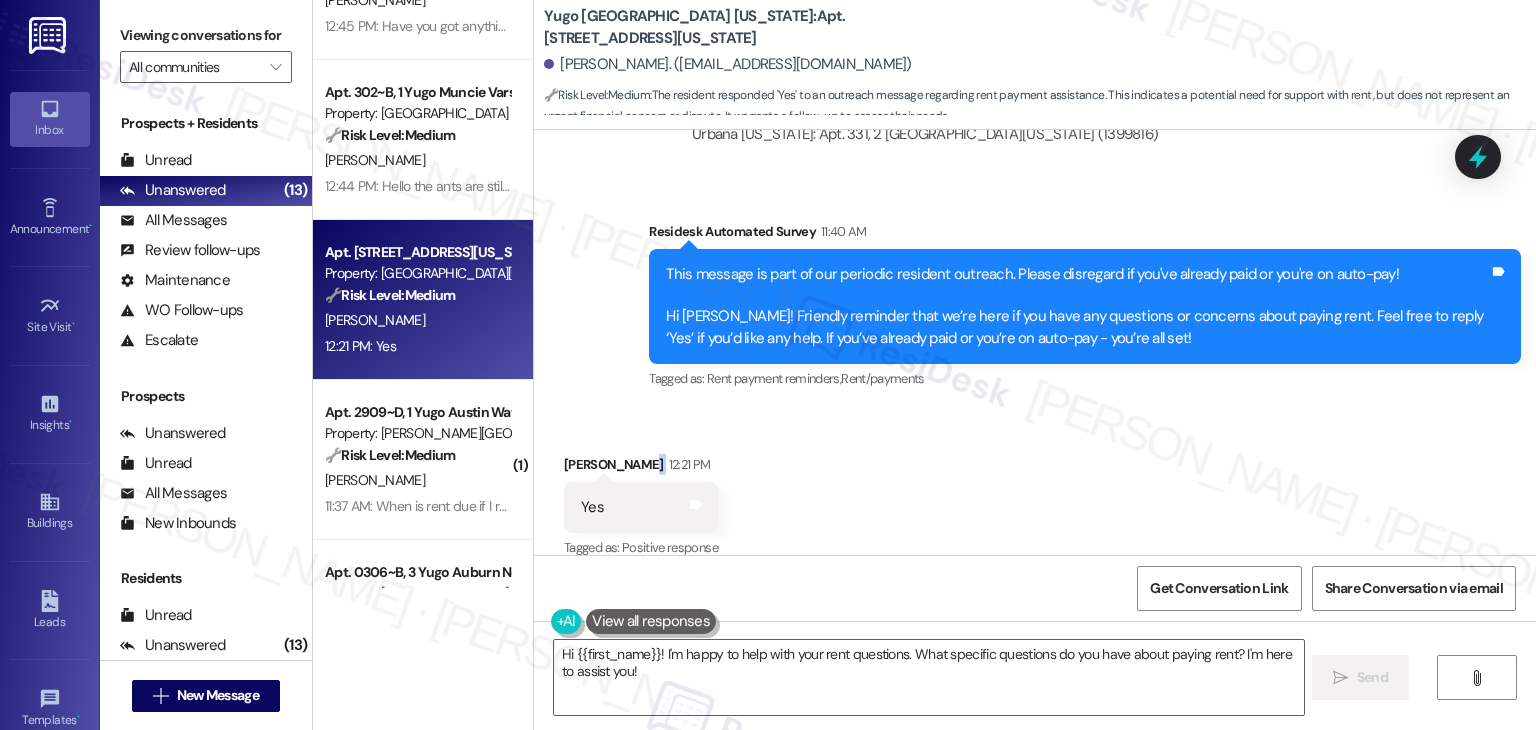 click on "Received via SMS [PERSON_NAME] 12:21 PM Yes Tags and notes Tagged as:   Positive response Click to highlight conversations about Positive response" at bounding box center [1035, 493] 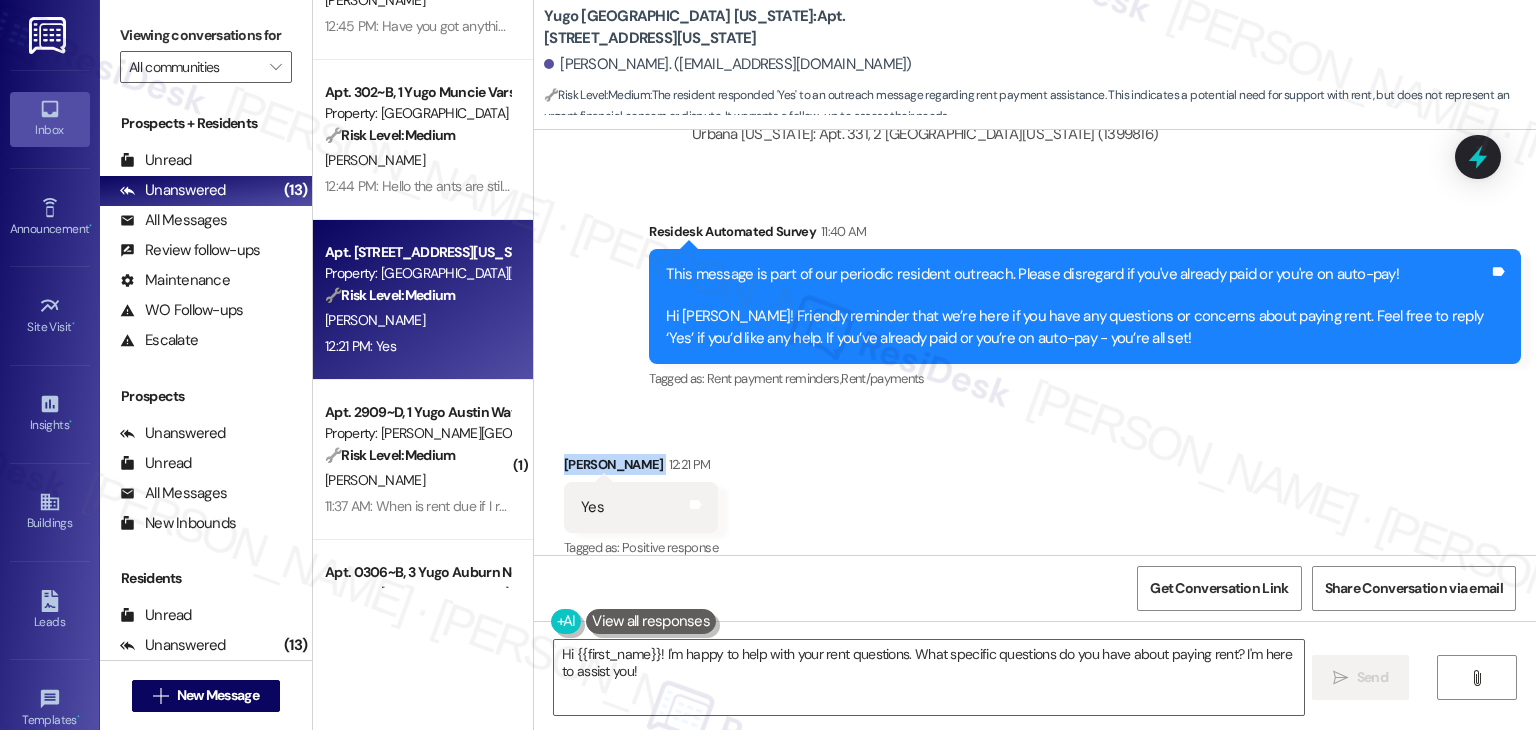 click on "Received via SMS [PERSON_NAME] 12:21 PM Yes Tags and notes Tagged as:   Positive response Click to highlight conversations about Positive response" at bounding box center [1035, 493] 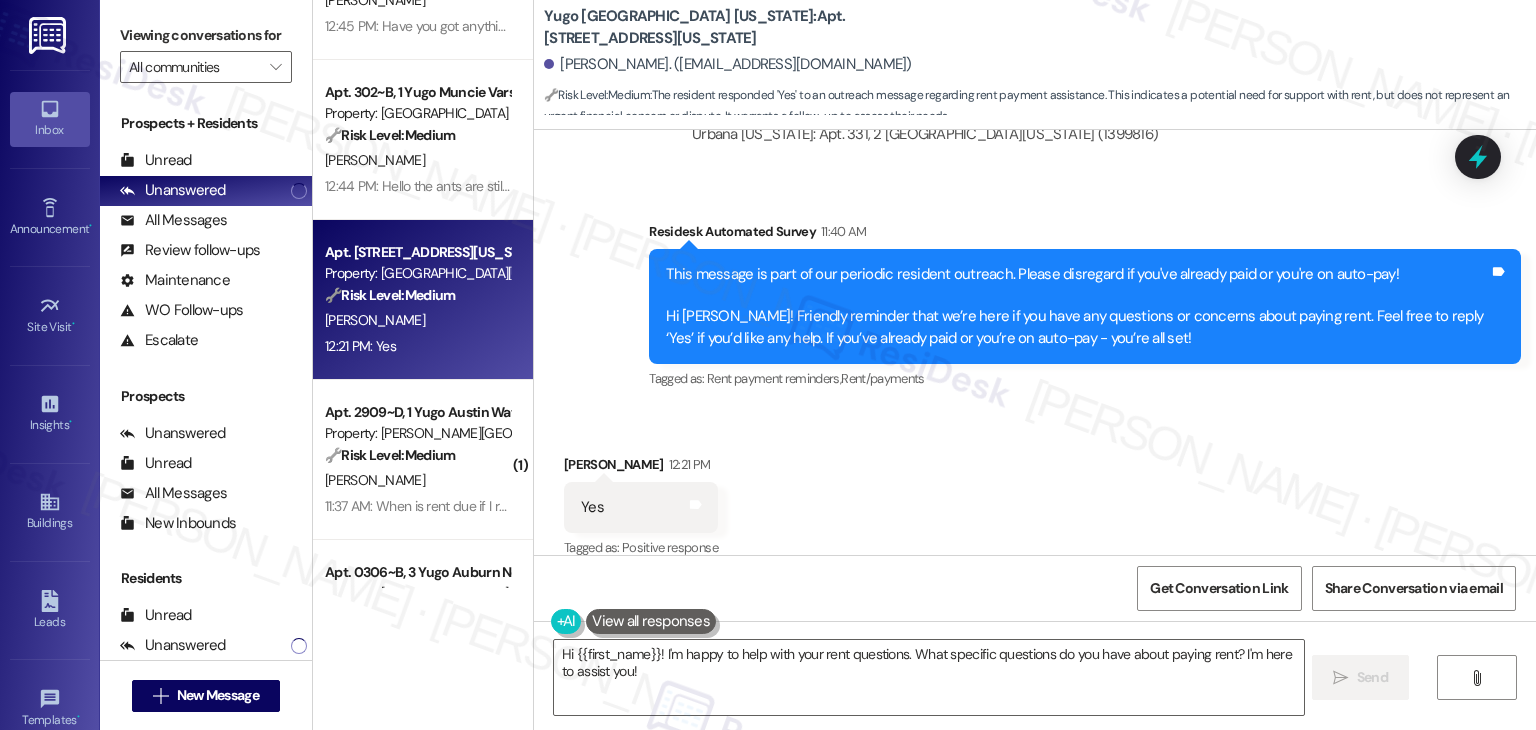 click on "Received via SMS [PERSON_NAME] 12:21 PM Yes Tags and notes Tagged as:   Positive response Click to highlight conversations about Positive response" at bounding box center [1035, 493] 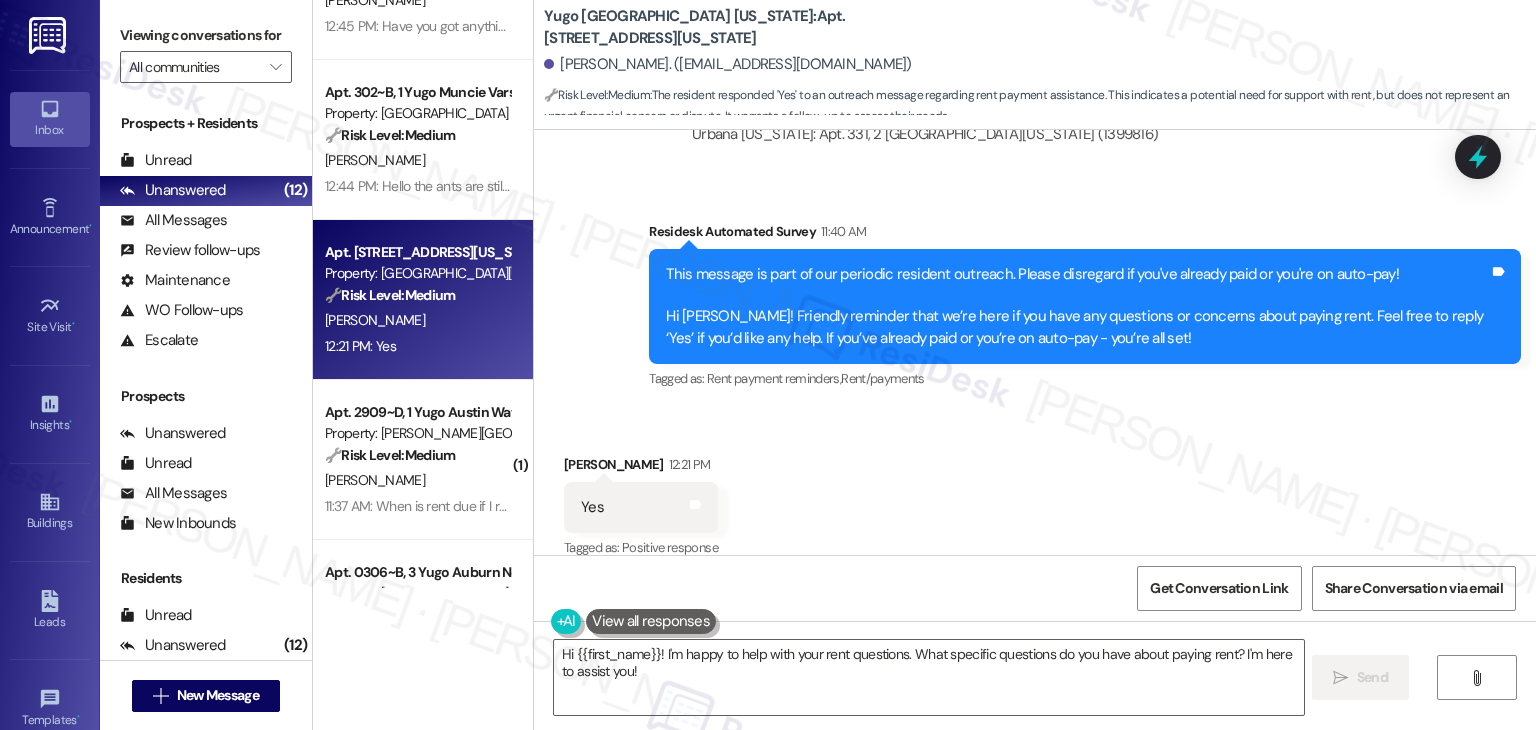 click on "Received via SMS [PERSON_NAME] 12:21 PM Yes Tags and notes Tagged as:   Positive response Click to highlight conversations about Positive response" at bounding box center (1035, 493) 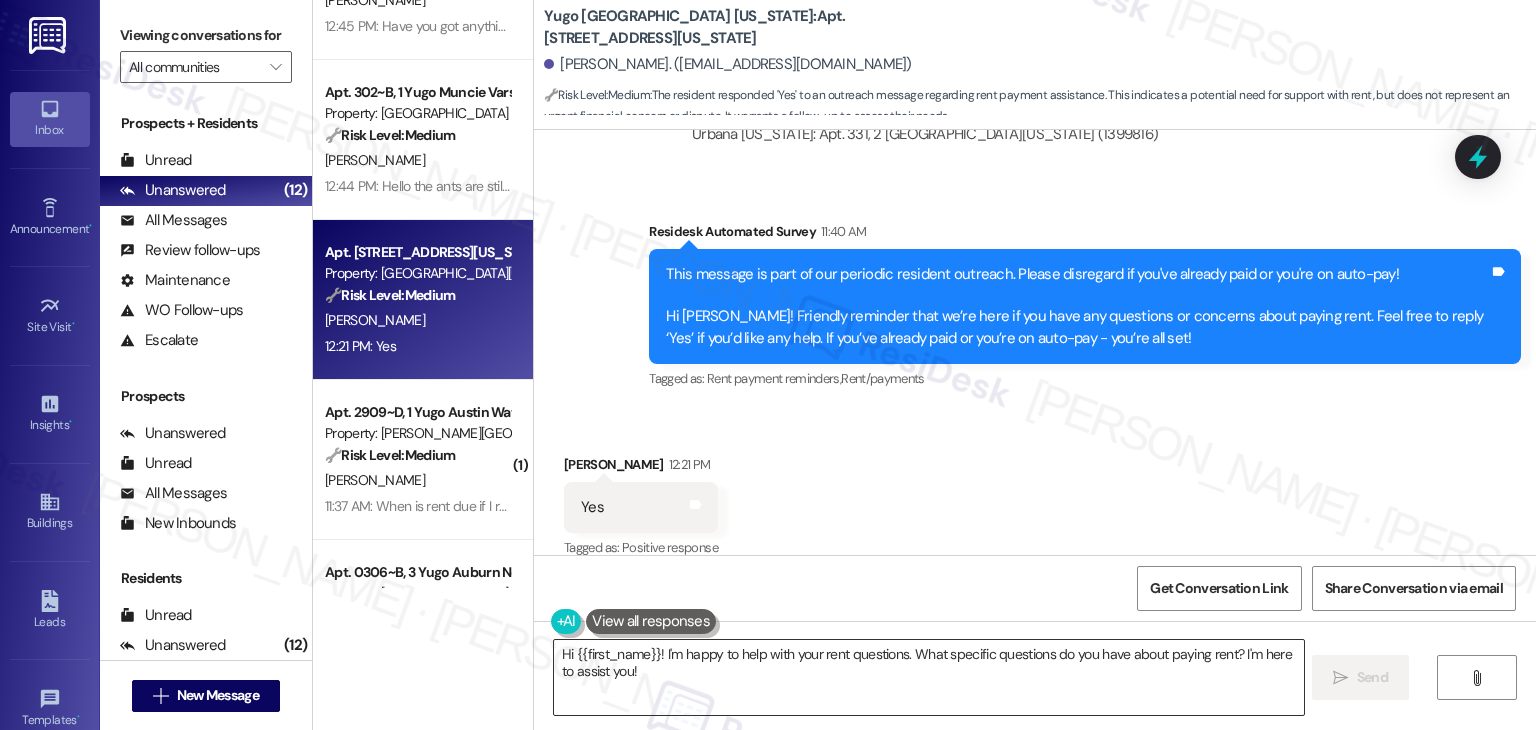 click on "Hi {{first_name}}! I'm happy to help with your rent questions. What specific questions do you have about paying rent? I'm here to assist you!" at bounding box center (928, 677) 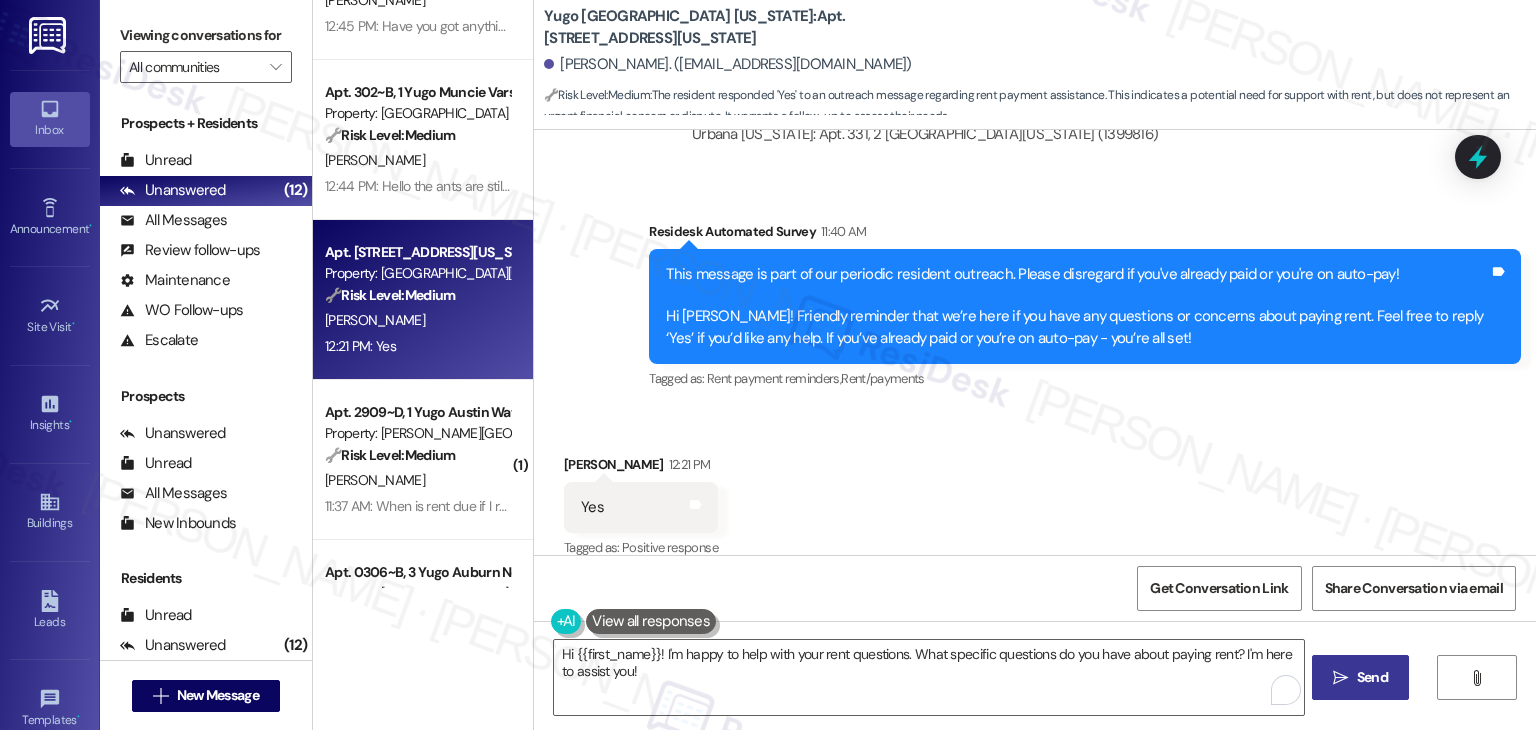 click on "Send" at bounding box center (1372, 677) 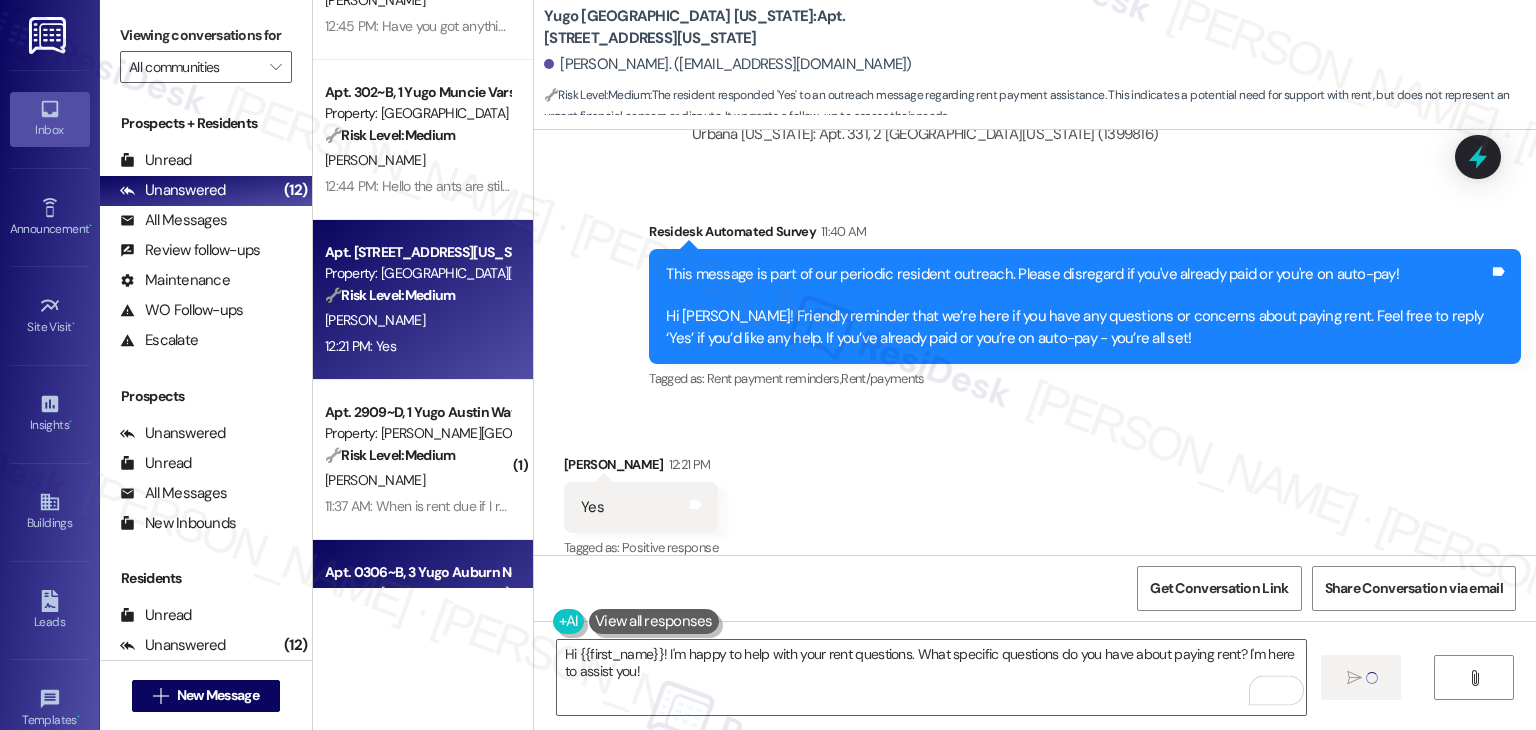 type 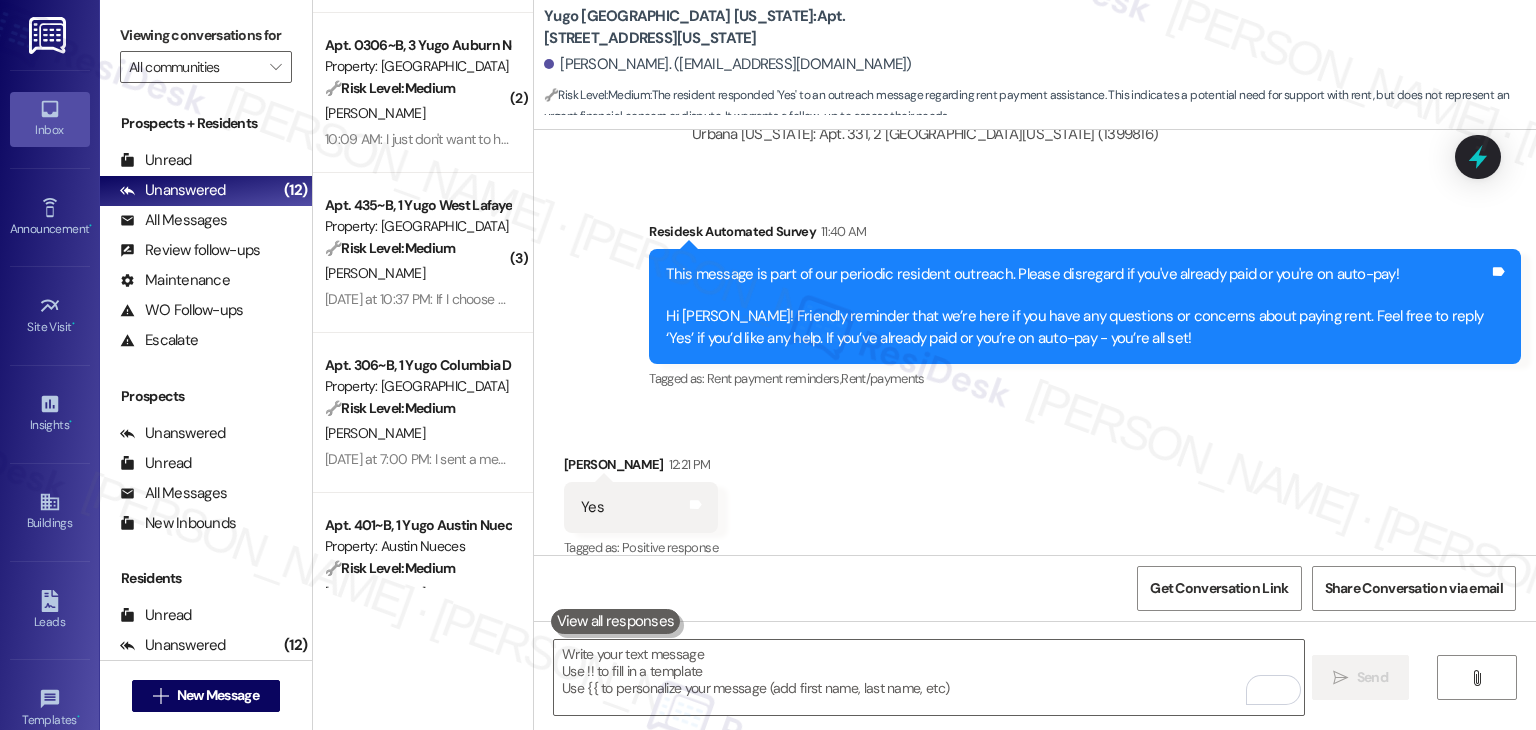 scroll, scrollTop: 1300, scrollLeft: 0, axis: vertical 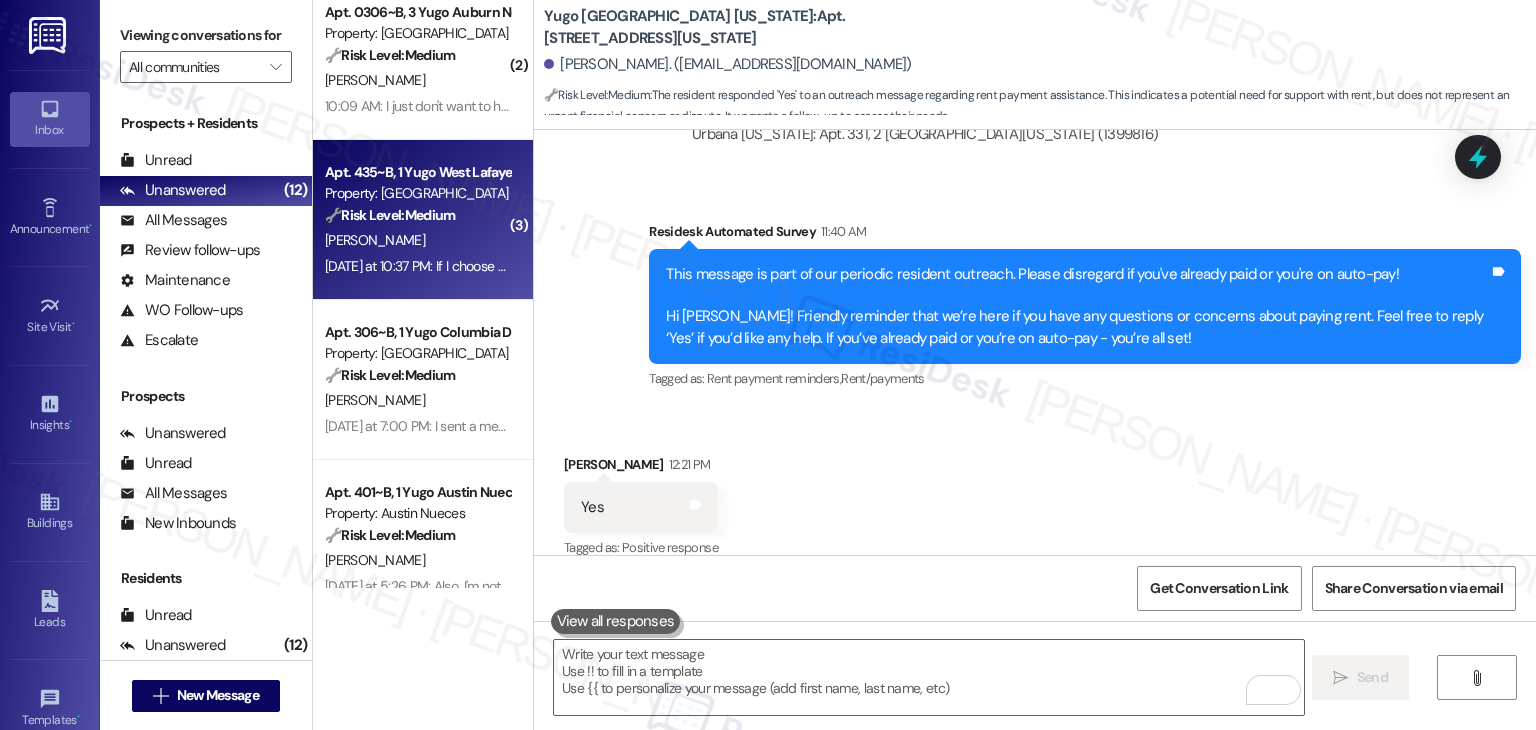 click on "[DATE] at 10:37 PM: If I choose not to opt out, how much would the monthly payments be in addition to my rent? Thanks! [DATE] at 10:37 PM: If I choose not to opt out, how much would the monthly payments be in addition to my rent? Thanks!" at bounding box center (672, 266) 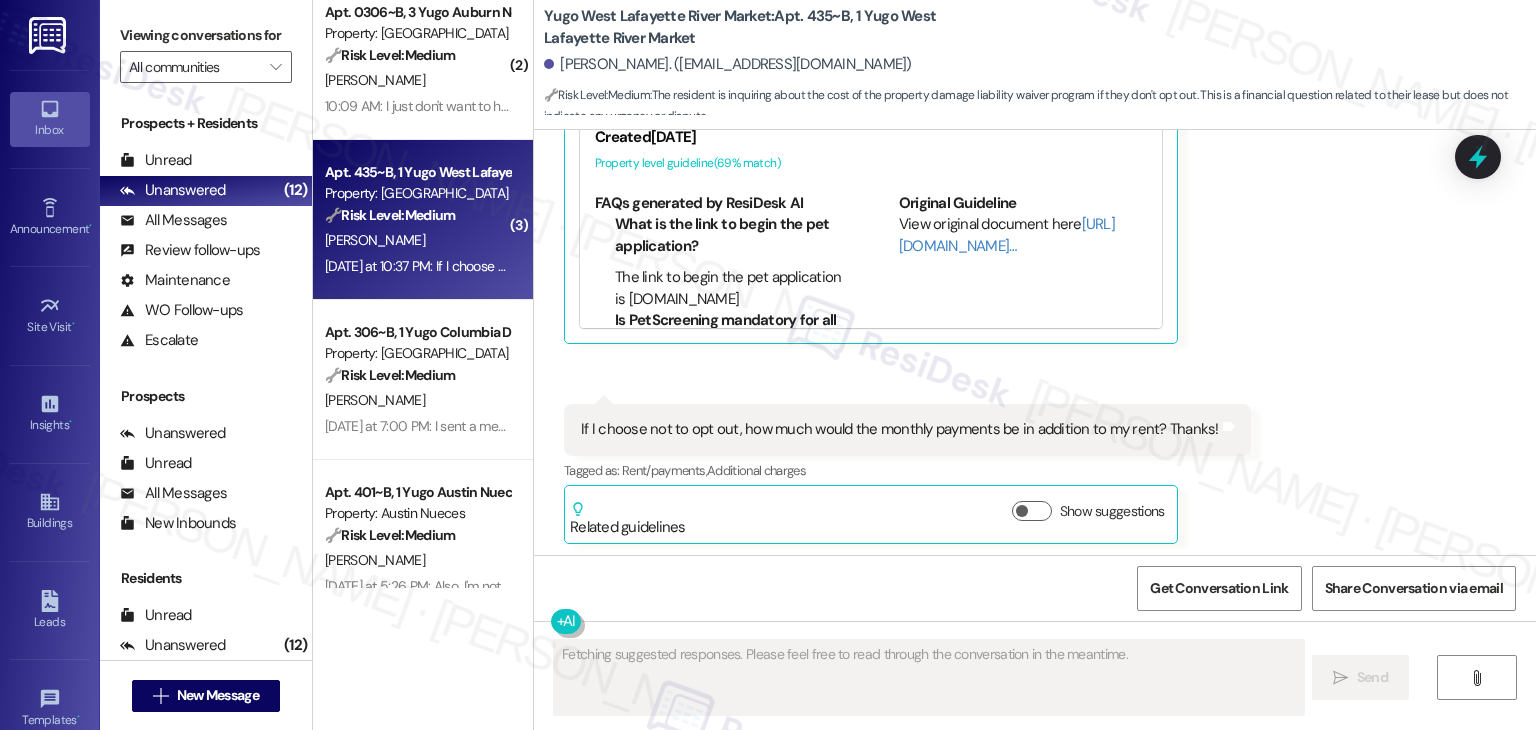scroll, scrollTop: 2574, scrollLeft: 0, axis: vertical 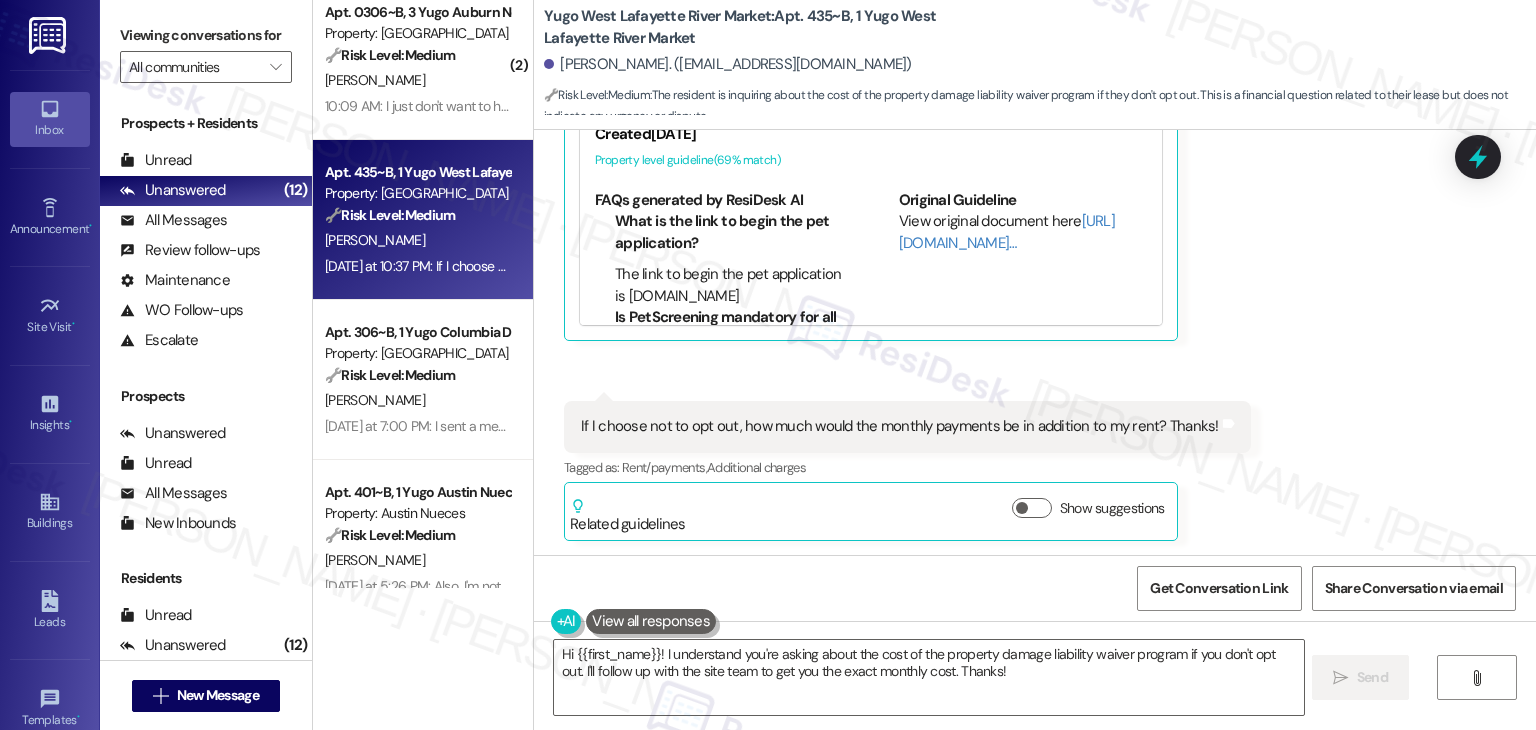 click on "Received via SMS [PERSON_NAME]   Neutral [DATE] at 10:36 PM The attached pdf says that I will automatically be enrolled in the property damage liability waiver program unless I opt out Tags and notes Tagged as:   Additional charges Click to highlight conversations about Additional charges  Related guidelines Hide Suggestions GSA - Yugo West Lafayette River Market:  Residents can use PetScreening ([DOMAIN_NAME]) to apply for pet approval.
Created  [DATE] Property level guideline  ( 69 % match) FAQs generated by ResiDesk AI What is the link to begin the pet application? The link to begin the pet application is [DOMAIN_NAME] Is PetScreening mandatory for all residents with pets? Yes, all residents with pets are required to complete the PetScreening application process. How do I access the PetScreening application? You can access the PetScreening application by visiting [DOMAIN_NAME] Do I need to complete PetScreening if I have an assistance animal?  (" at bounding box center [1035, 185] 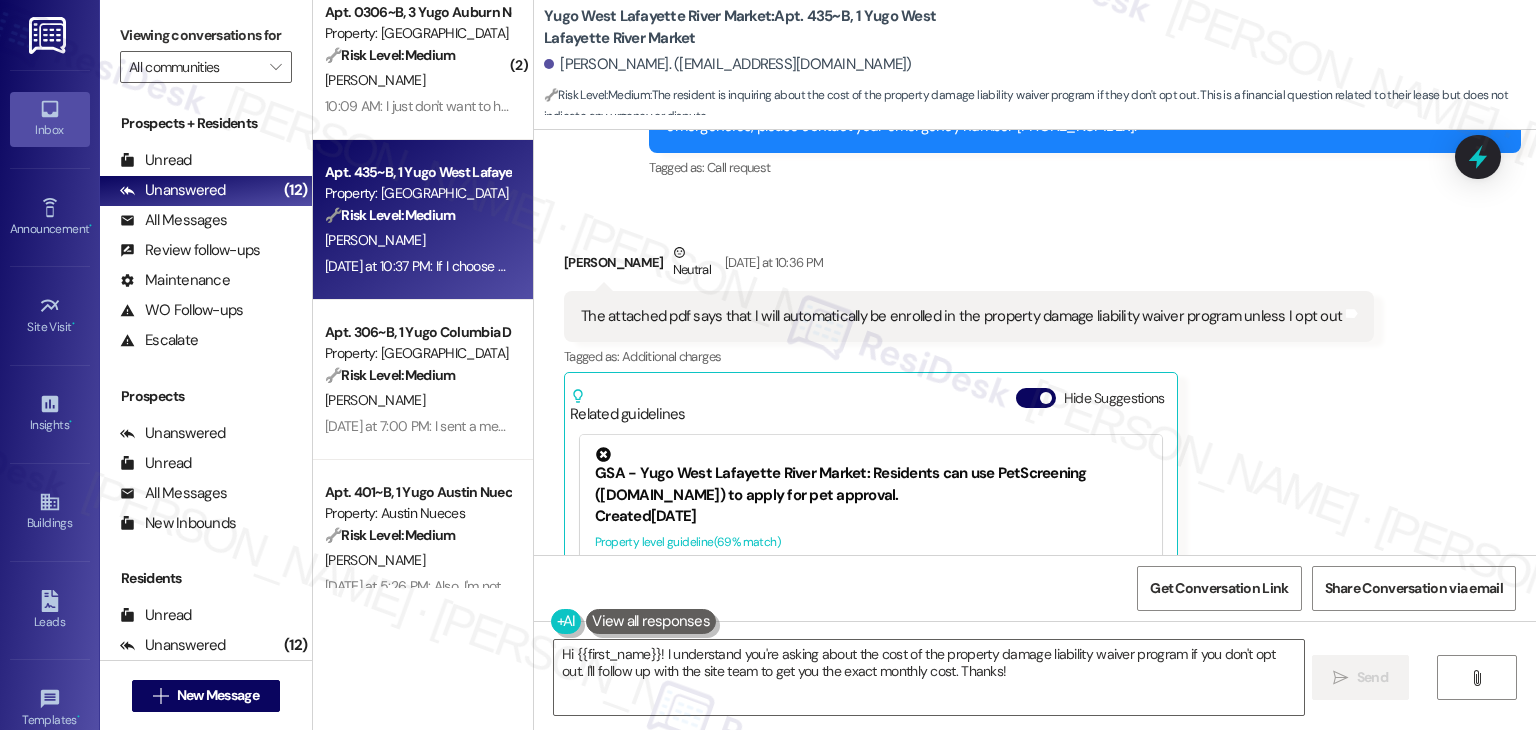 scroll, scrollTop: 2174, scrollLeft: 0, axis: vertical 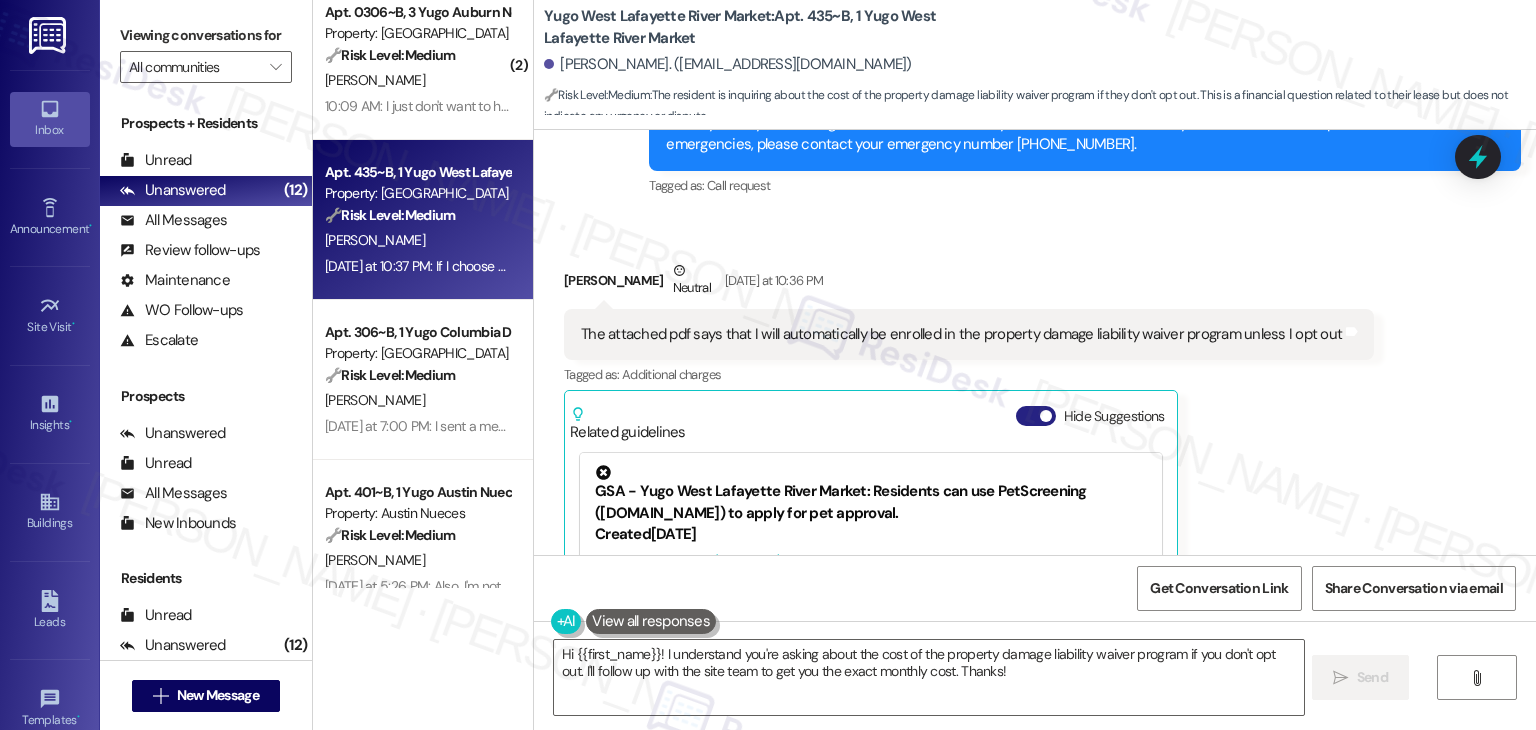click on "Hide Suggestions" at bounding box center [1036, 416] 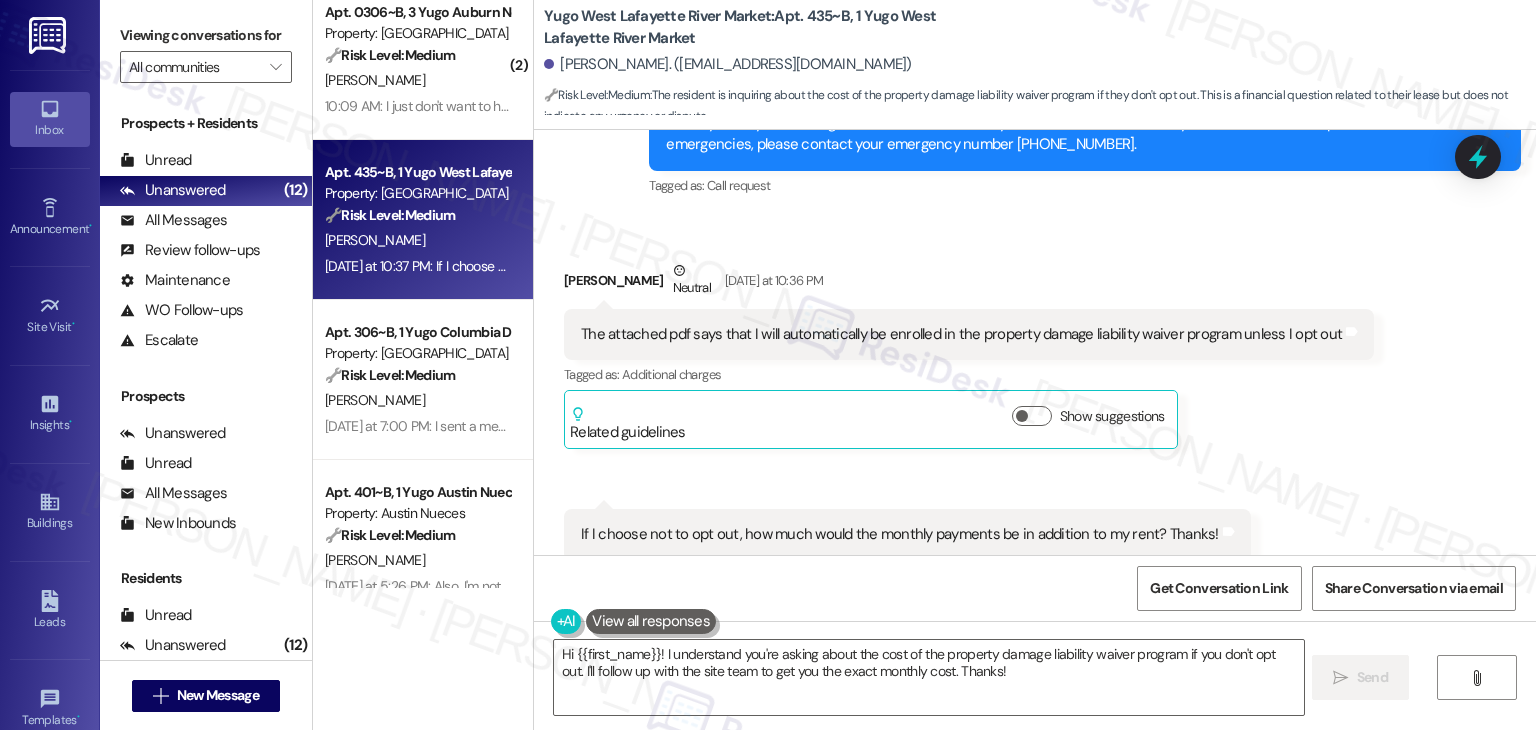 click on "Received via SMS [PERSON_NAME]   Neutral [DATE] at 10:36 PM The attached pdf says that I will automatically be enrolled in the property damage liability waiver program unless I opt out Tags and notes Tagged as:   Additional charges Click to highlight conversations about Additional charges  Related guidelines Show suggestions Received via SMS 10:37 PM [PERSON_NAME]   Neutral [DATE] at 10:37 PM If I choose not to opt out, how much would the monthly payments be in addition to my rent? Thanks! Tags and notes Tagged as:   Rent/payments ,  Click to highlight conversations about Rent/payments Additional charges Click to highlight conversations about Additional charges  Related guidelines Show suggestions" at bounding box center [1035, 439] 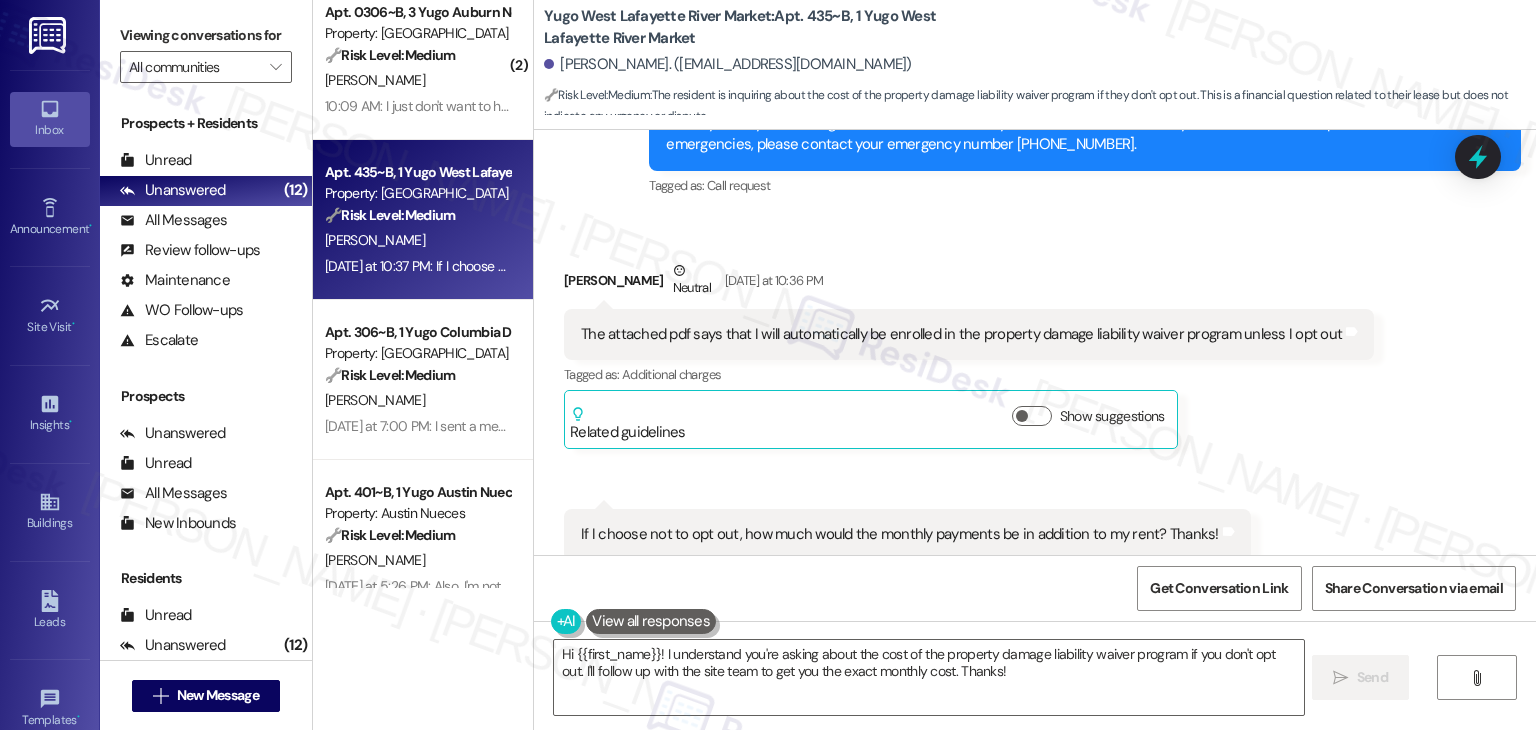 click on "Received via SMS [PERSON_NAME]   Neutral [DATE] at 10:36 PM The attached pdf says that I will automatically be enrolled in the property damage liability waiver program unless I opt out Tags and notes Tagged as:   Additional charges Click to highlight conversations about Additional charges  Related guidelines Show suggestions Received via SMS 10:37 PM [PERSON_NAME]   Neutral [DATE] at 10:37 PM If I choose not to opt out, how much would the monthly payments be in addition to my rent? Thanks! Tags and notes Tagged as:   Rent/payments ,  Click to highlight conversations about Rent/payments Additional charges Click to highlight conversations about Additional charges  Related guidelines Show suggestions" at bounding box center (1035, 439) 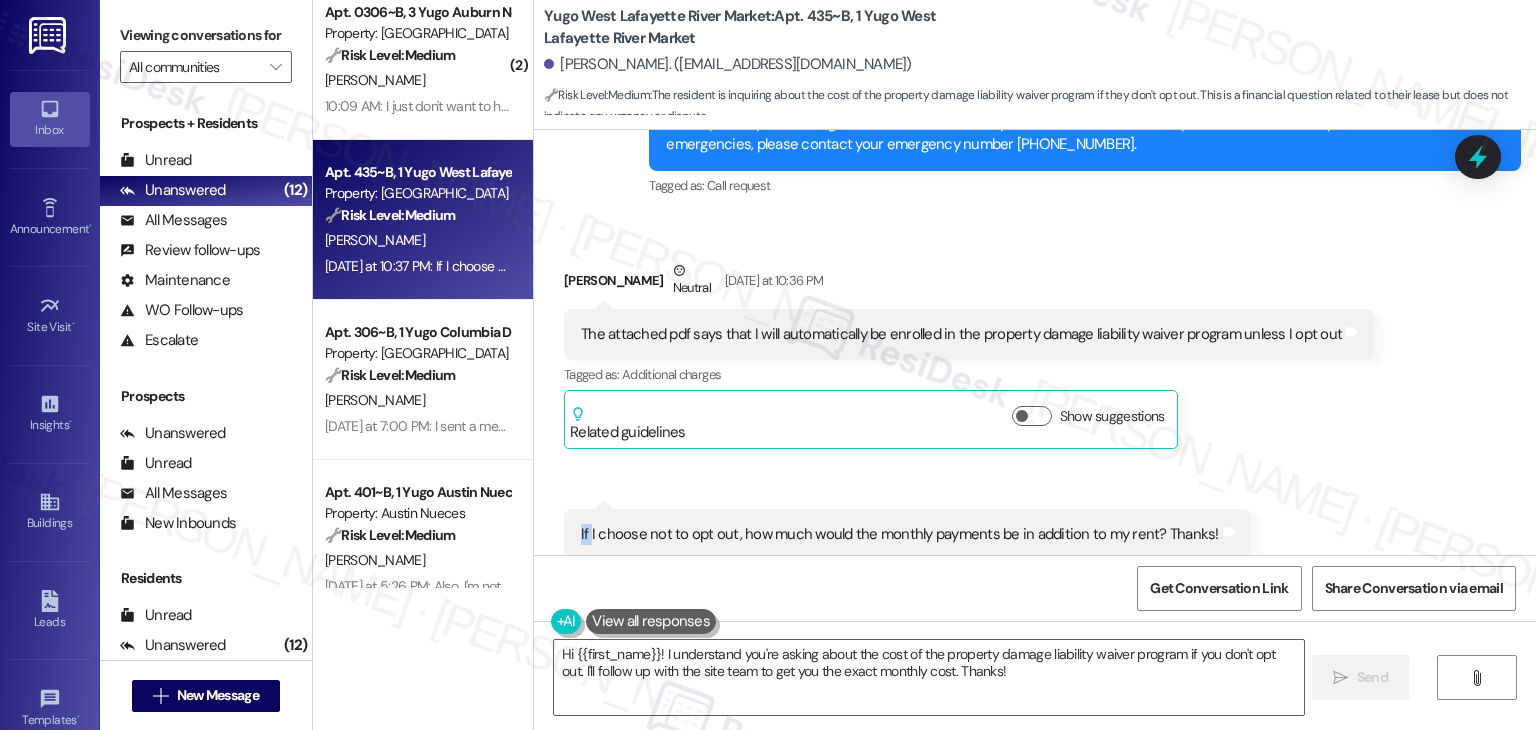 click on "Received via SMS [PERSON_NAME]   Neutral [DATE] at 10:36 PM The attached pdf says that I will automatically be enrolled in the property damage liability waiver program unless I opt out Tags and notes Tagged as:   Additional charges Click to highlight conversations about Additional charges  Related guidelines Show suggestions Received via SMS 10:37 PM [PERSON_NAME]   Neutral [DATE] at 10:37 PM If I choose not to opt out, how much would the monthly payments be in addition to my rent? Thanks! Tags and notes Tagged as:   Rent/payments ,  Click to highlight conversations about Rent/payments Additional charges Click to highlight conversations about Additional charges  Related guidelines Show suggestions" at bounding box center (1035, 439) 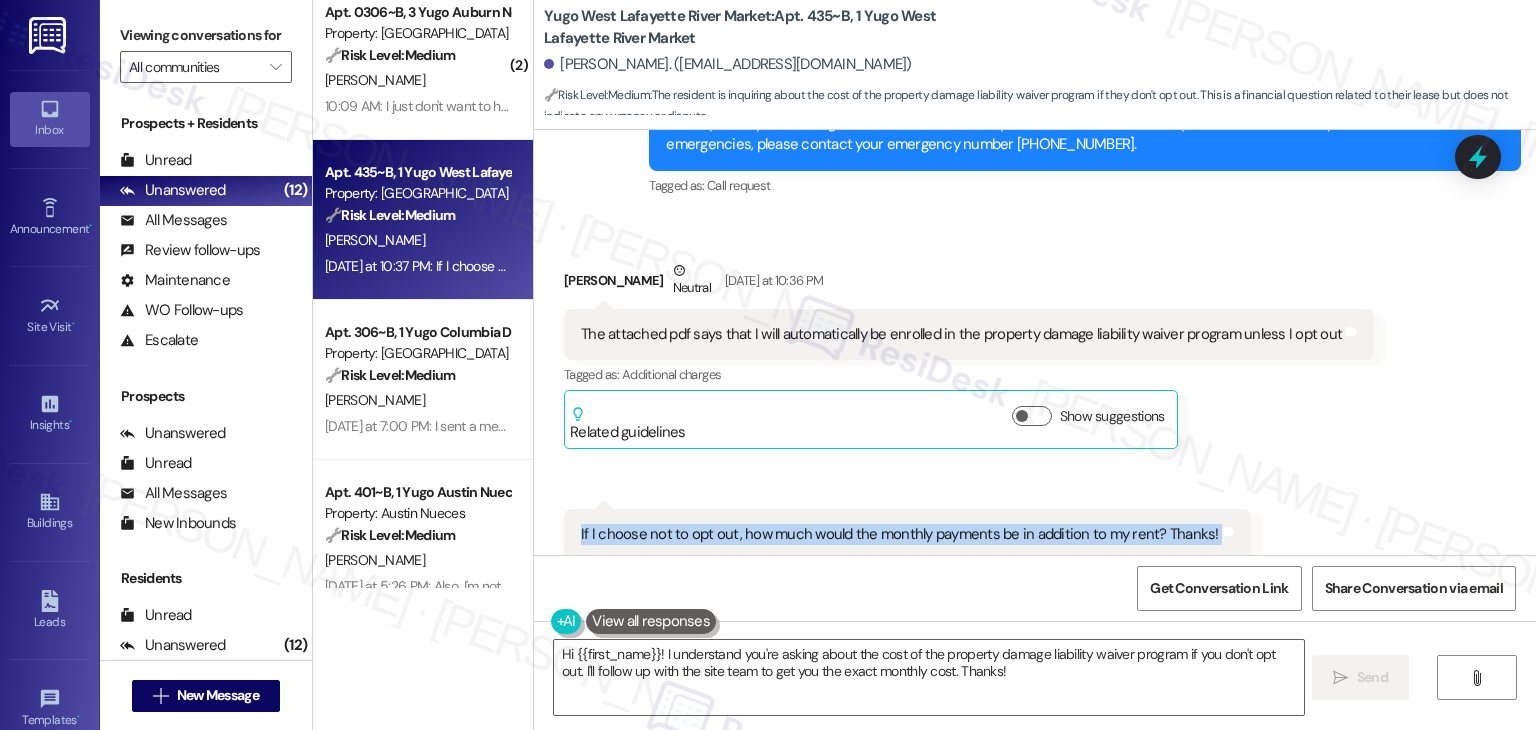 click on "Received via SMS [PERSON_NAME]   Neutral [DATE] at 10:36 PM The attached pdf says that I will automatically be enrolled in the property damage liability waiver program unless I opt out Tags and notes Tagged as:   Additional charges Click to highlight conversations about Additional charges  Related guidelines Show suggestions Received via SMS 10:37 PM [PERSON_NAME]   Neutral [DATE] at 10:37 PM If I choose not to opt out, how much would the monthly payments be in addition to my rent? Thanks! Tags and notes Tagged as:   Rent/payments ,  Click to highlight conversations about Rent/payments Additional charges Click to highlight conversations about Additional charges  Related guidelines Show suggestions" at bounding box center [1035, 439] 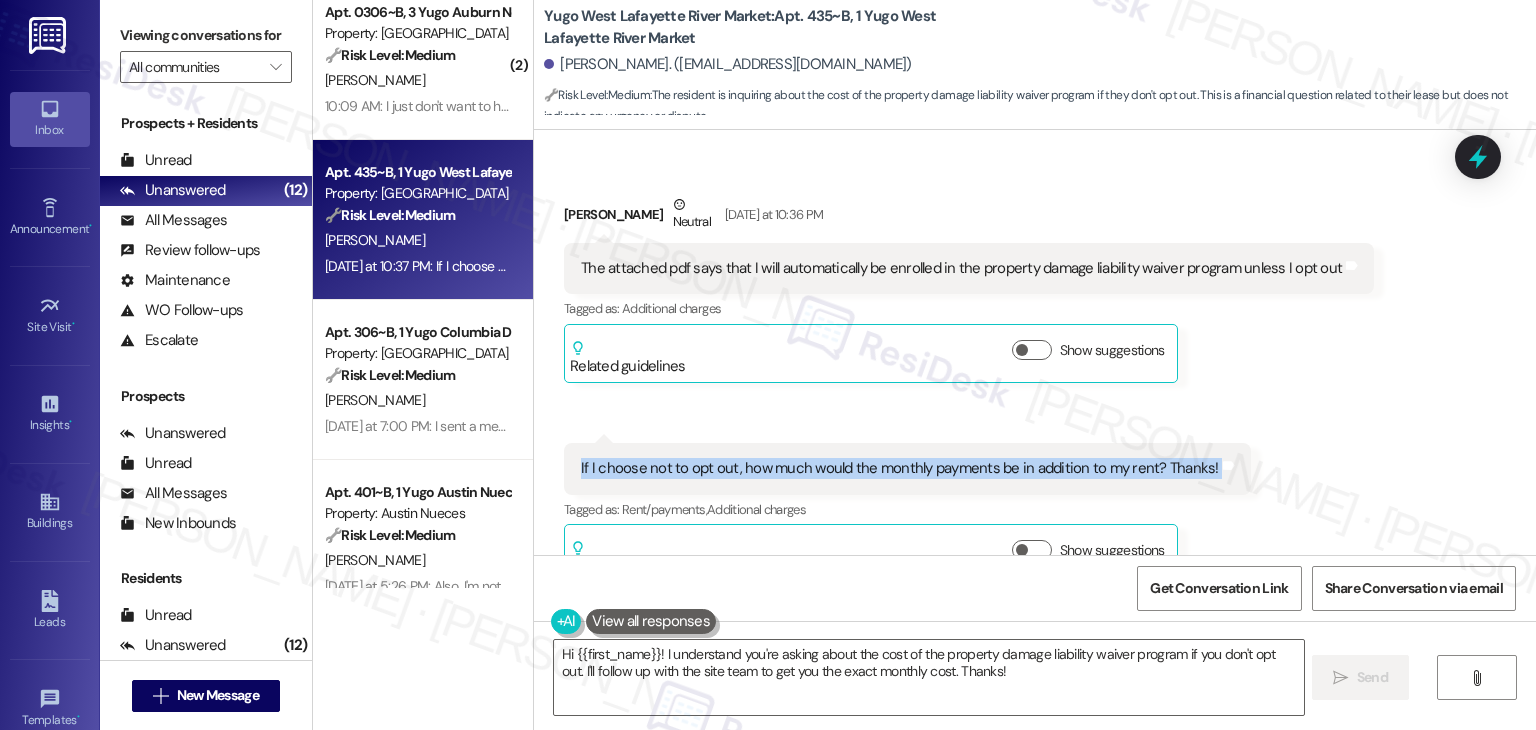 scroll, scrollTop: 2274, scrollLeft: 0, axis: vertical 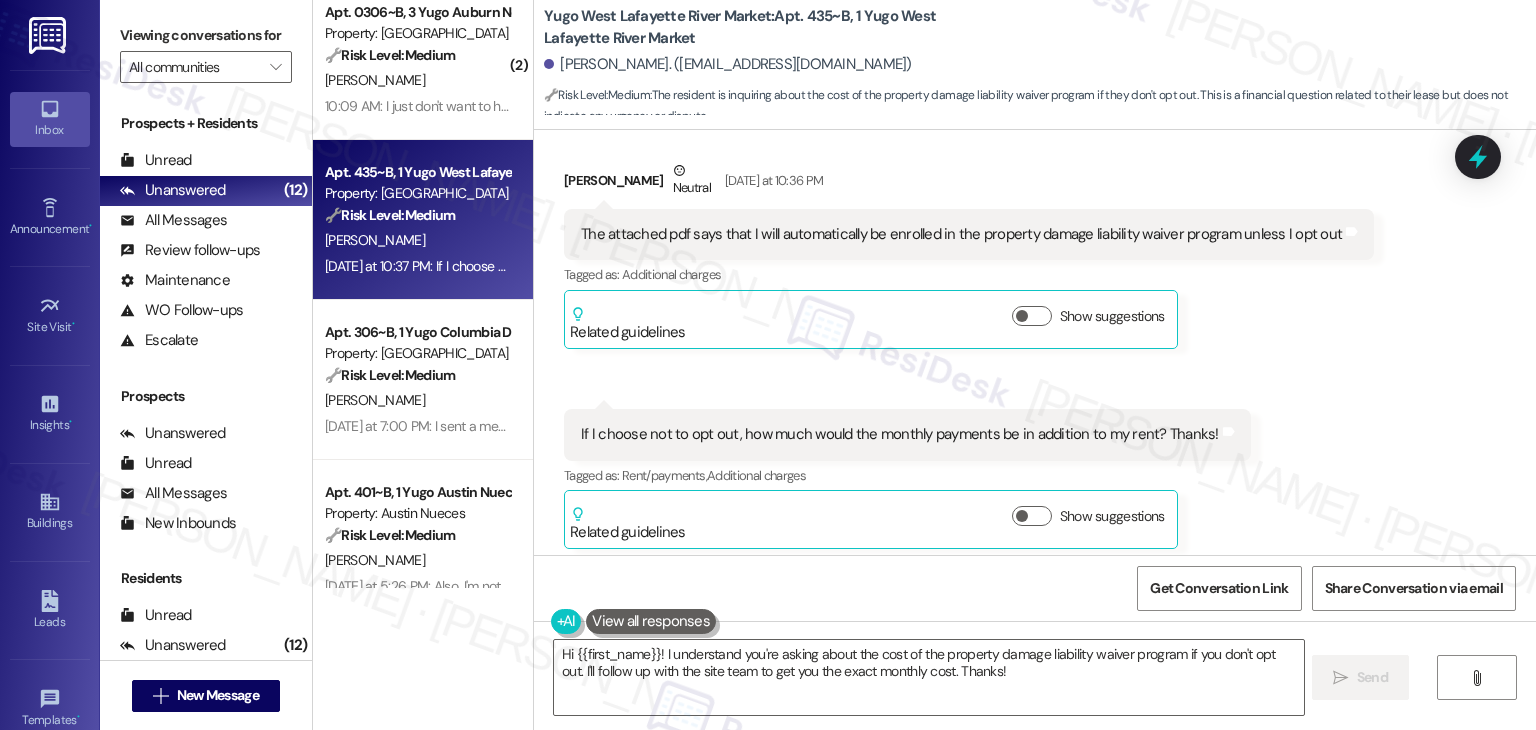 click on "Received via SMS [PERSON_NAME]   Neutral [DATE] at 10:36 PM The attached pdf says that I will automatically be enrolled in the property damage liability waiver program unless I opt out Tags and notes Tagged as:   Additional charges Click to highlight conversations about Additional charges  Related guidelines Show suggestions Received via SMS 10:37 PM [PERSON_NAME]   Neutral [DATE] at 10:37 PM If I choose not to opt out, how much would the monthly payments be in addition to my rent? Thanks! Tags and notes Tagged as:   Rent/payments ,  Click to highlight conversations about Rent/payments Additional charges Click to highlight conversations about Additional charges  Related guidelines Show suggestions" at bounding box center [1035, 339] 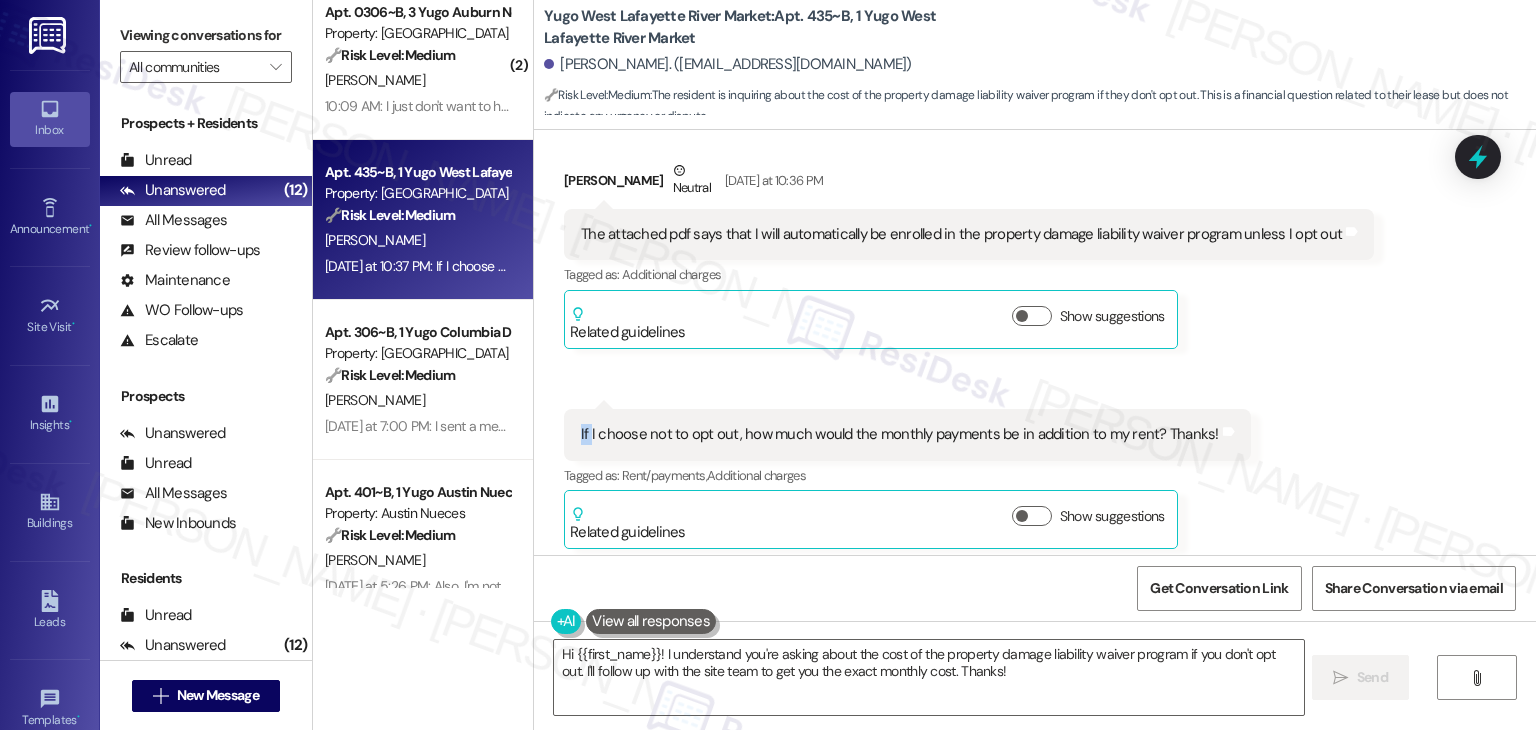 click on "Received via SMS [PERSON_NAME]   Neutral [DATE] at 10:36 PM The attached pdf says that I will automatically be enrolled in the property damage liability waiver program unless I opt out Tags and notes Tagged as:   Additional charges Click to highlight conversations about Additional charges  Related guidelines Show suggestions Received via SMS 10:37 PM [PERSON_NAME]   Neutral [DATE] at 10:37 PM If I choose not to opt out, how much would the monthly payments be in addition to my rent? Thanks! Tags and notes Tagged as:   Rent/payments ,  Click to highlight conversations about Rent/payments Additional charges Click to highlight conversations about Additional charges  Related guidelines Show suggestions" at bounding box center [1035, 339] 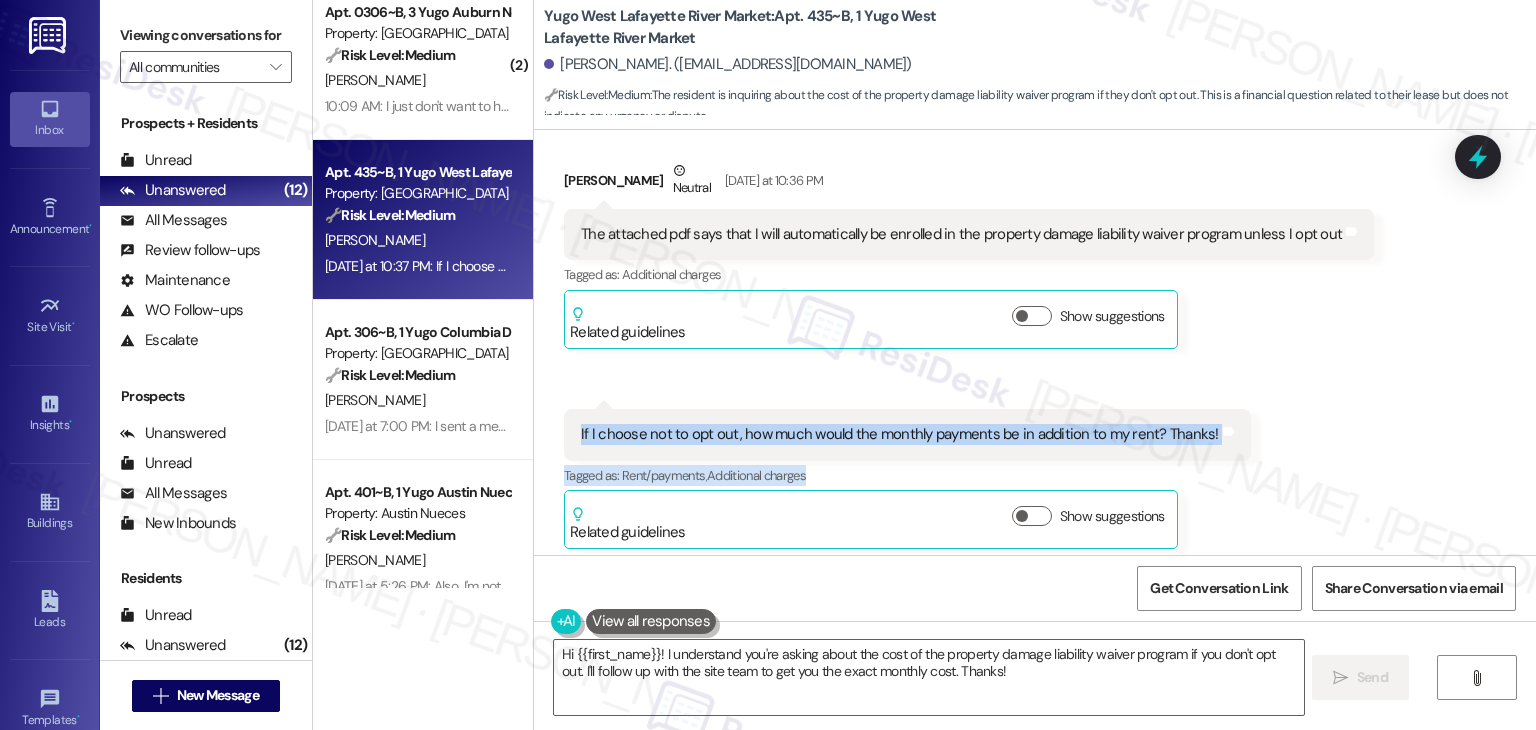 click on "Received via SMS [PERSON_NAME]   Neutral [DATE] at 10:36 PM The attached pdf says that I will automatically be enrolled in the property damage liability waiver program unless I opt out Tags and notes Tagged as:   Additional charges Click to highlight conversations about Additional charges  Related guidelines Show suggestions Received via SMS 10:37 PM [PERSON_NAME]   Neutral [DATE] at 10:37 PM If I choose not to opt out, how much would the monthly payments be in addition to my rent? Thanks! Tags and notes Tagged as:   Rent/payments ,  Click to highlight conversations about Rent/payments Additional charges Click to highlight conversations about Additional charges  Related guidelines Show suggestions" at bounding box center (1035, 339) 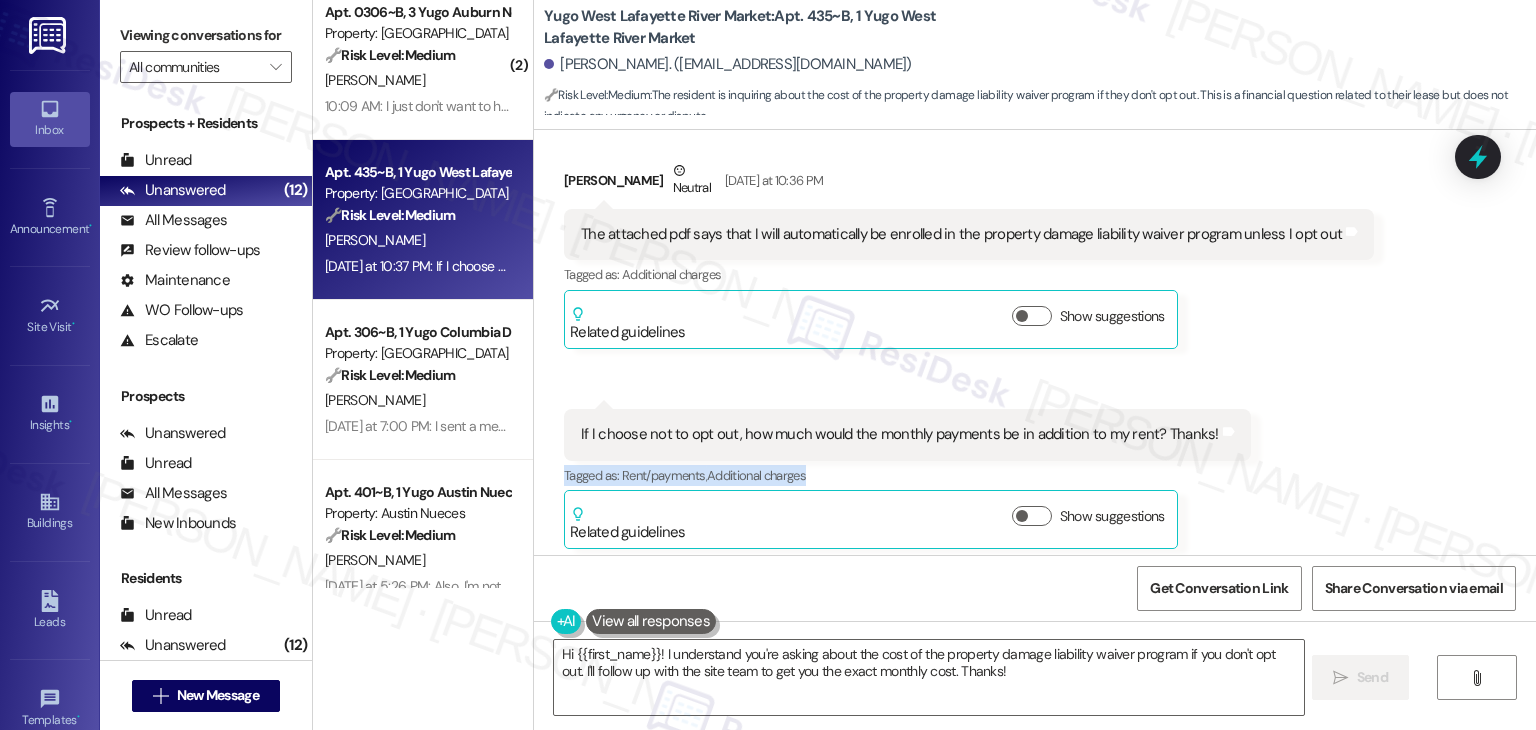 click on "Received via SMS [PERSON_NAME]   Neutral [DATE] at 10:36 PM The attached pdf says that I will automatically be enrolled in the property damage liability waiver program unless I opt out Tags and notes Tagged as:   Additional charges Click to highlight conversations about Additional charges  Related guidelines Show suggestions Received via SMS 10:37 PM [PERSON_NAME]   Neutral [DATE] at 10:37 PM If I choose not to opt out, how much would the monthly payments be in addition to my rent? Thanks! Tags and notes Tagged as:   Rent/payments ,  Click to highlight conversations about Rent/payments Additional charges Click to highlight conversations about Additional charges  Related guidelines Show suggestions" at bounding box center [1035, 339] 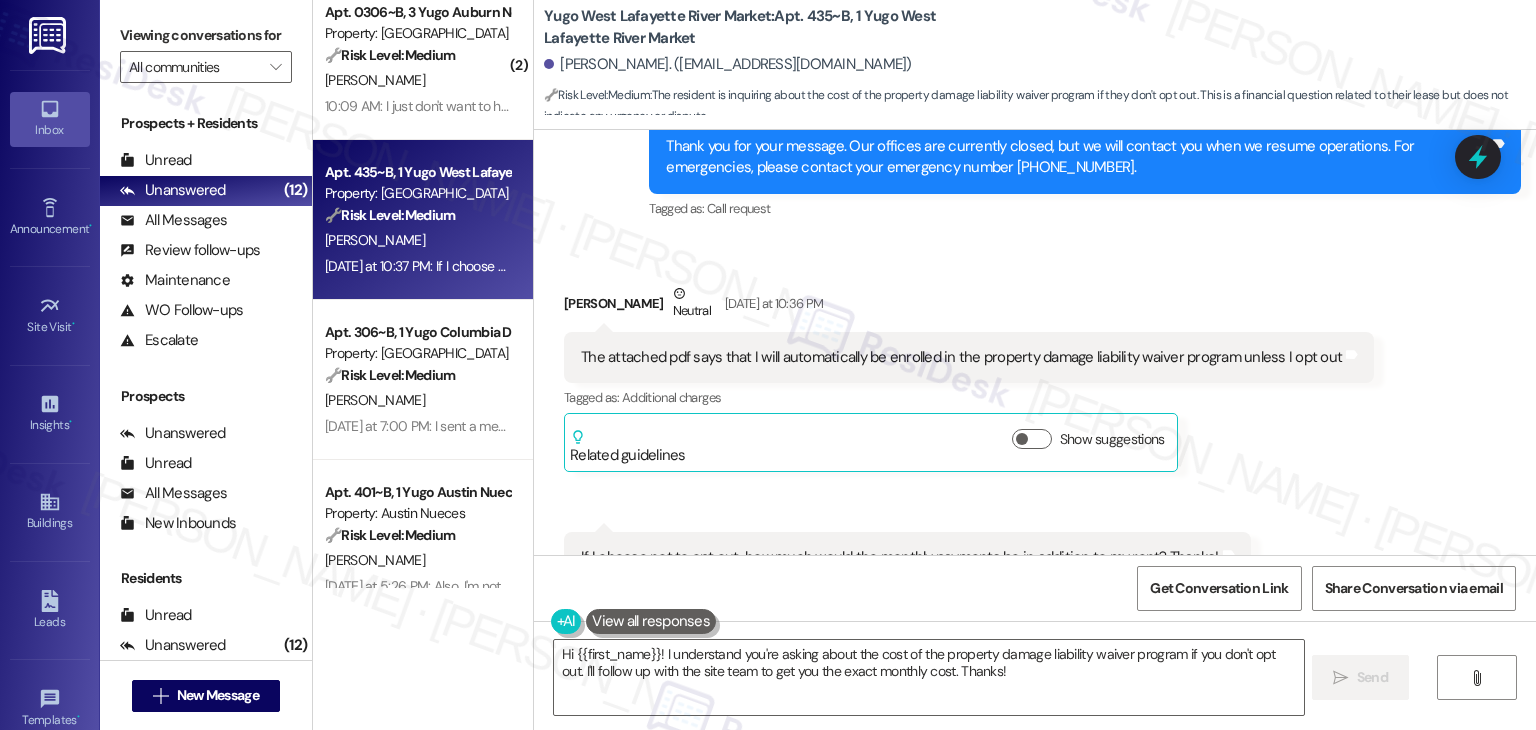 scroll, scrollTop: 2101, scrollLeft: 0, axis: vertical 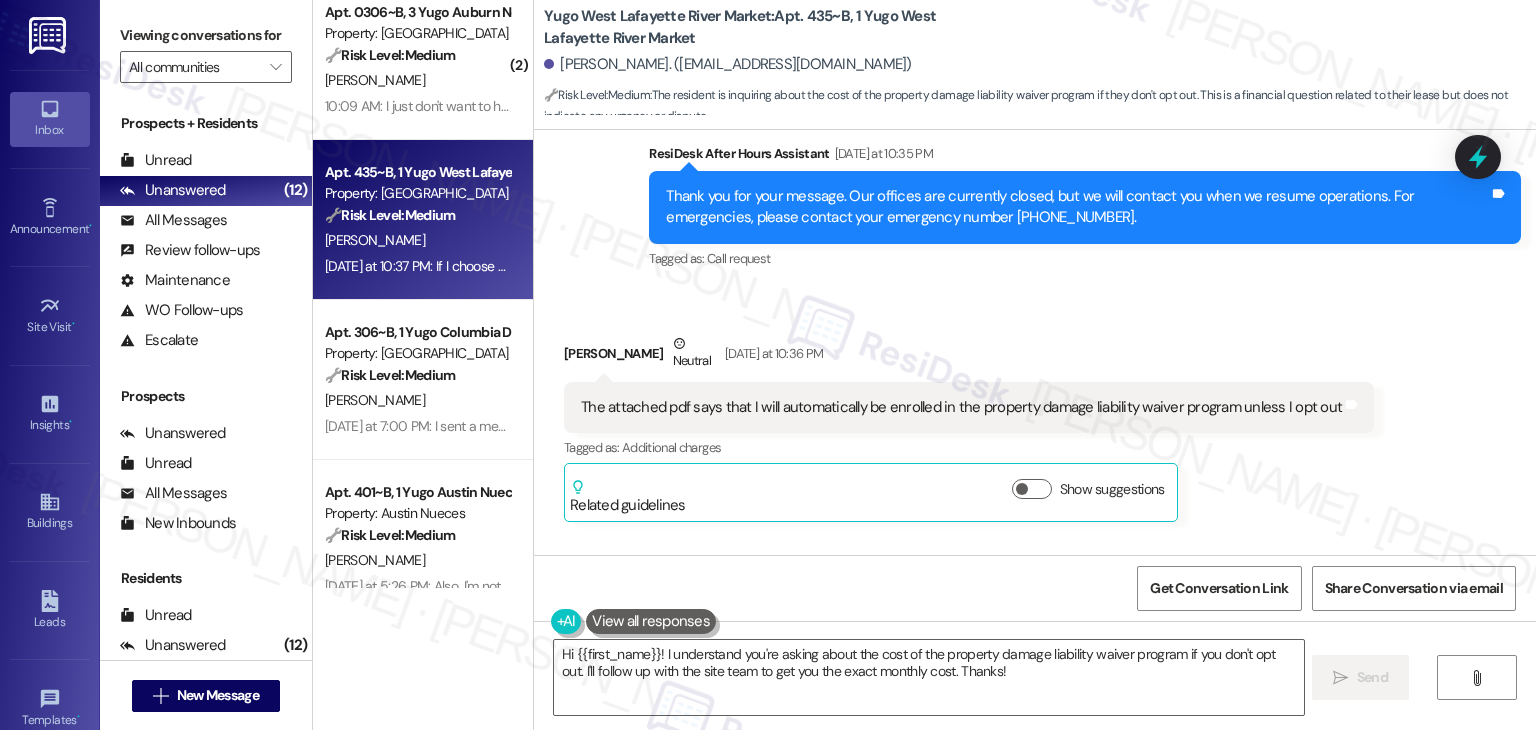 click on "The attached pdf says that I will automatically be enrolled in the property damage liability waiver program unless I opt out" at bounding box center [961, 407] 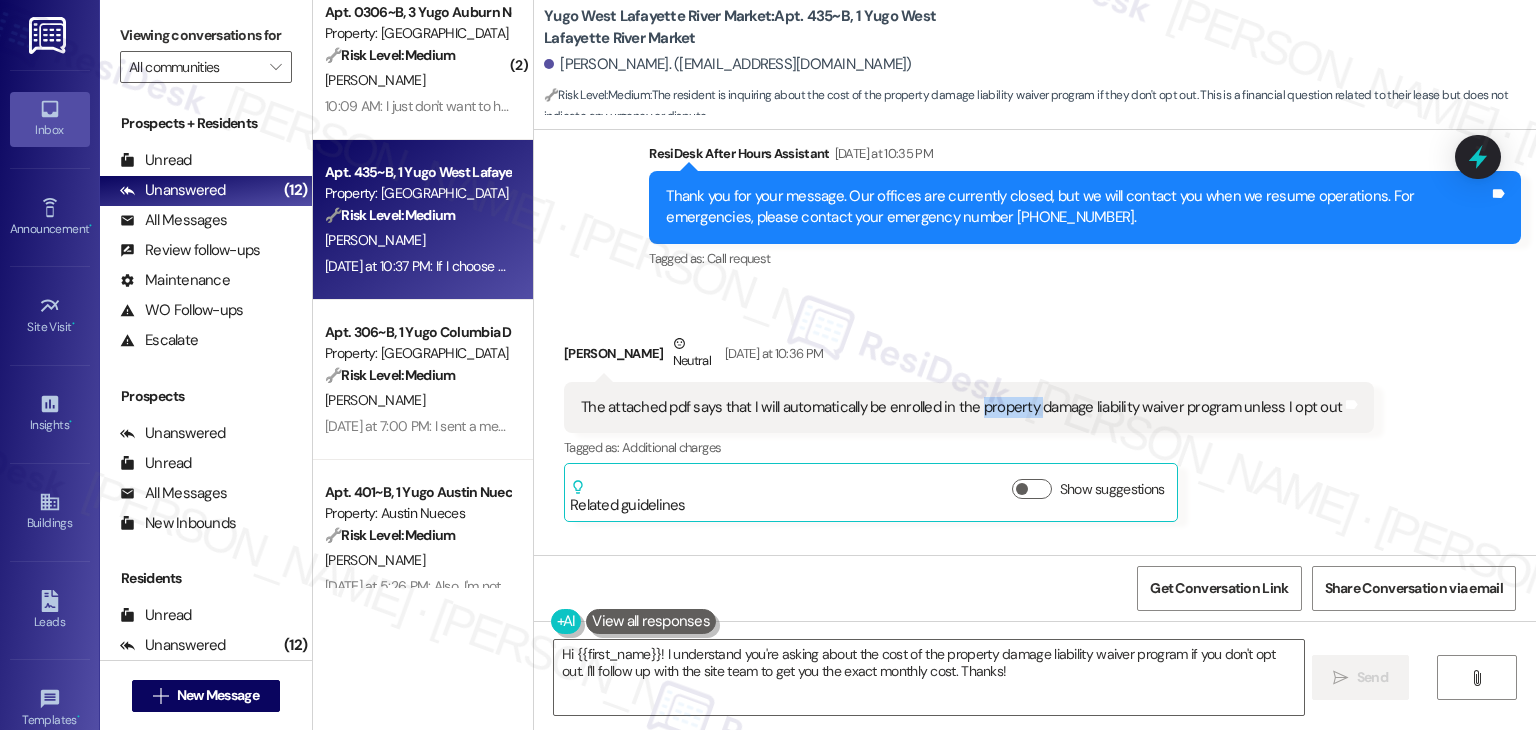 click on "The attached pdf says that I will automatically be enrolled in the property damage liability waiver program unless I opt out" at bounding box center (961, 407) 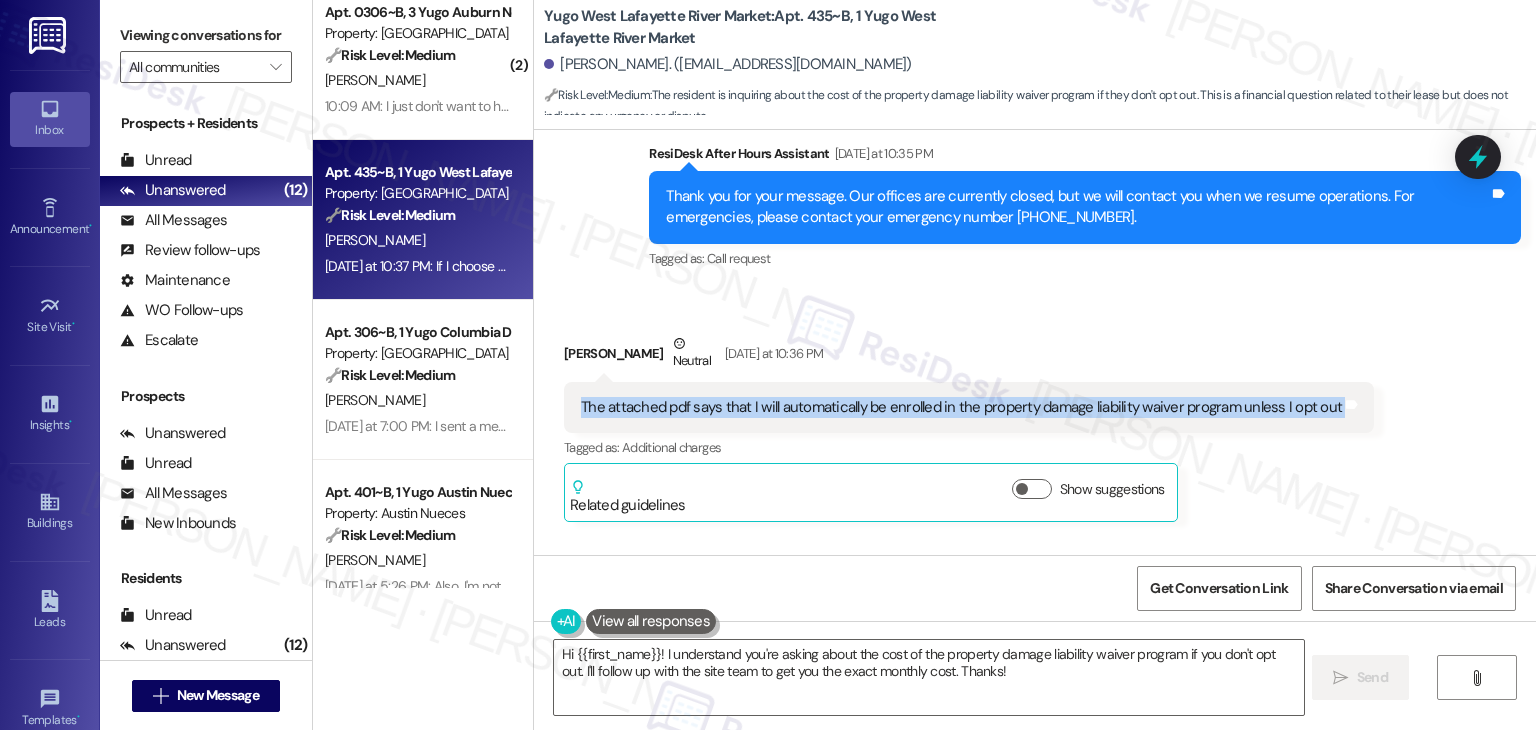 click on "The attached pdf says that I will automatically be enrolled in the property damage liability waiver program unless I opt out" at bounding box center (961, 407) 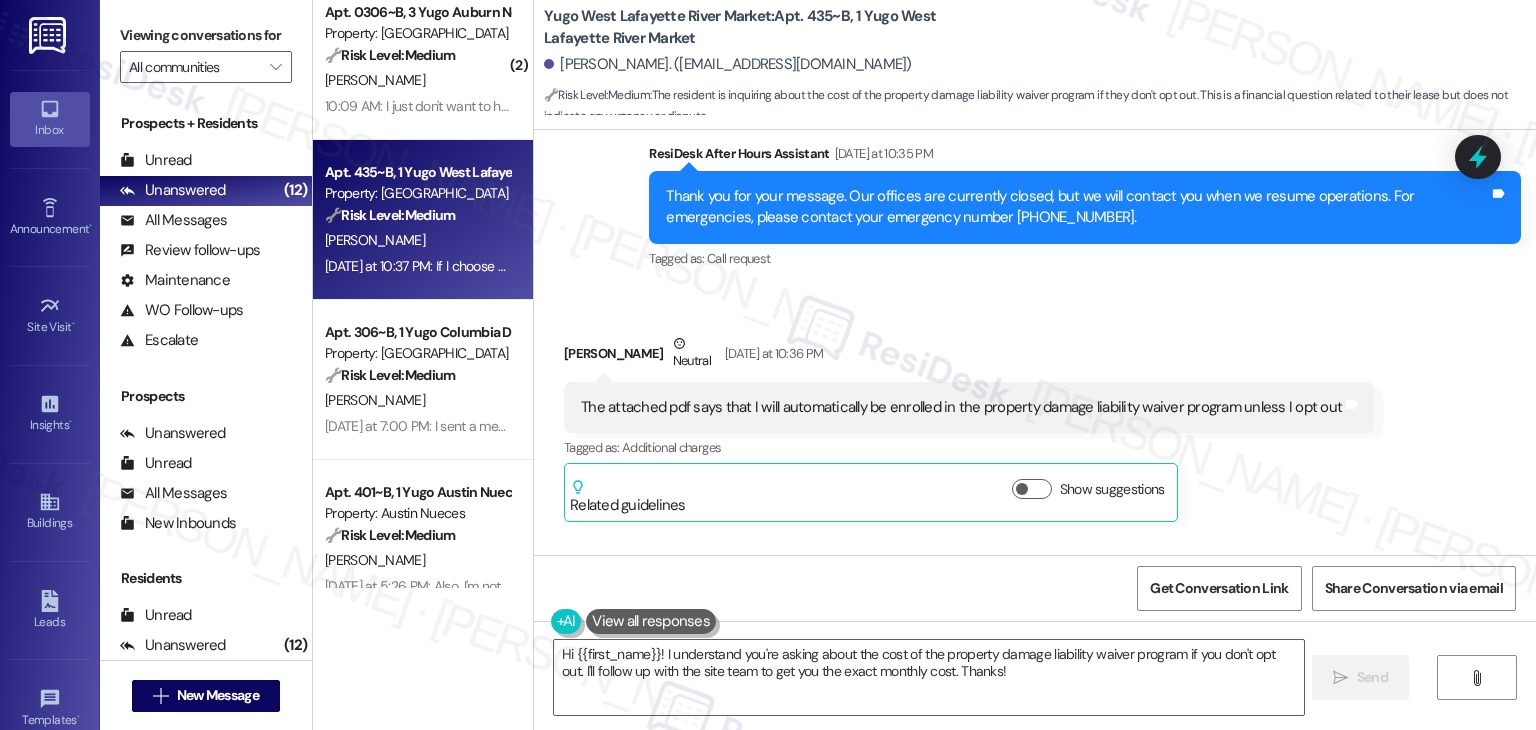 drag, startPoint x: 835, startPoint y: 55, endPoint x: 804, endPoint y: 571, distance: 516.93036 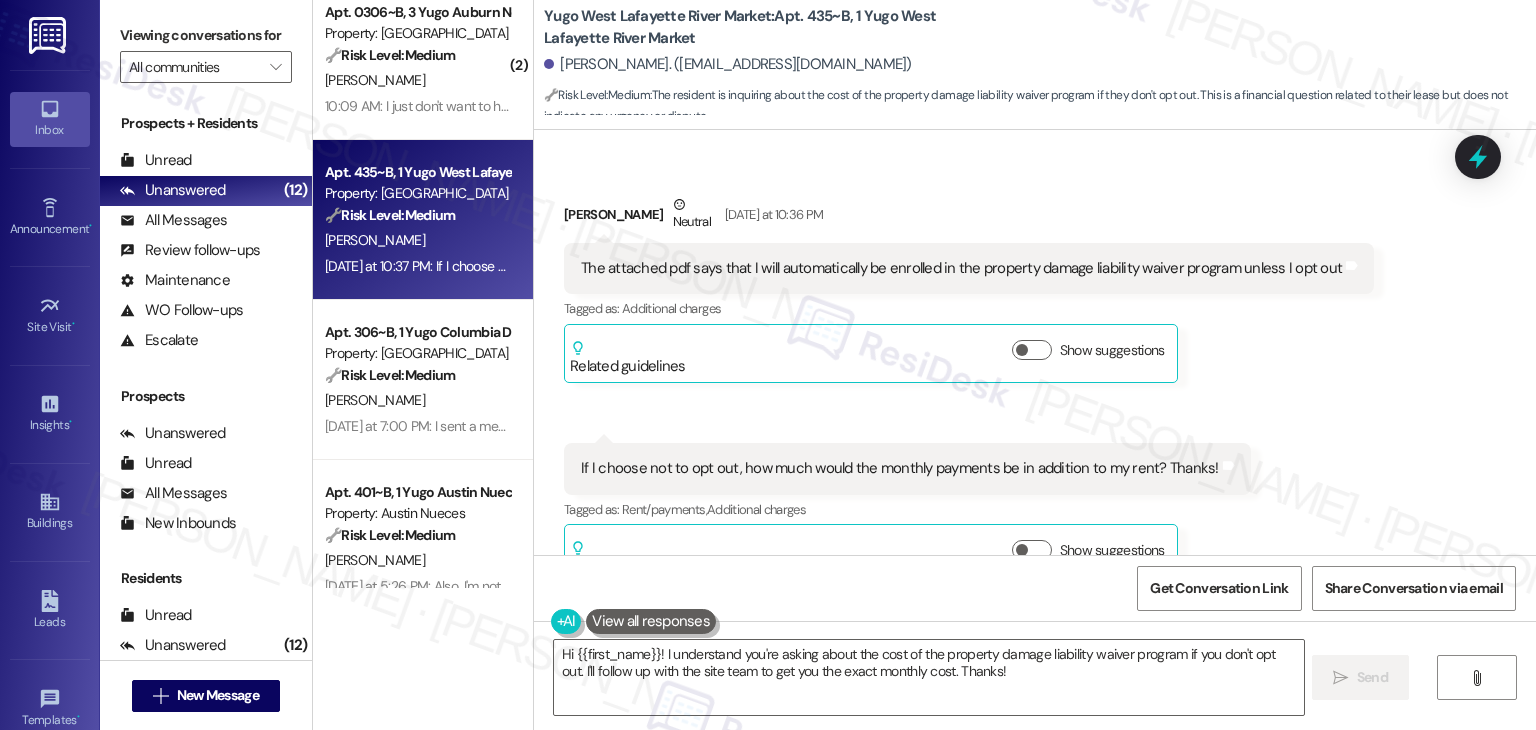 scroll, scrollTop: 2401, scrollLeft: 0, axis: vertical 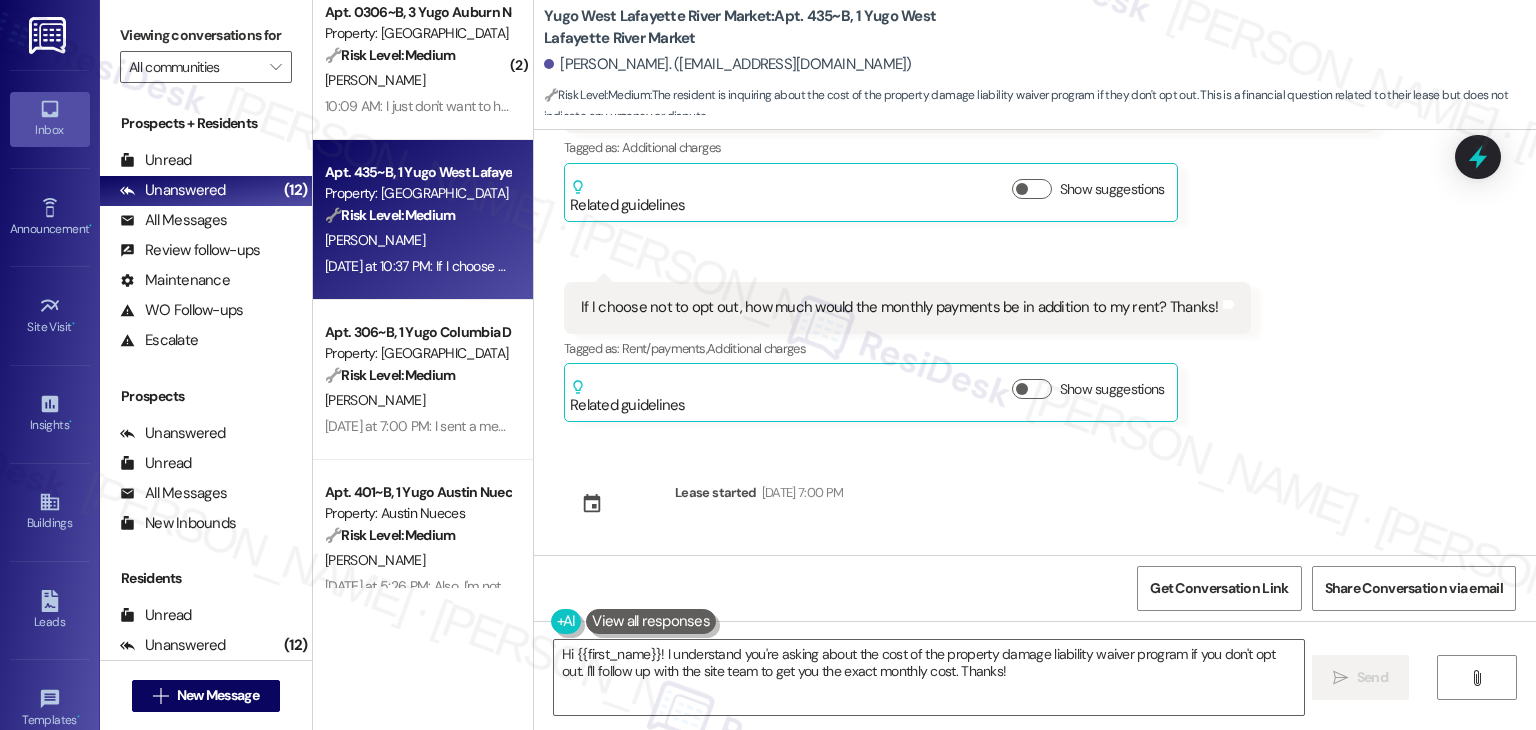 click on "If I choose not to opt out, how much would the monthly payments be in addition to my rent? Thanks!" at bounding box center (900, 307) 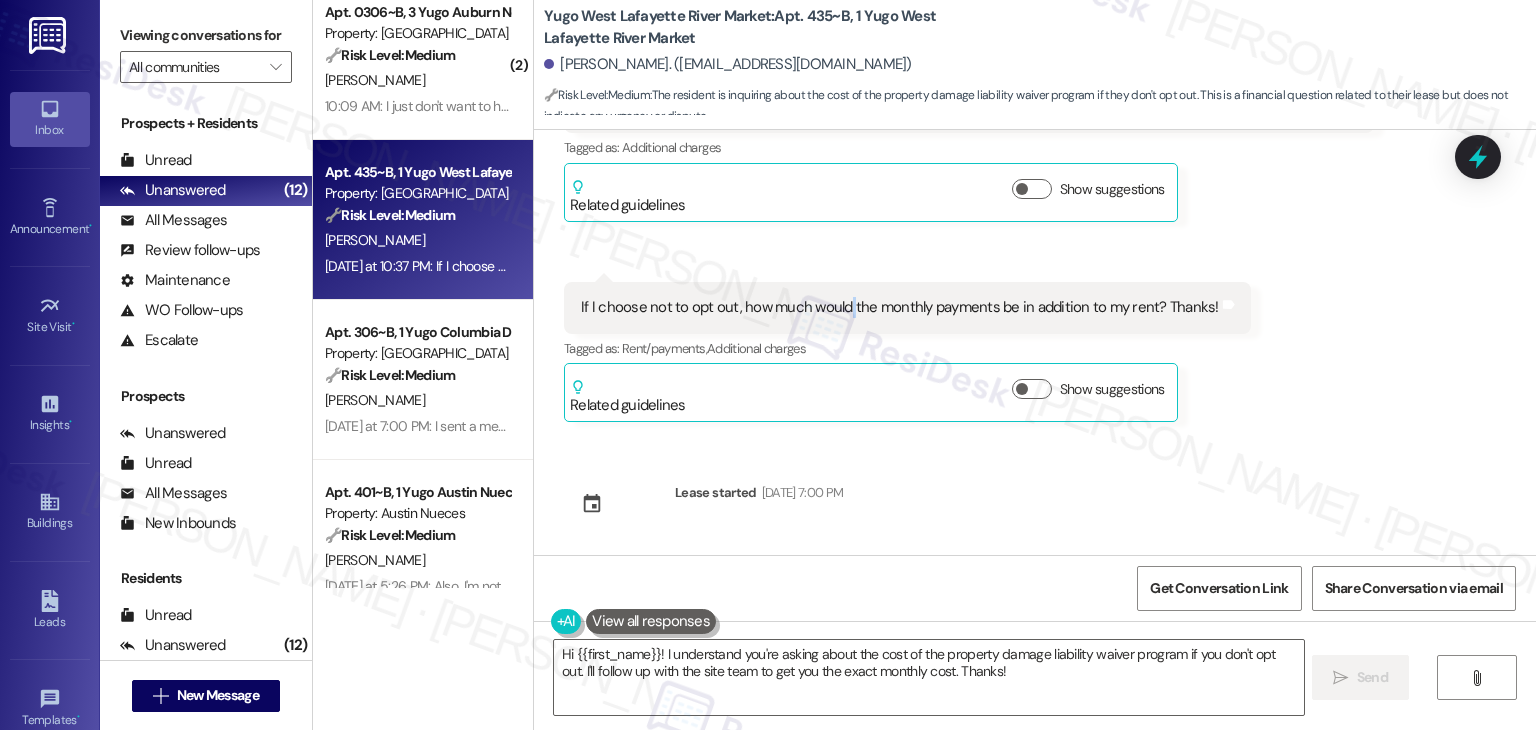 click on "If I choose not to opt out, how much would the monthly payments be in addition to my rent? Thanks!" at bounding box center (900, 307) 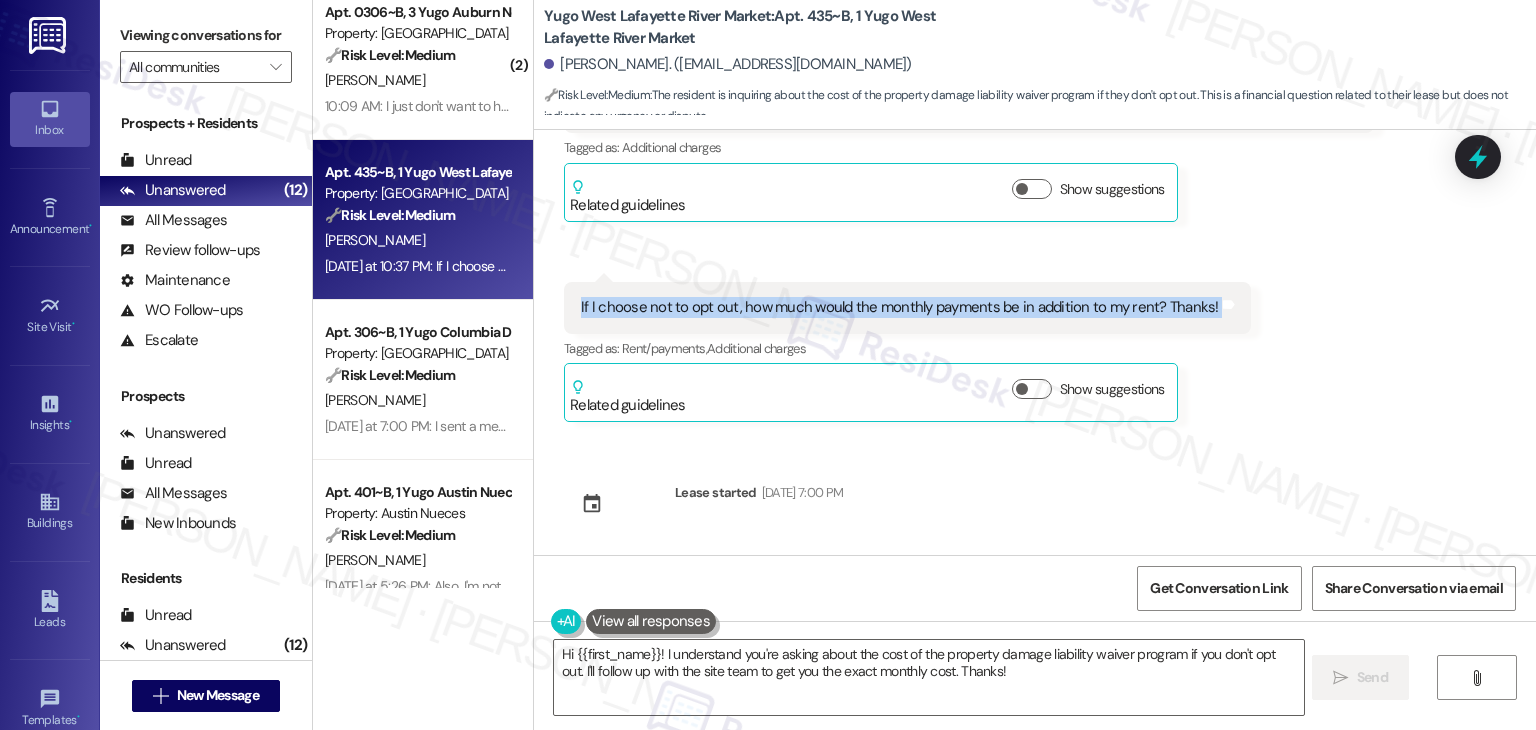 click on "If I choose not to opt out, how much would the monthly payments be in addition to my rent? Thanks!" at bounding box center [900, 307] 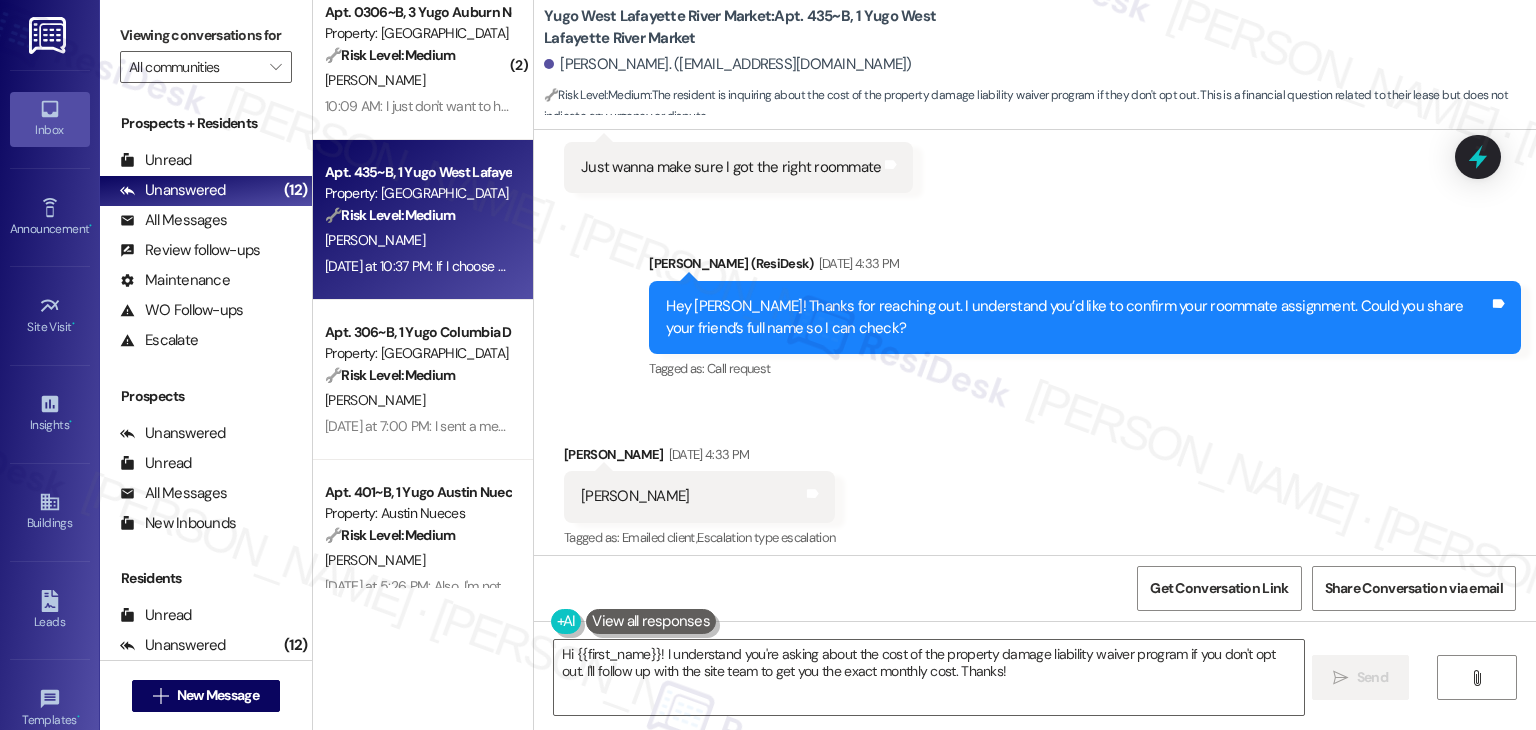 scroll, scrollTop: 801, scrollLeft: 0, axis: vertical 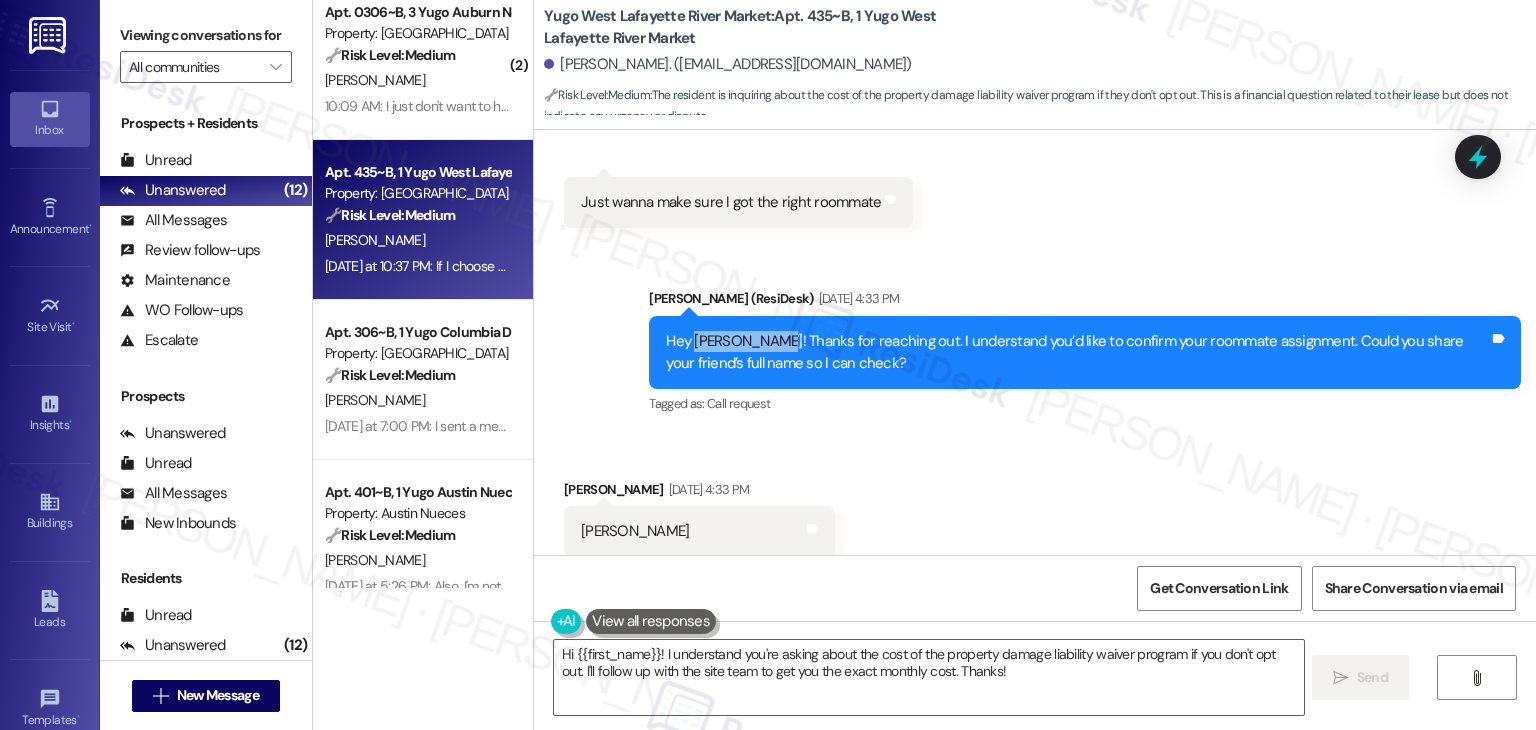 drag, startPoint x: 761, startPoint y: 345, endPoint x: 684, endPoint y: 333, distance: 77.92946 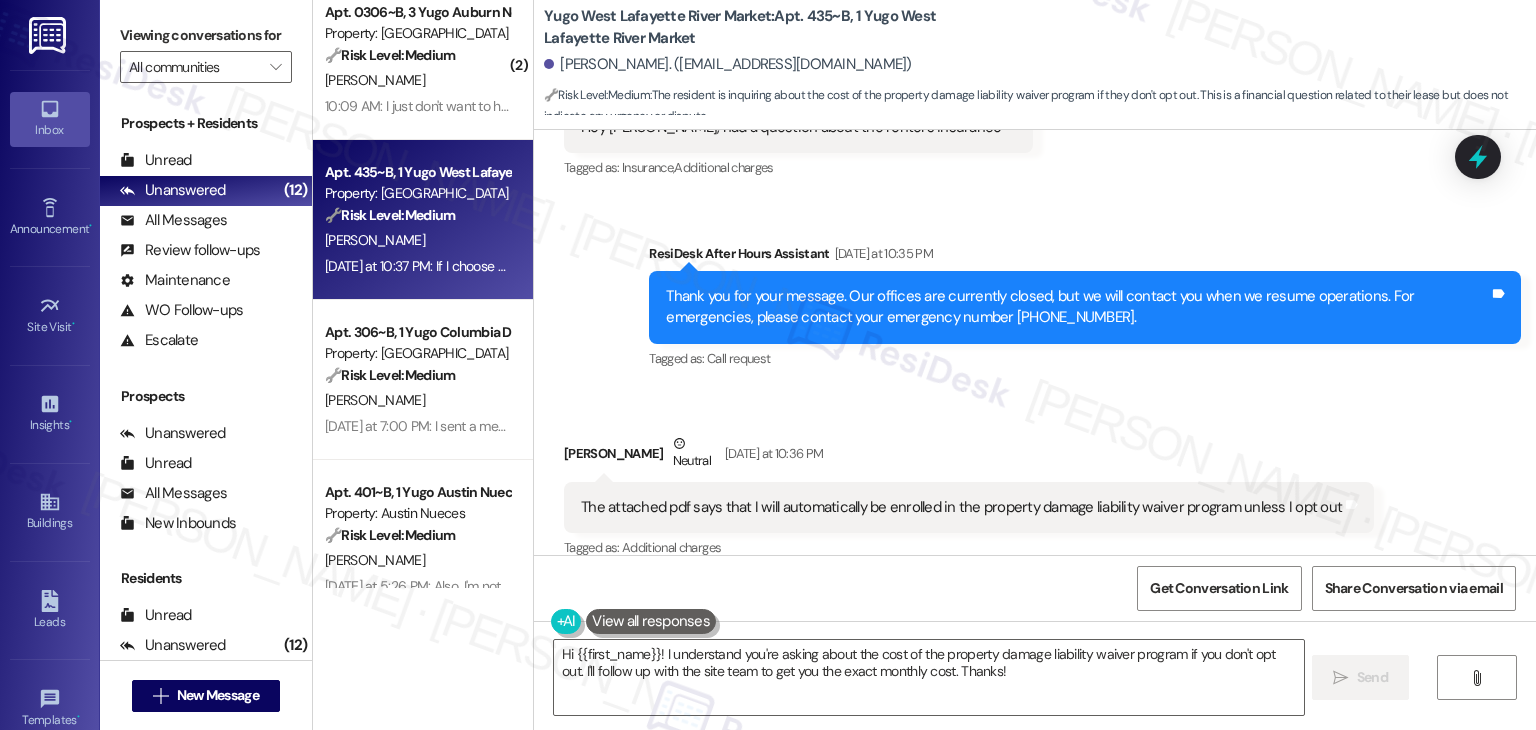 scroll, scrollTop: 2401, scrollLeft: 0, axis: vertical 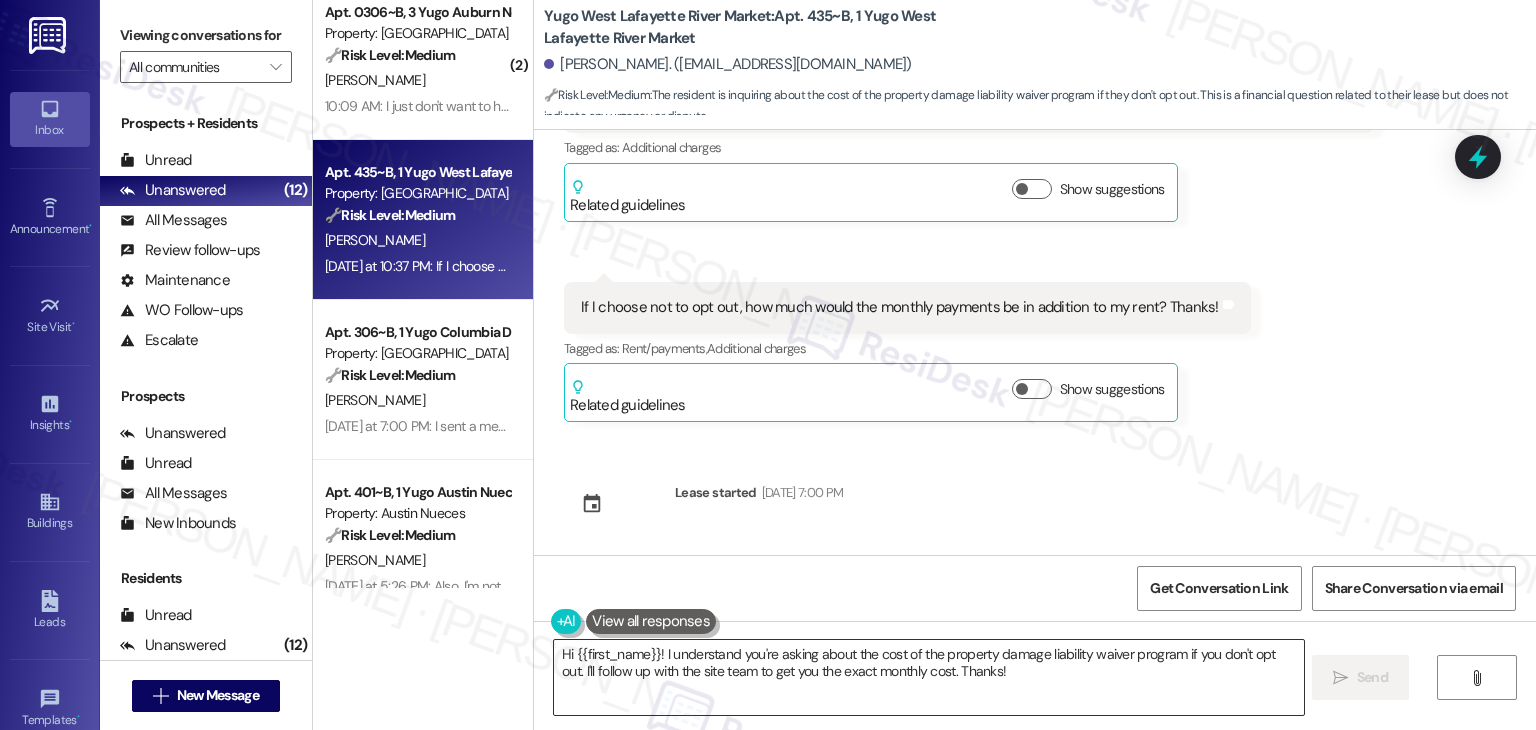 click on "Hi {{first_name}}! I understand you're asking about the cost of the property damage liability waiver program if you don't opt out. I'll follow up with the site team to get you the exact monthly cost. Thanks!" at bounding box center [928, 677] 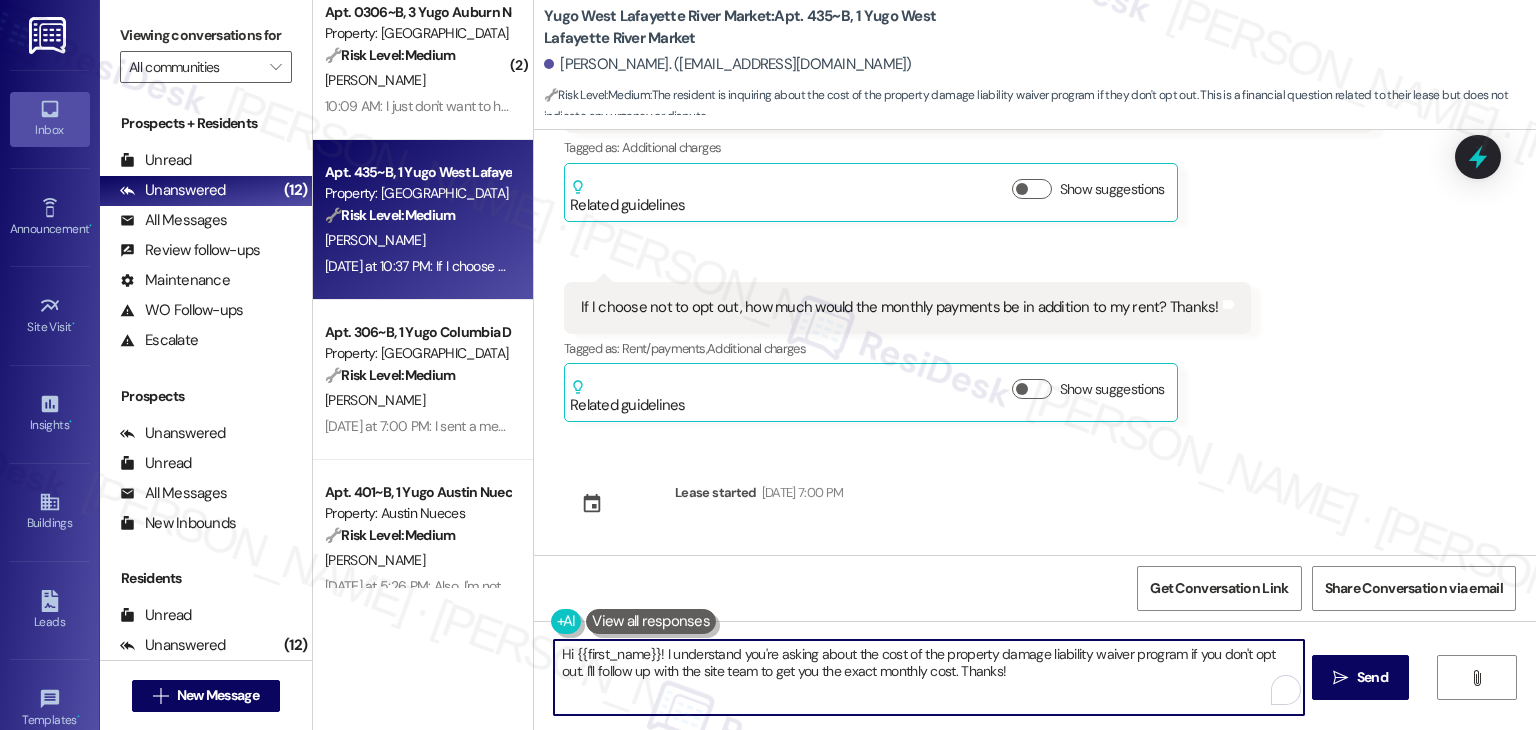 paste on "[PERSON_NAME]! Thanks for reaching out. I don’t have access to details about the property damage liability waiver program, so it’s best to discuss this directly with the leasing team. I’ll forward your question to them so they can follow up with you. Appreciate your patience" 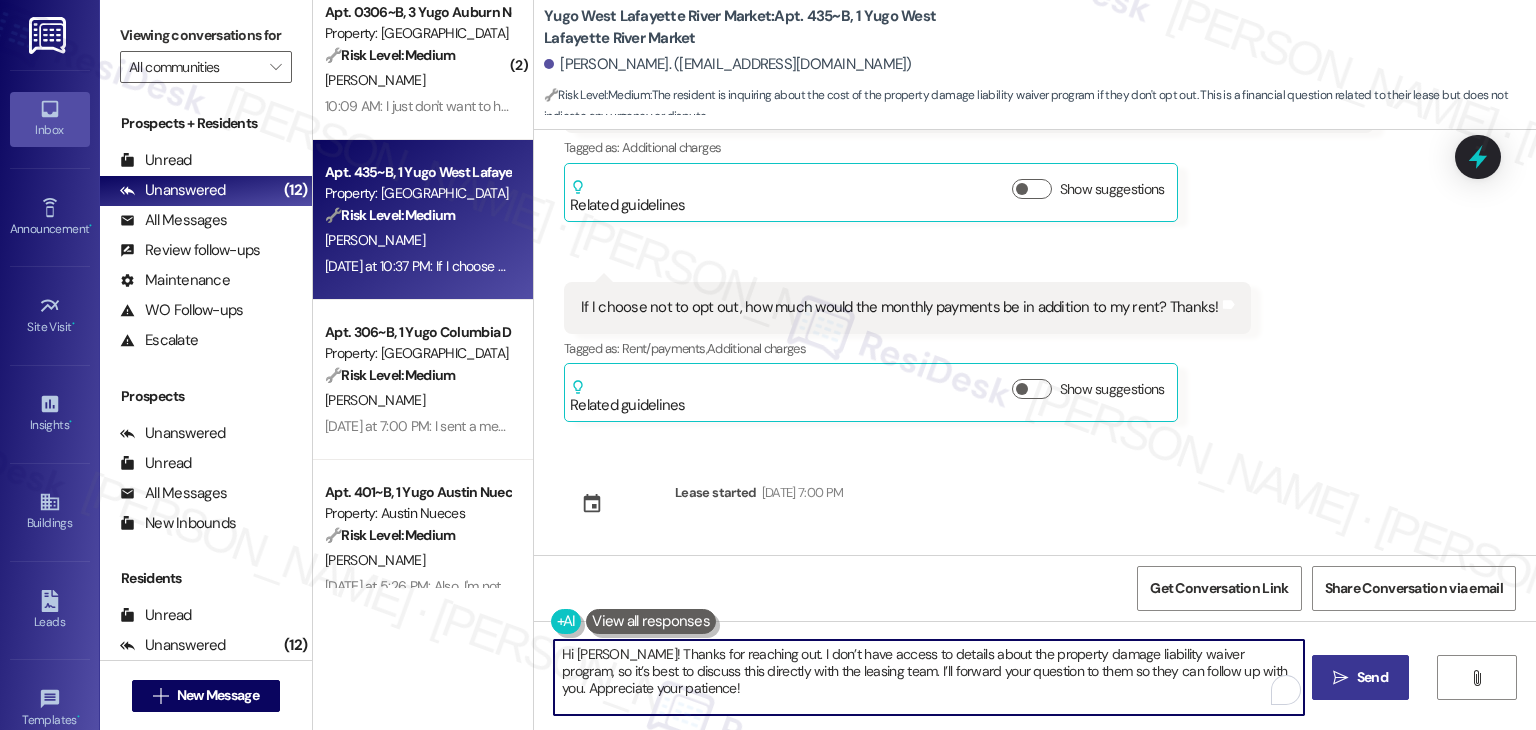 type on "Hi [PERSON_NAME]! Thanks for reaching out. I don’t have access to details about the property damage liability waiver program, so it’s best to discuss this directly with the leasing team. I’ll forward your question to them so they can follow up with you. Appreciate your patience!" 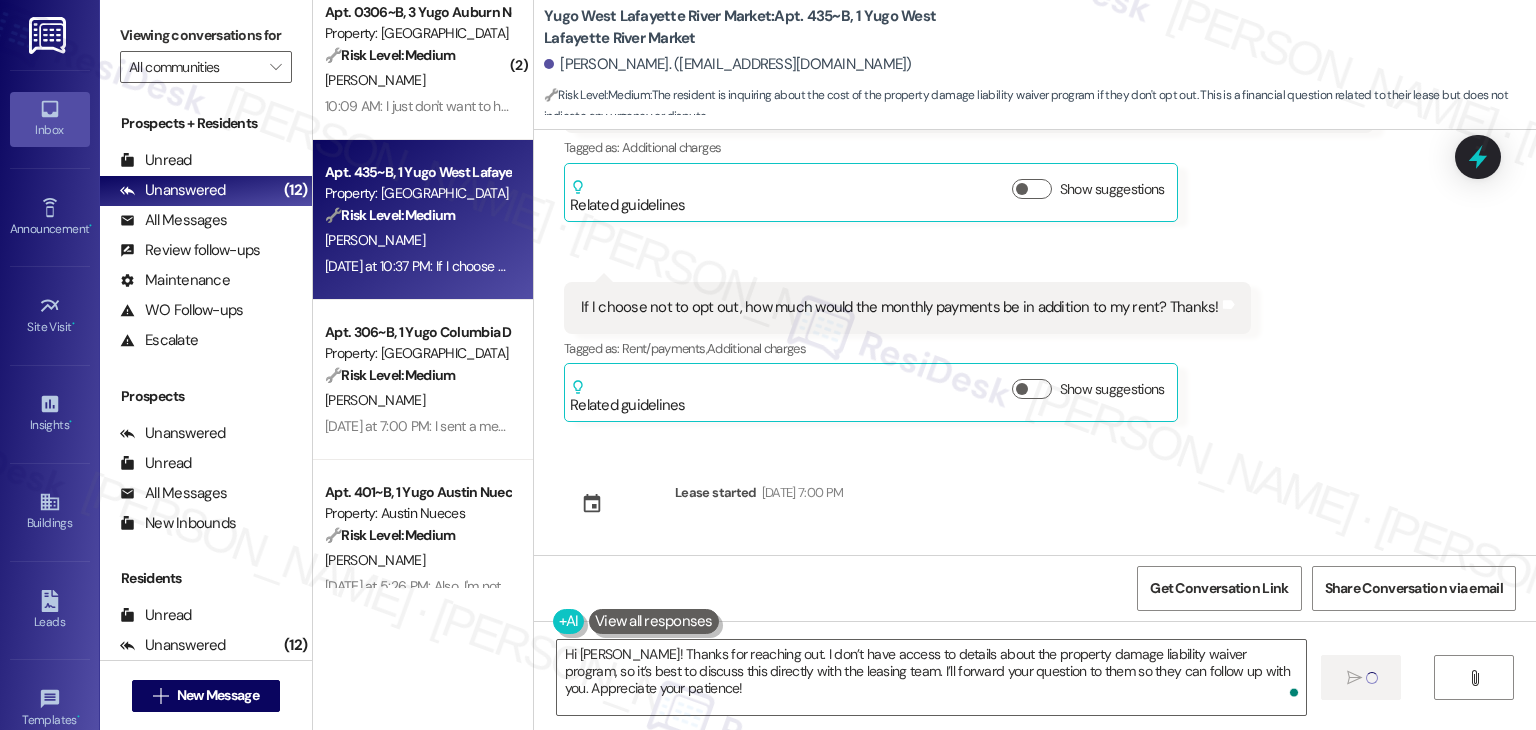 type 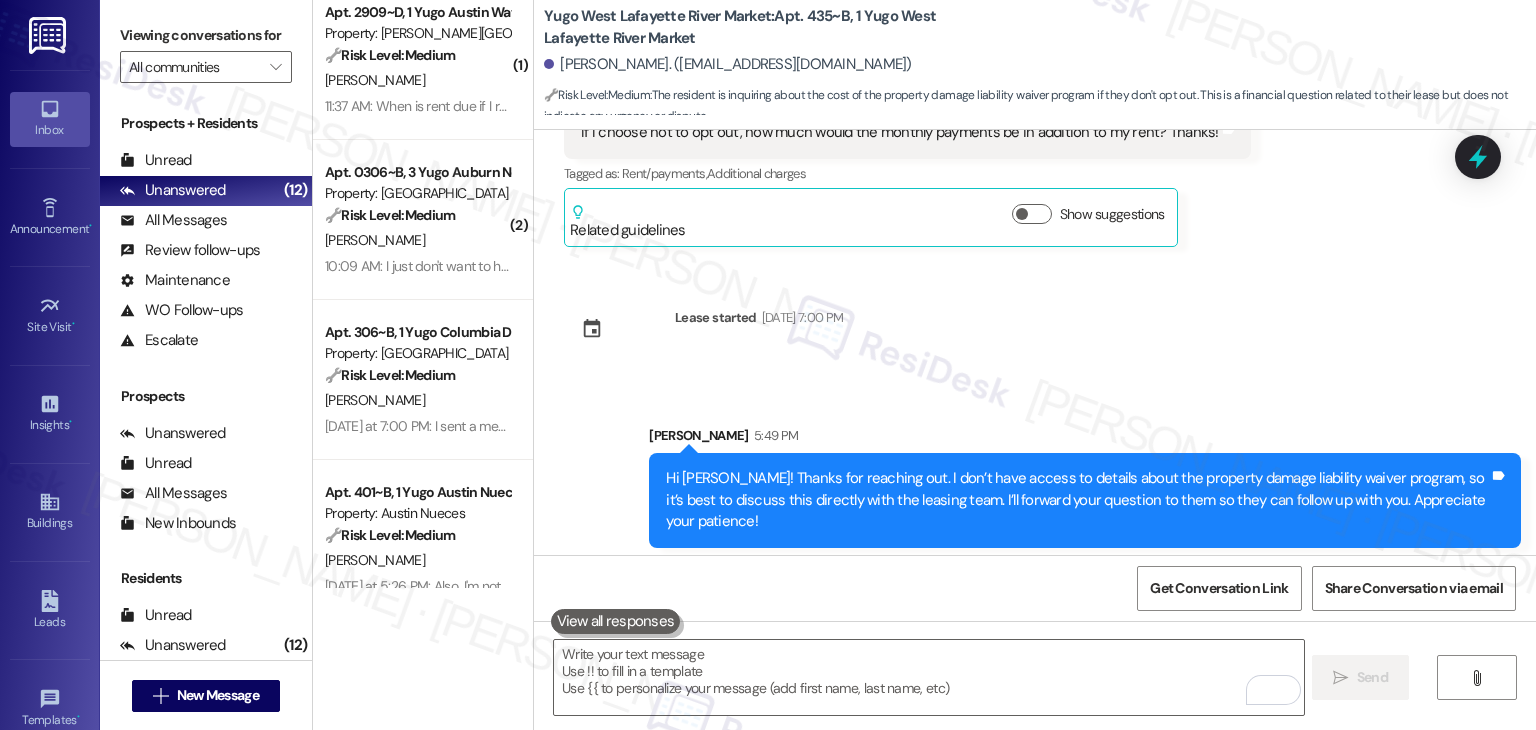 scroll, scrollTop: 2584, scrollLeft: 0, axis: vertical 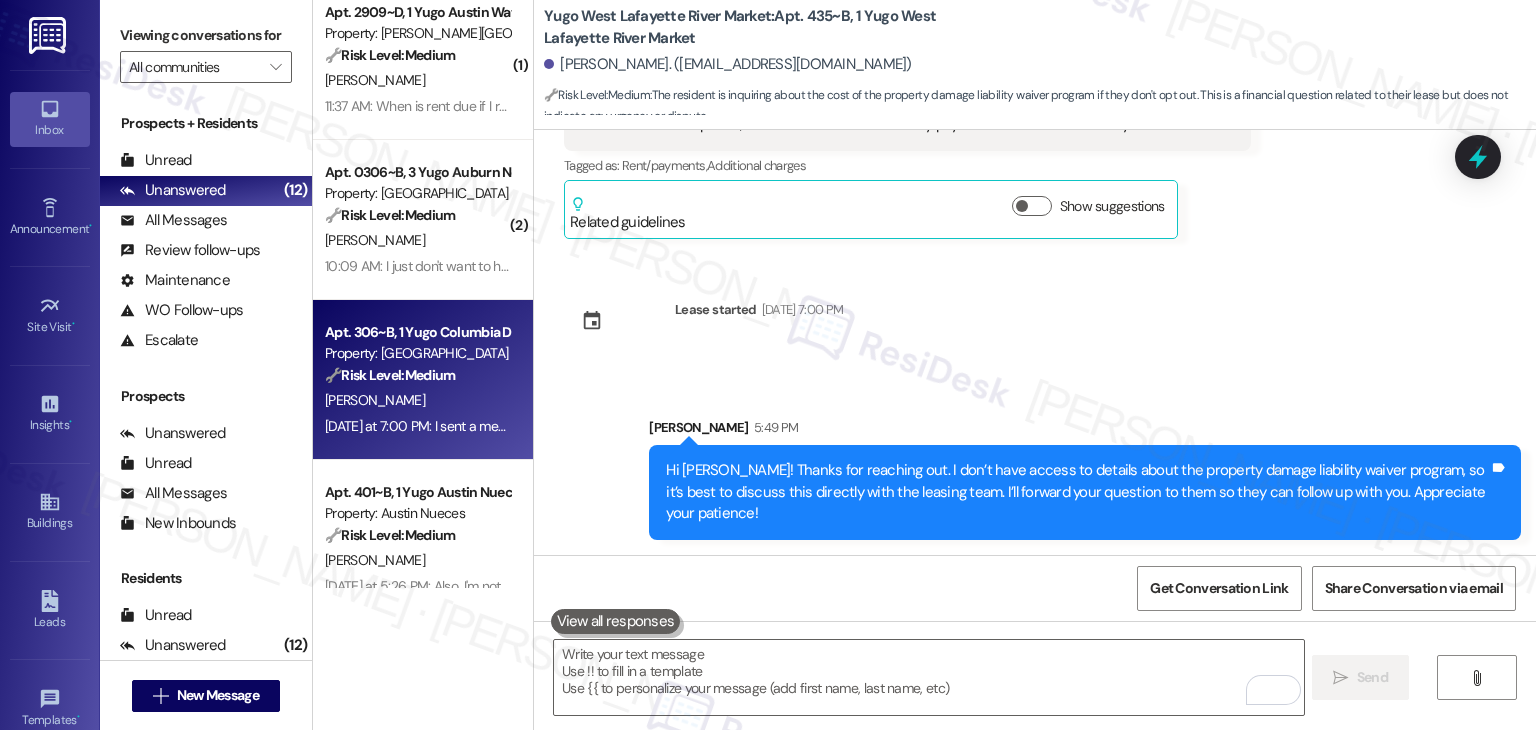 click on "Apt. 306~B, 1 [GEOGRAPHIC_DATA] Flats Property: [GEOGRAPHIC_DATA] Flats  🔧  Risk Level:  Medium The resident is clarifying the need for written documentation to adjust their move-in date. While important, this is a non-urgent administrative task. The resident is seeking clarification on a process, not reporting an emergency or critical issue. [PERSON_NAME] [DATE] at 7:00 PM: I sent a message on the portal asking about it and they emailed me back saying they needed written documentation  [DATE] at 7:00 PM: I sent a message on the portal asking about it and they emailed me back saying they needed written documentation" at bounding box center (423, 380) 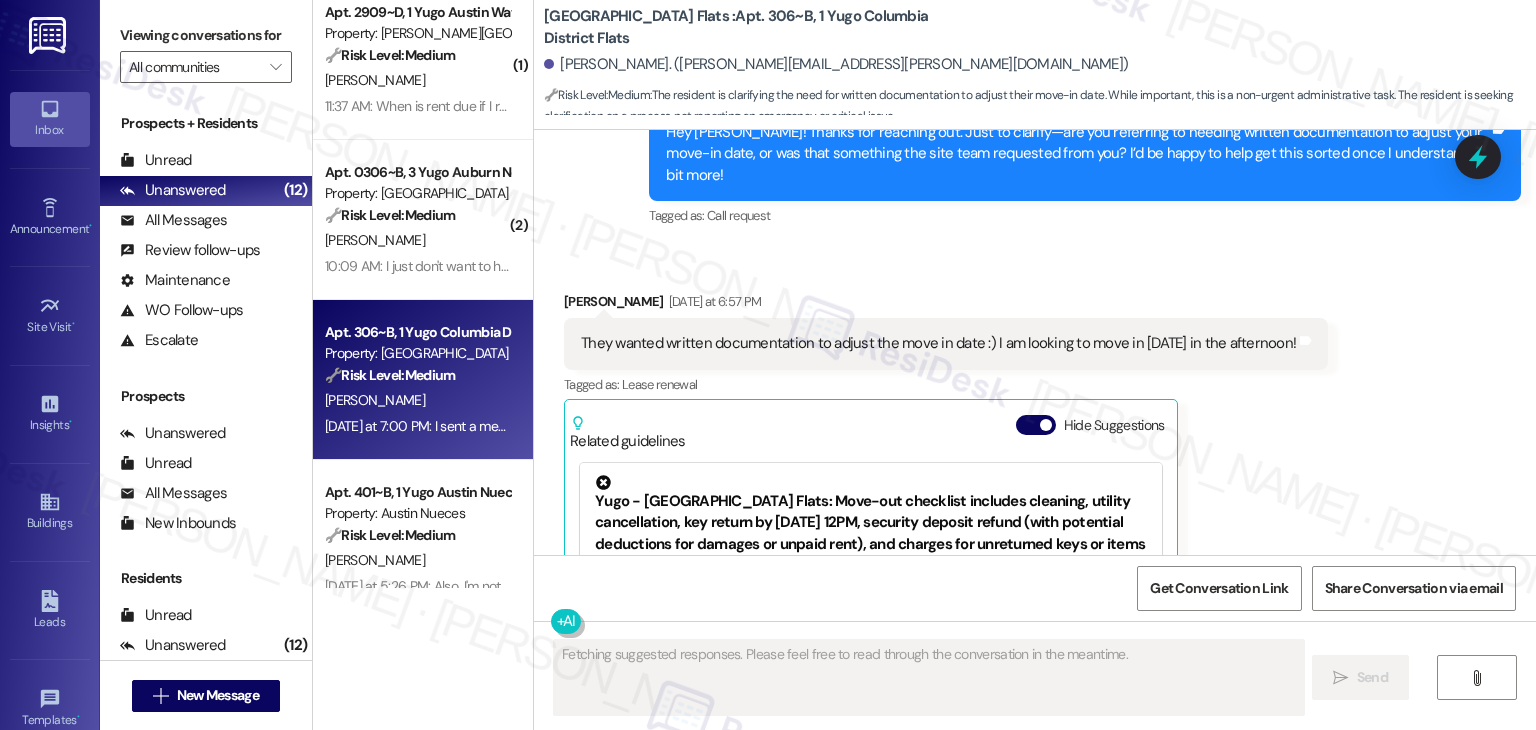 scroll, scrollTop: 1421, scrollLeft: 0, axis: vertical 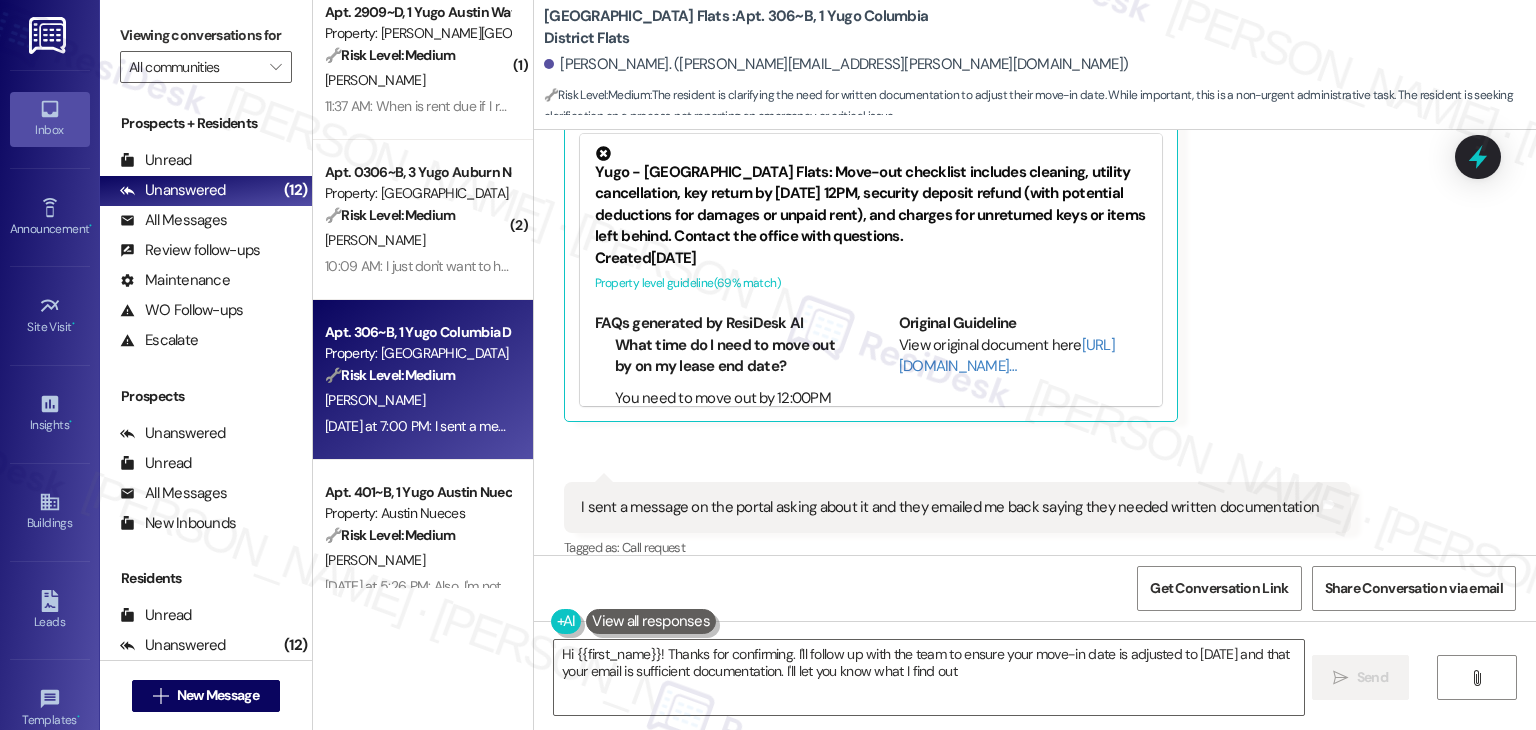 type on "Hi {{first_name}}! Thanks for confirming. I'll follow up with the team to ensure your move-in date is adjusted to [DATE] and that your email is sufficient documentation. I'll let you know what I find out!" 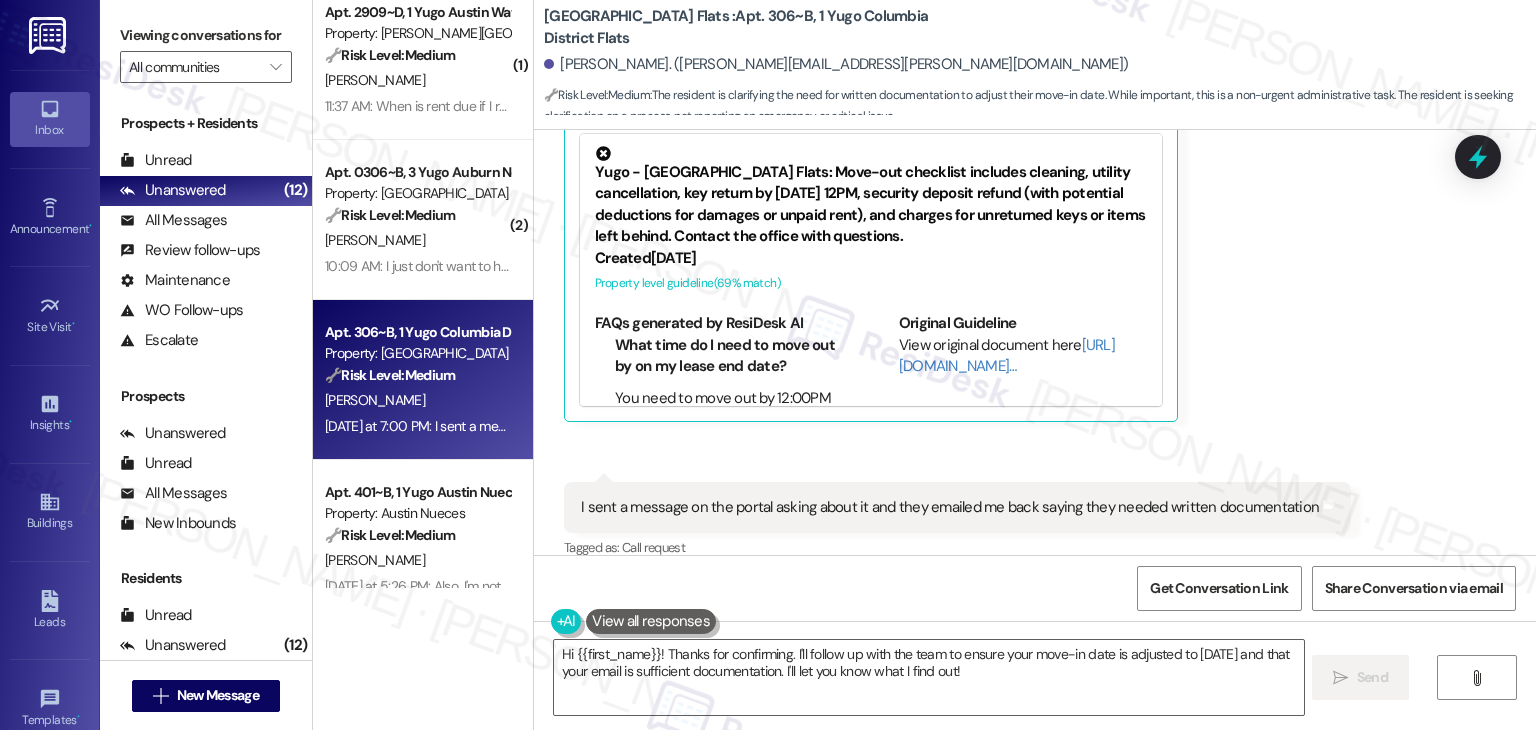 click on "Original Guideline View original document here  [URL][DOMAIN_NAME]…" at bounding box center (1023, 386) 